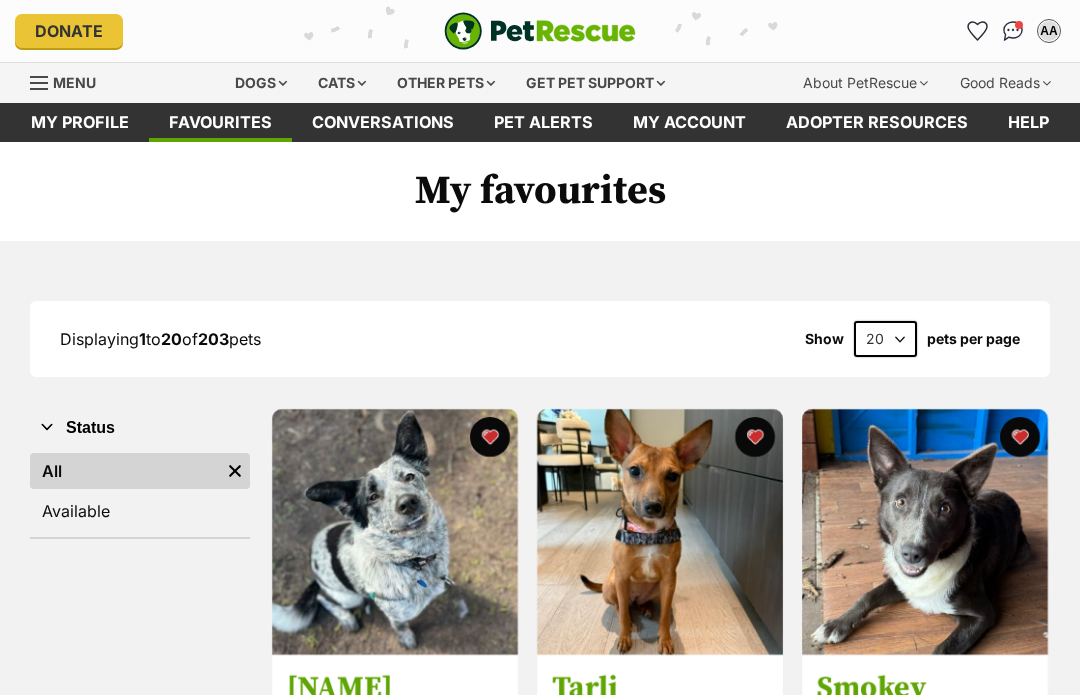 scroll, scrollTop: 0, scrollLeft: 0, axis: both 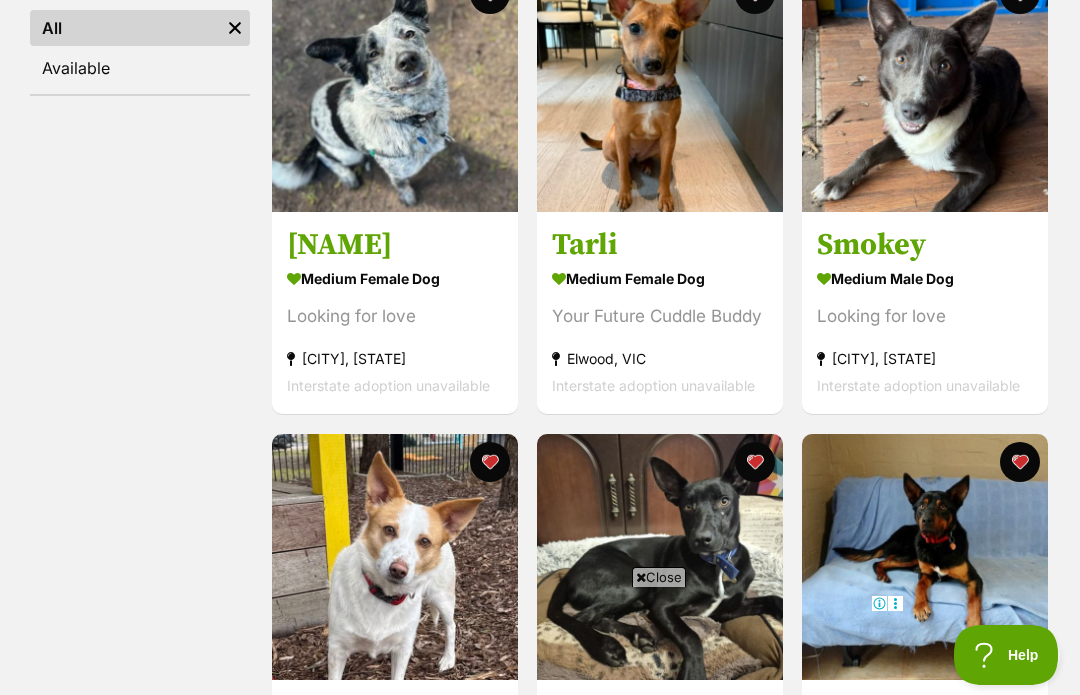 click on "Close" at bounding box center (659, 577) 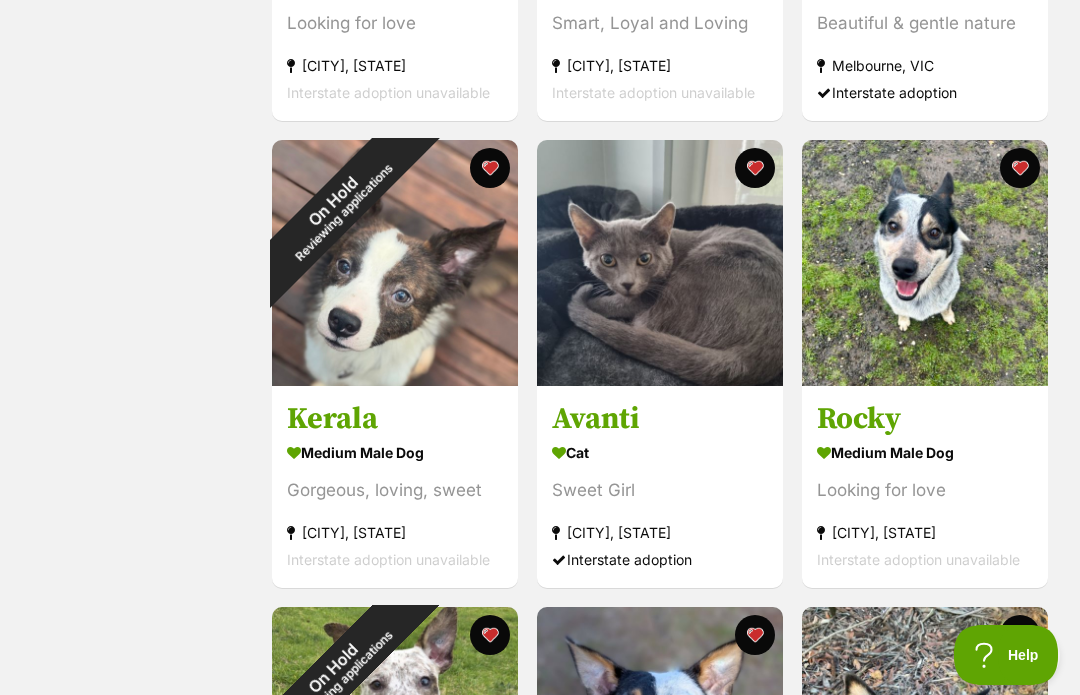 scroll, scrollTop: 1239, scrollLeft: 0, axis: vertical 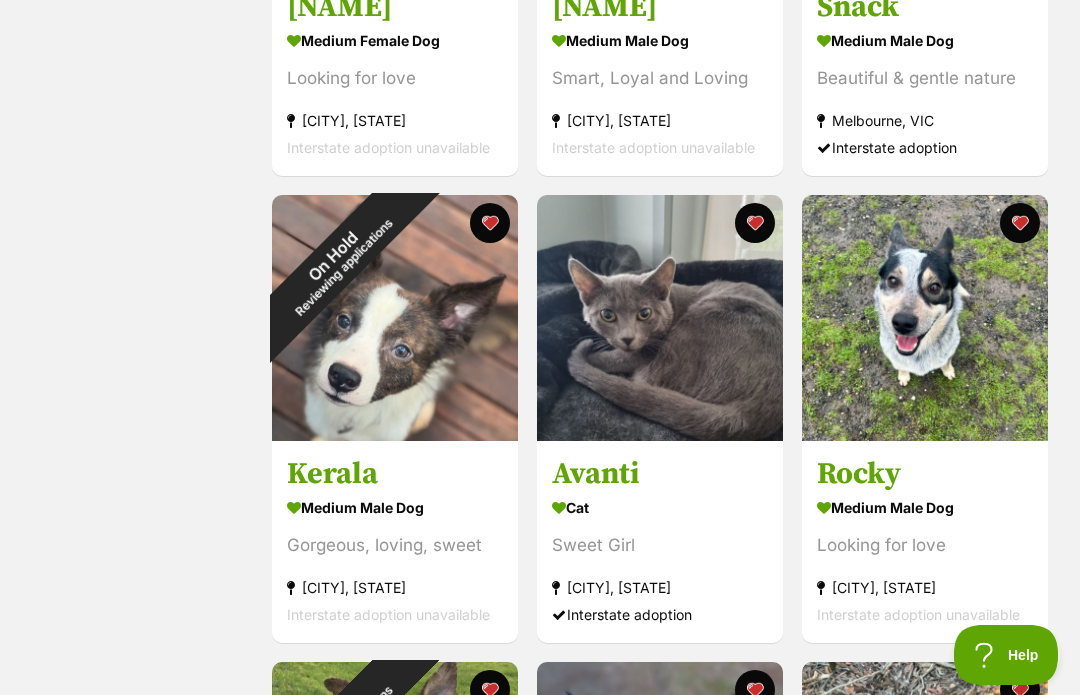 click on "Status
All
Remove filter
Available" at bounding box center [140, 928] 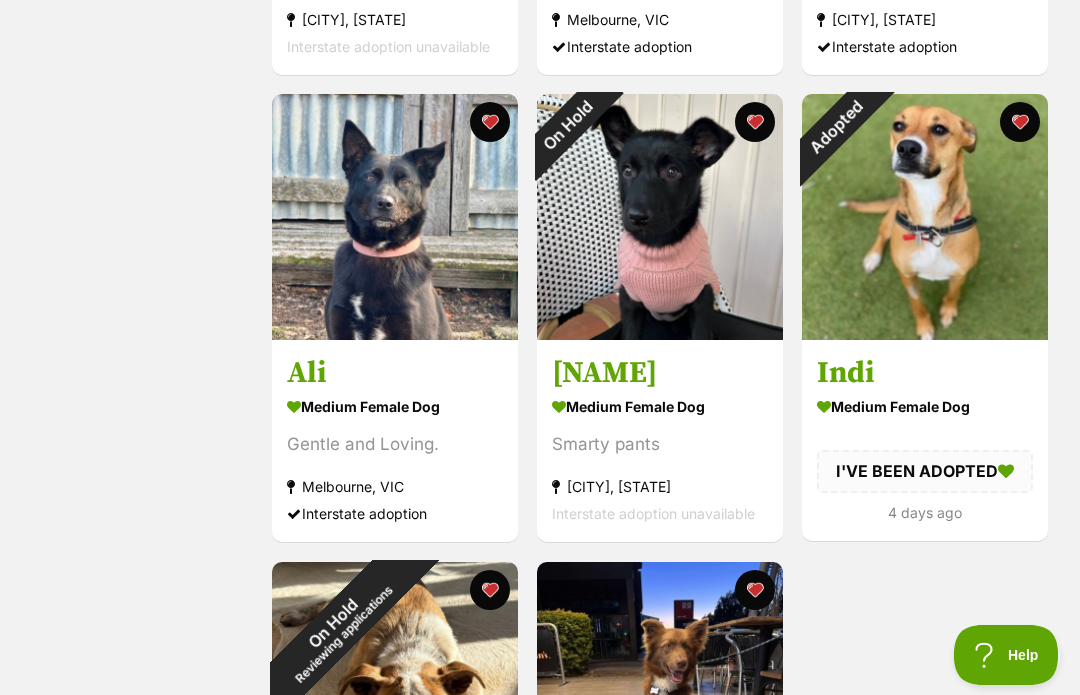 scroll, scrollTop: 2653, scrollLeft: 0, axis: vertical 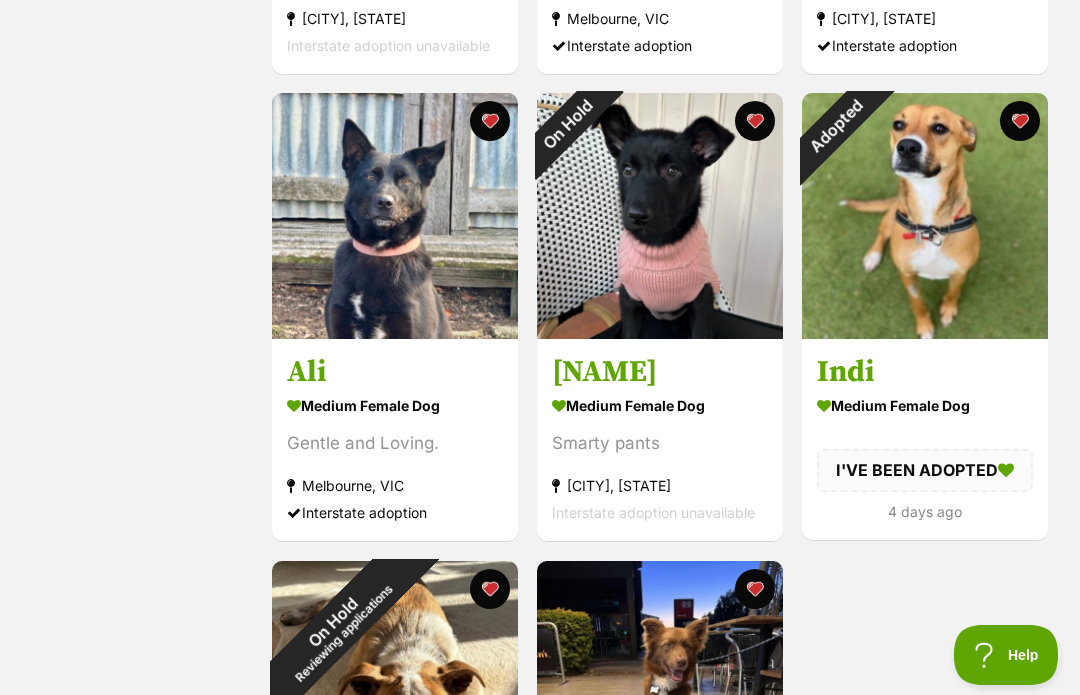click at bounding box center (395, 216) 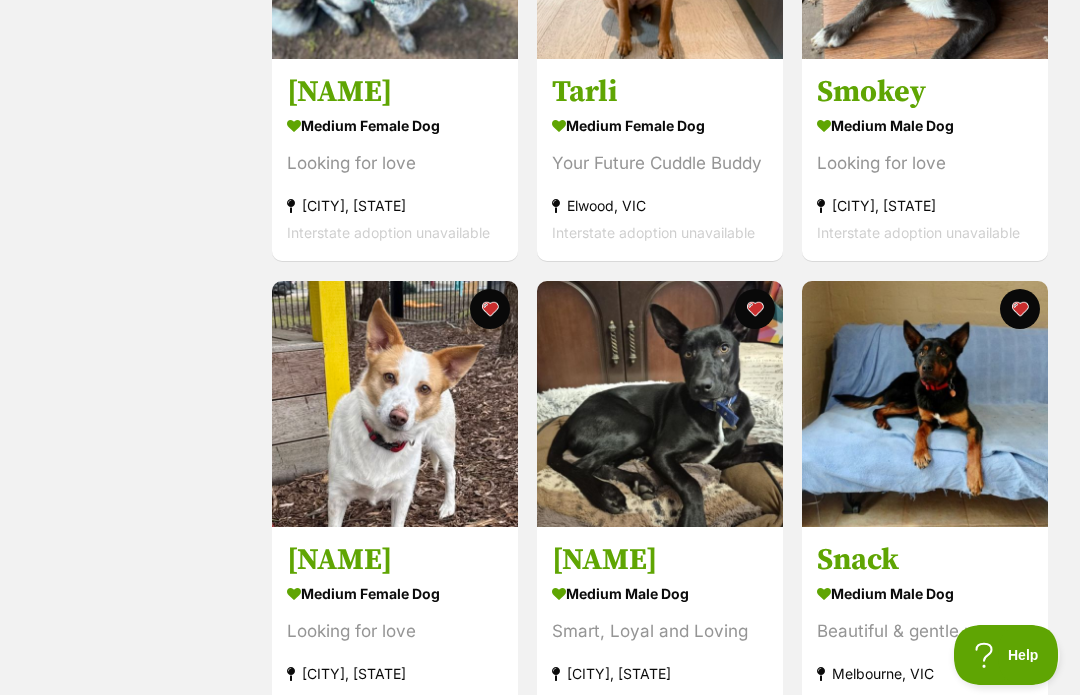scroll, scrollTop: 608, scrollLeft: 0, axis: vertical 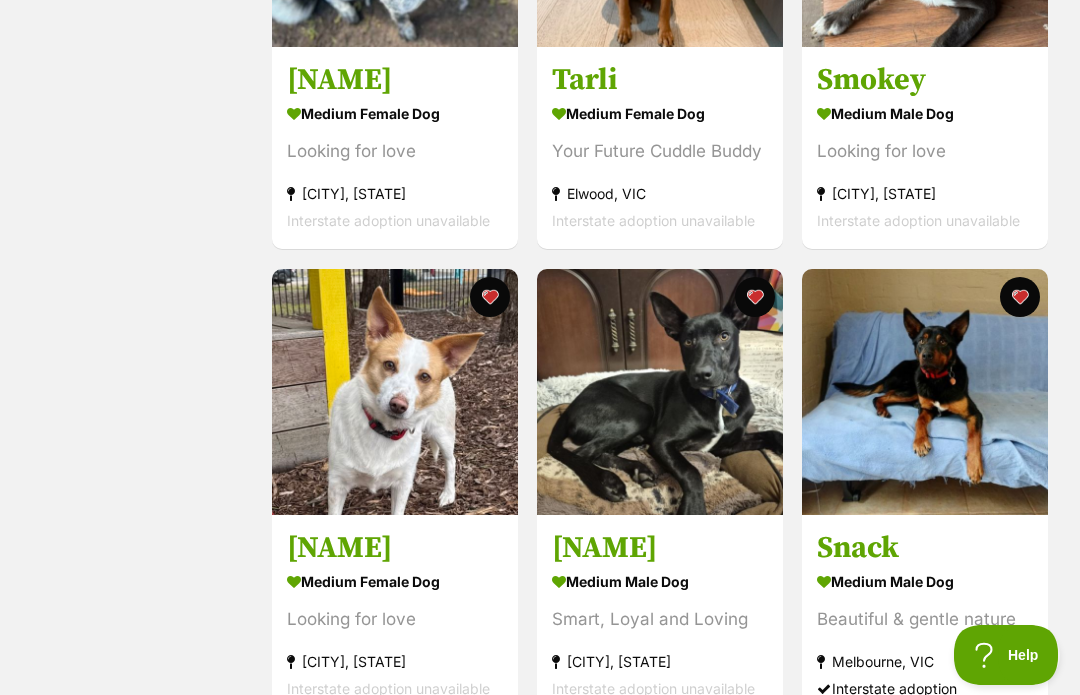 click at bounding box center [395, 392] 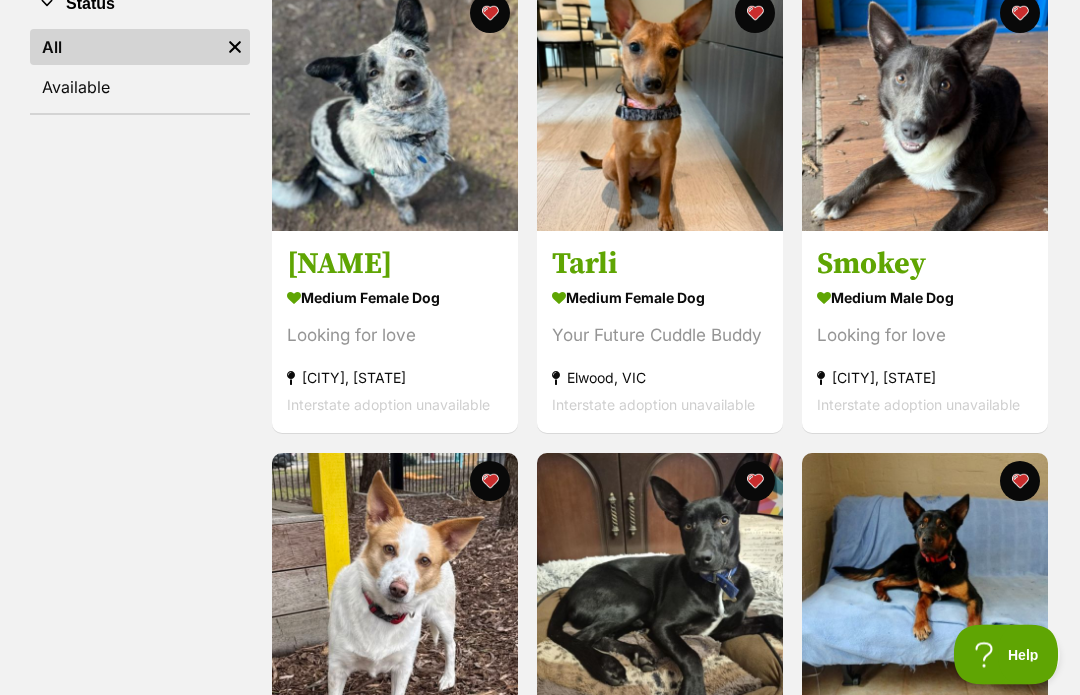 scroll, scrollTop: 412, scrollLeft: 0, axis: vertical 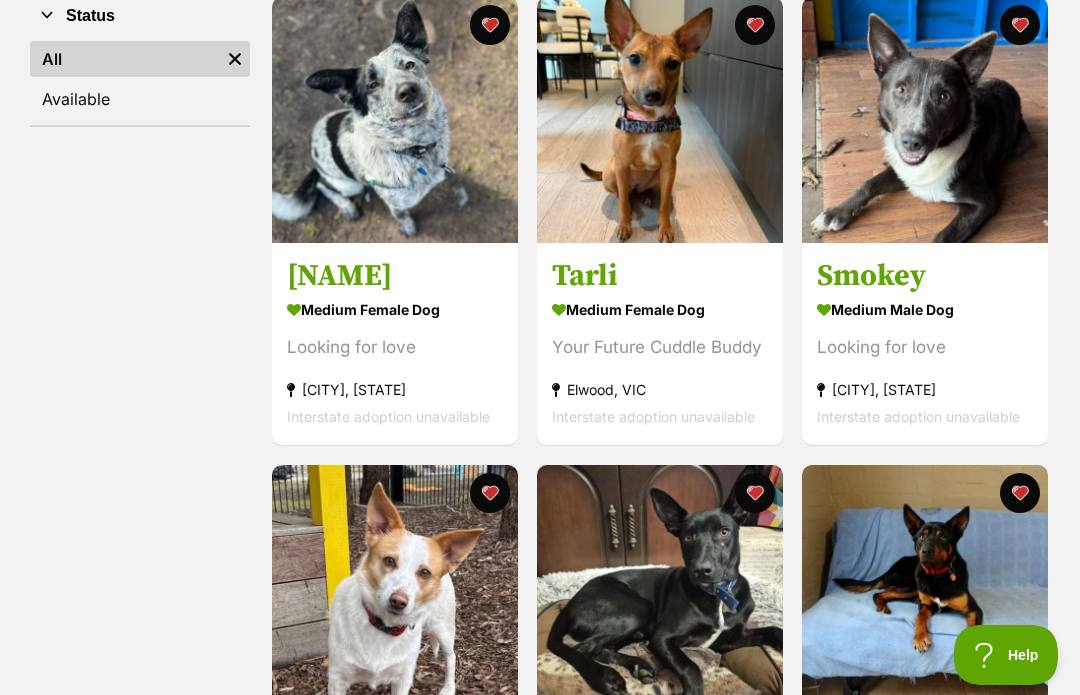 click at bounding box center [925, 120] 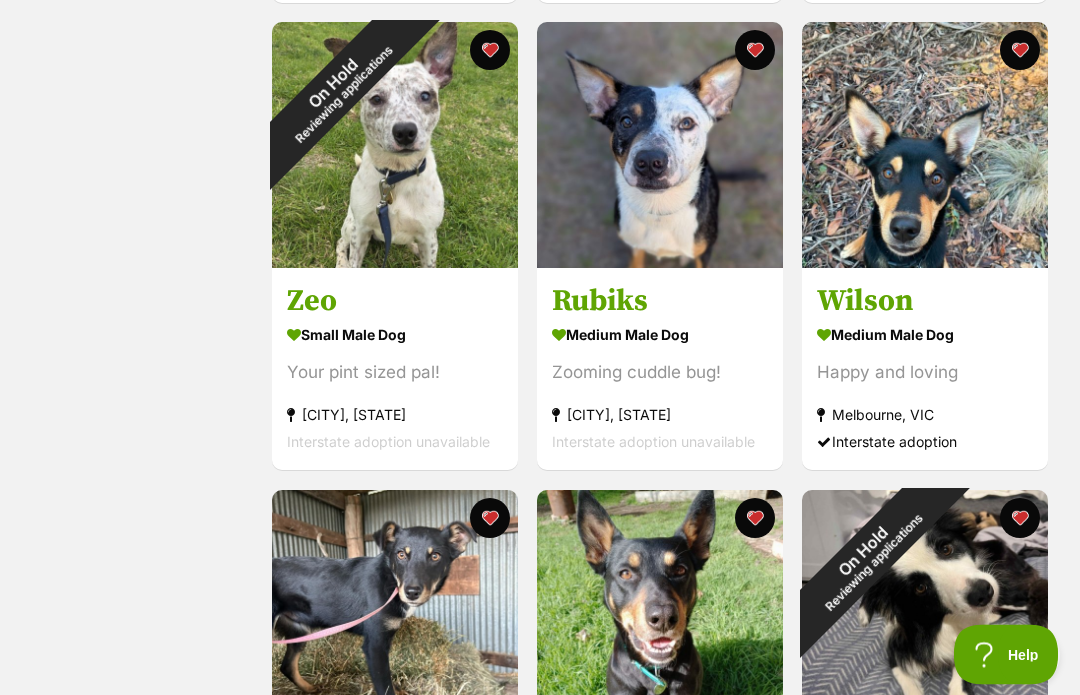 scroll, scrollTop: 1722, scrollLeft: 0, axis: vertical 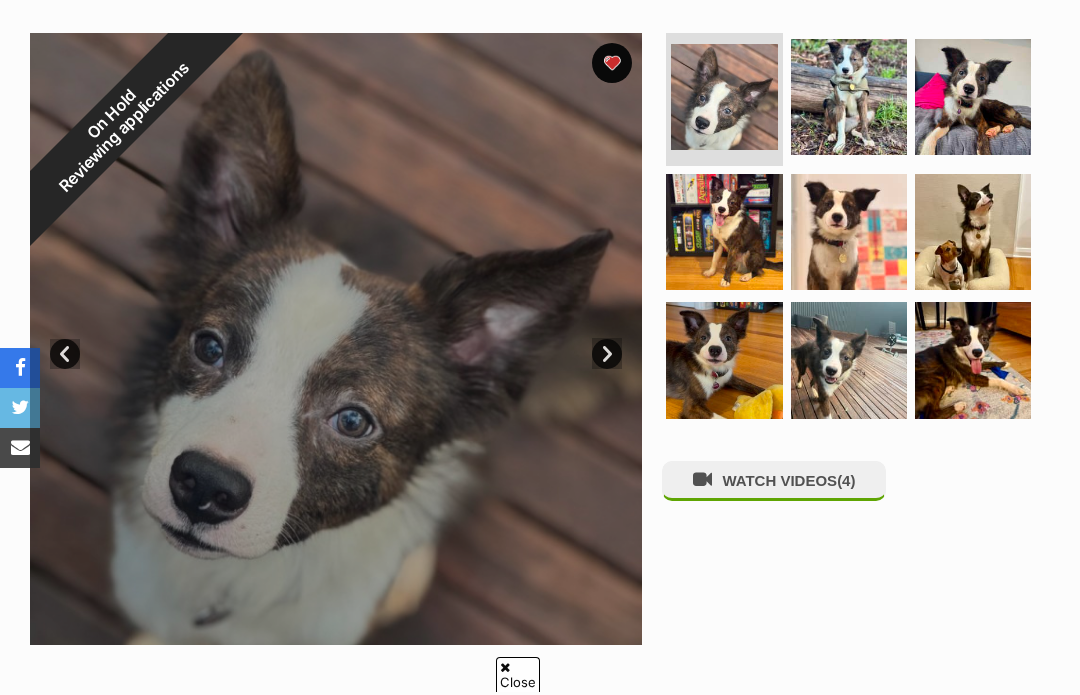 click at bounding box center [849, 232] 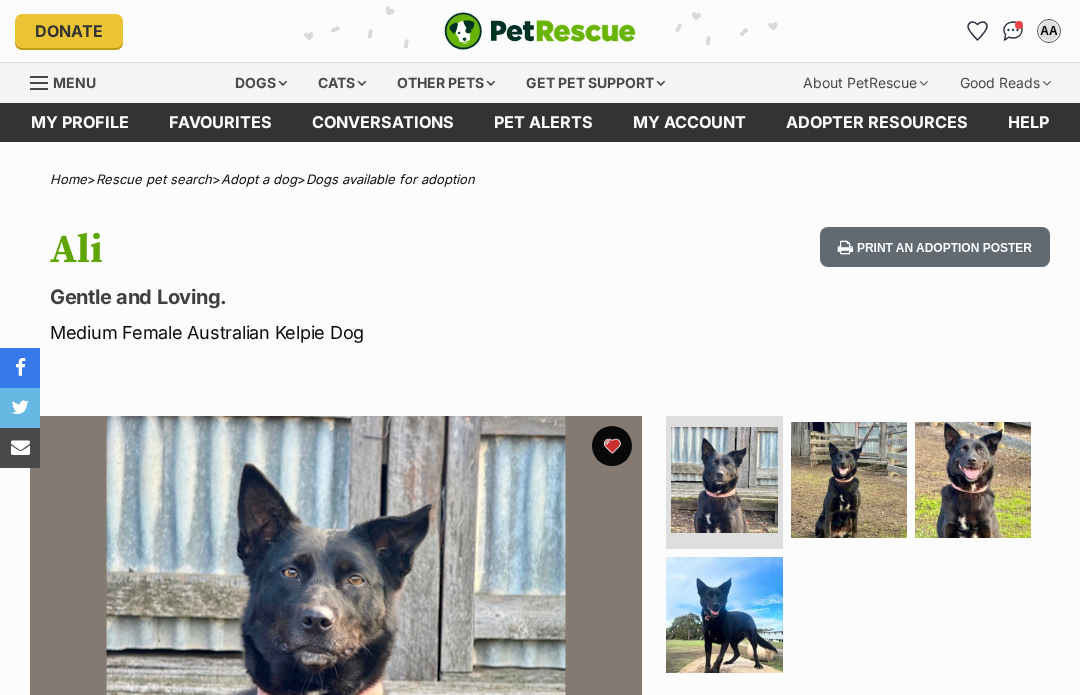 scroll, scrollTop: 0, scrollLeft: 0, axis: both 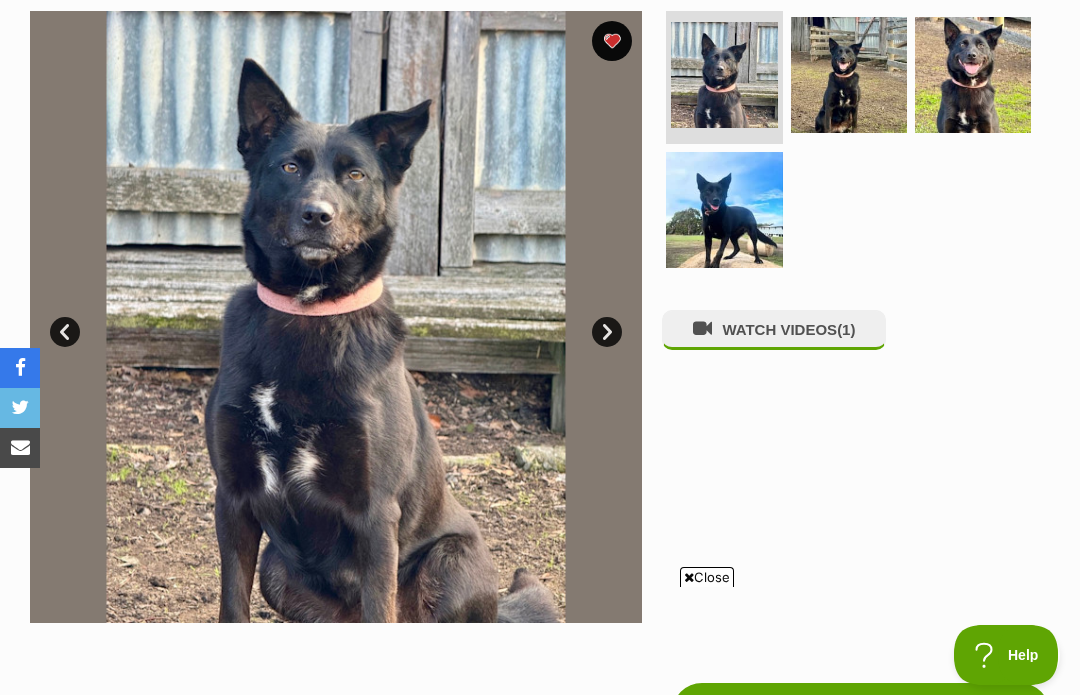 click on "WATCH VIDEOS
(1)" at bounding box center [774, 329] 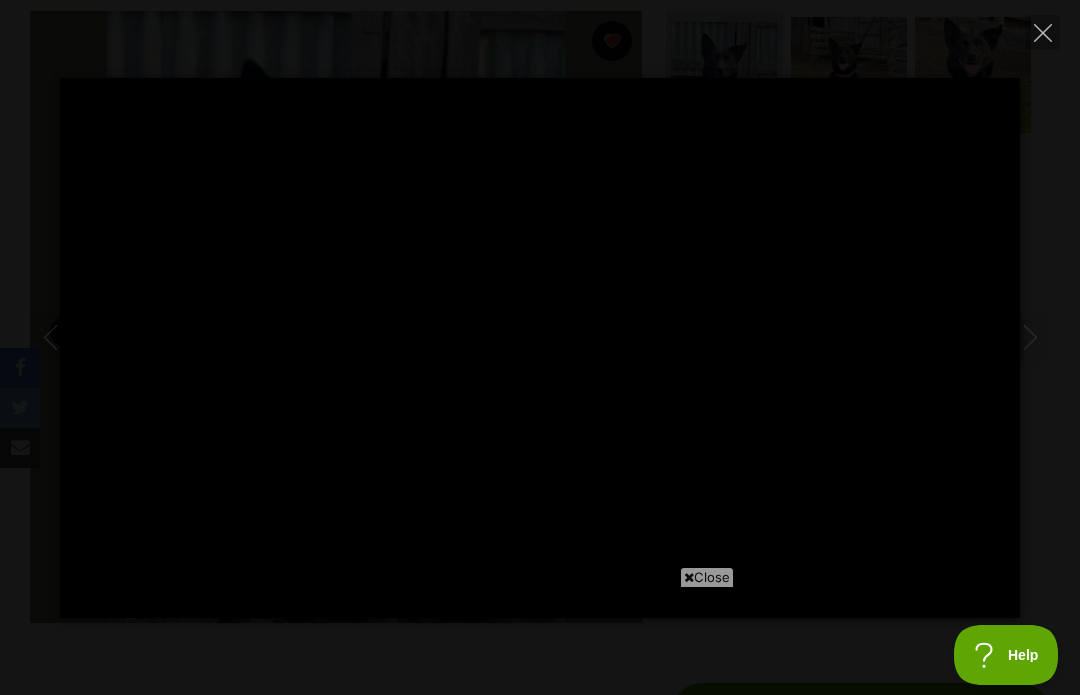 click on "Exit fullscreen Enter fullscreen" at bounding box center (994, 669) 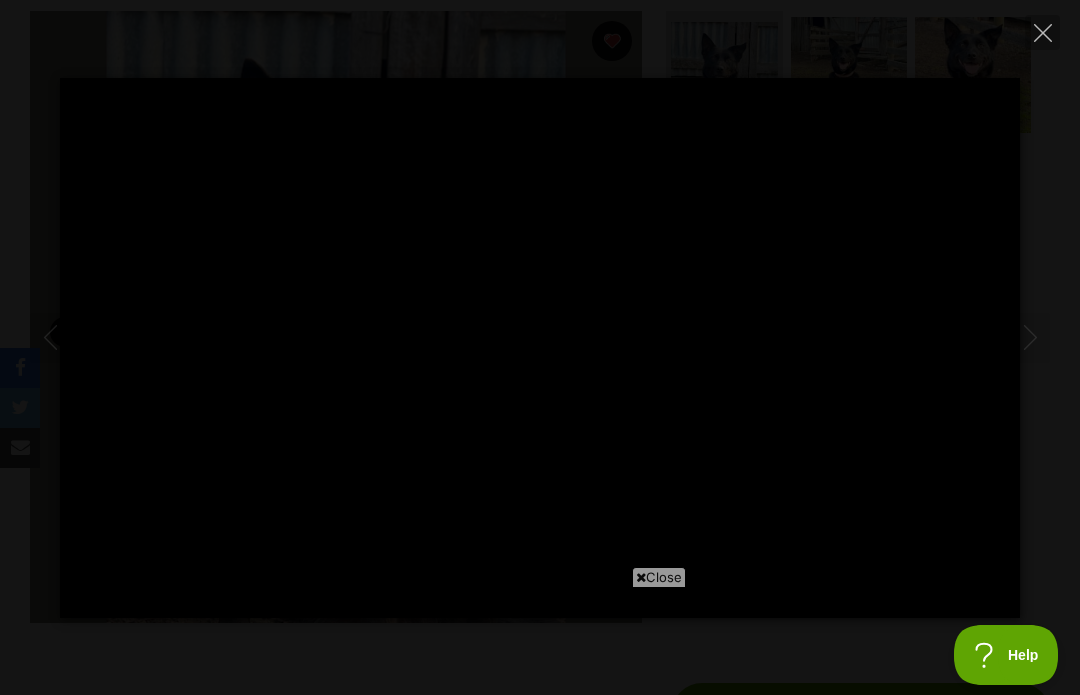 scroll, scrollTop: 0, scrollLeft: 0, axis: both 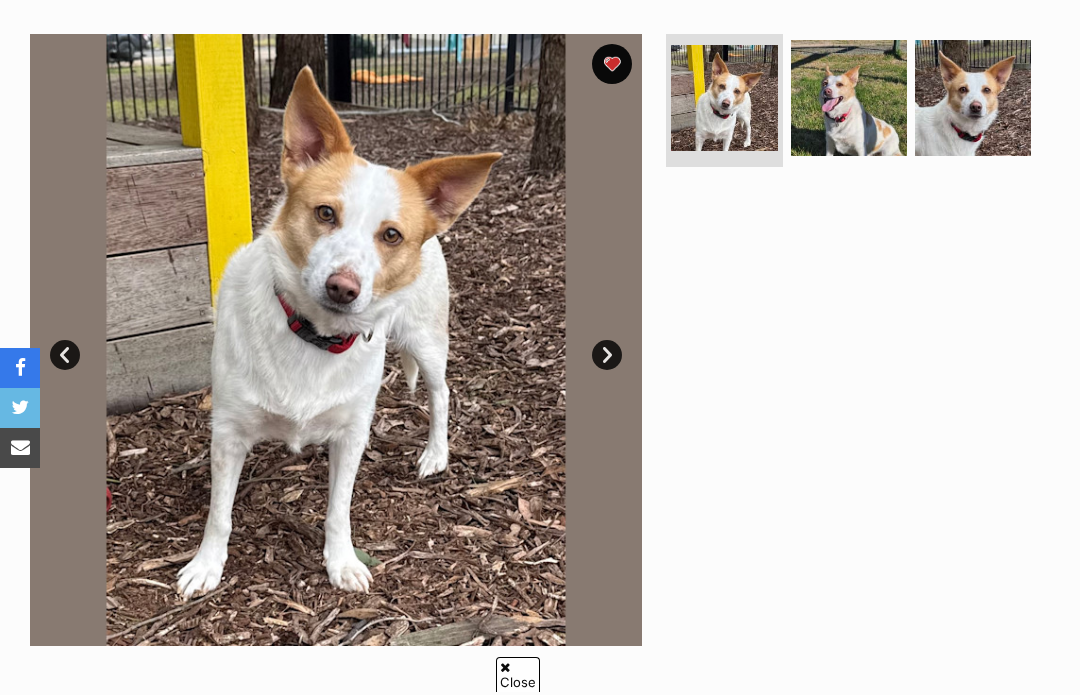 click at bounding box center [849, 98] 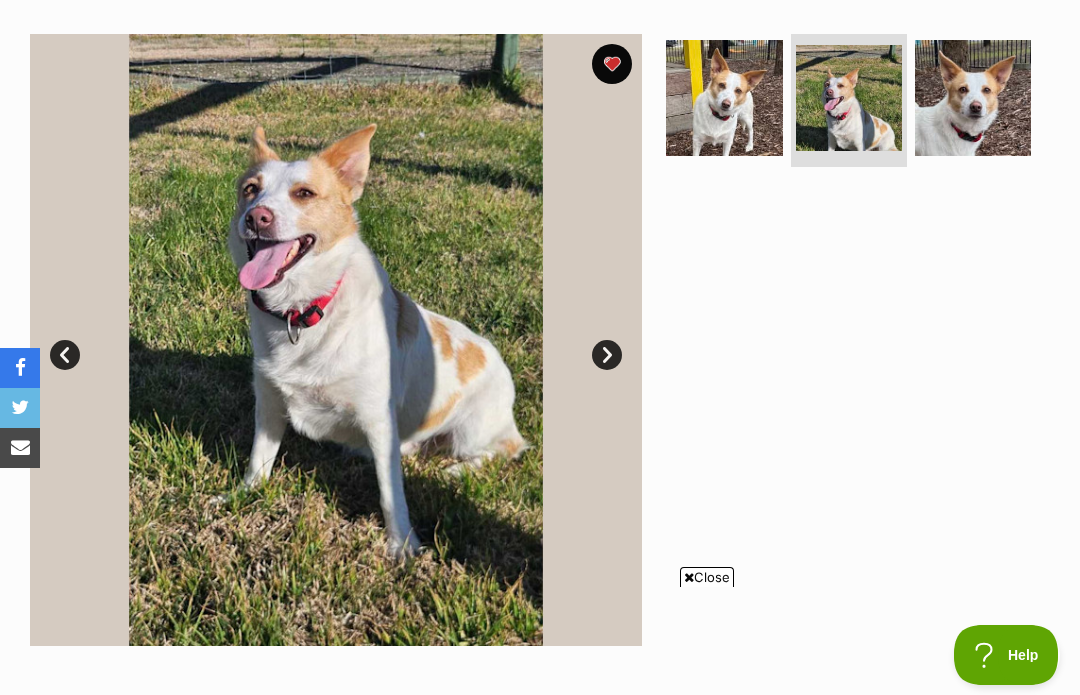 scroll, scrollTop: 0, scrollLeft: 0, axis: both 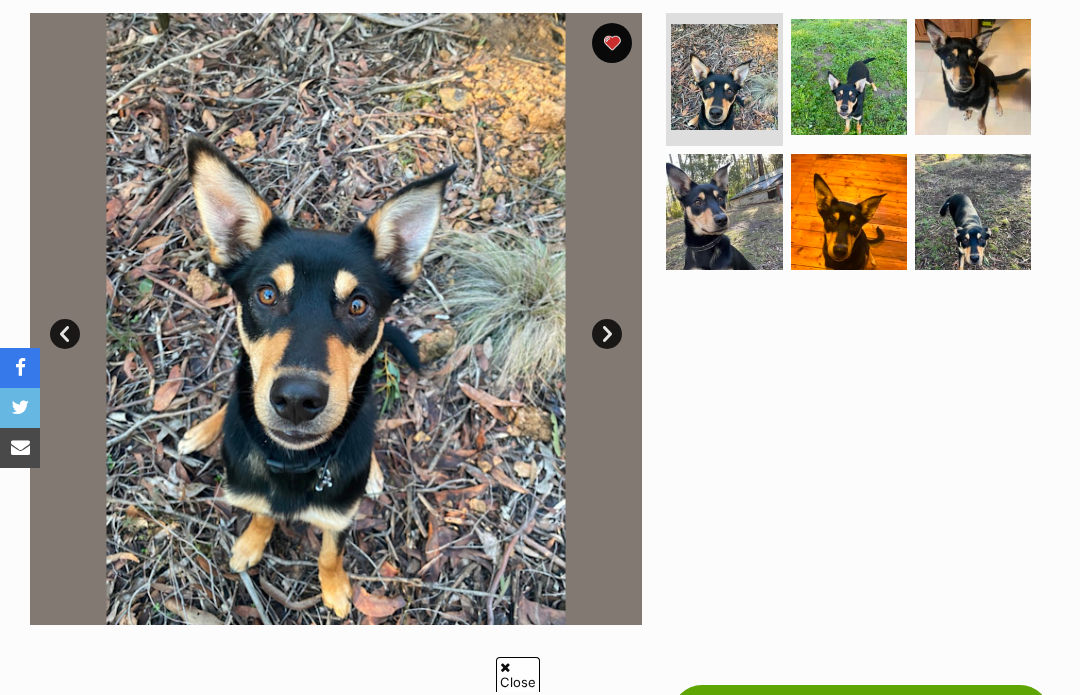 click at bounding box center [973, 77] 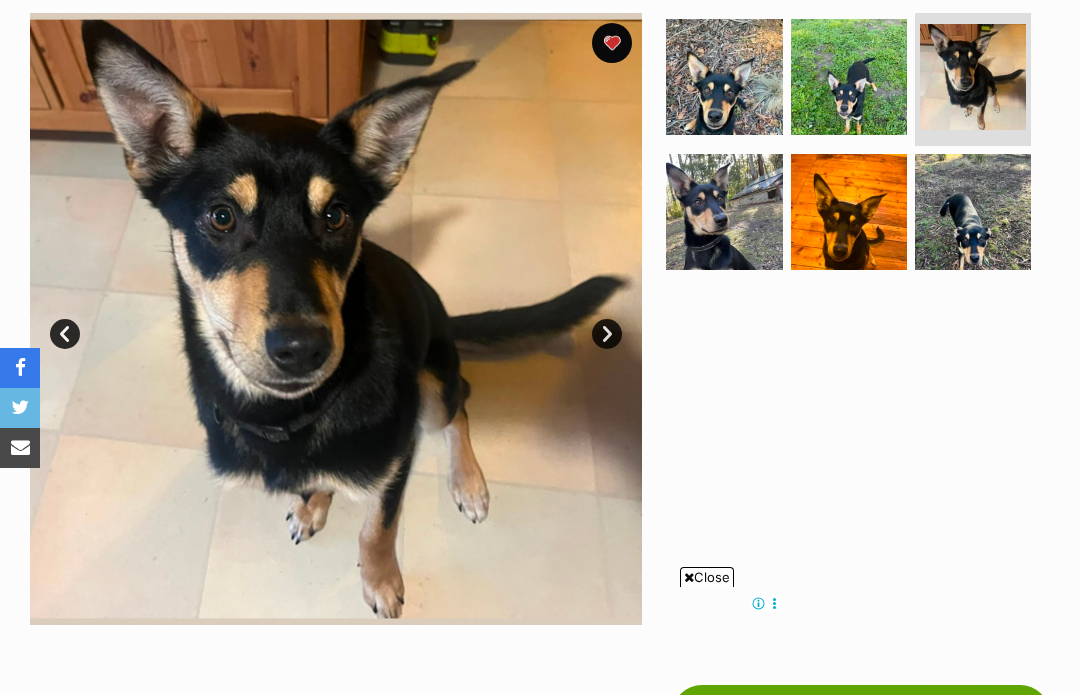 scroll, scrollTop: 0, scrollLeft: 0, axis: both 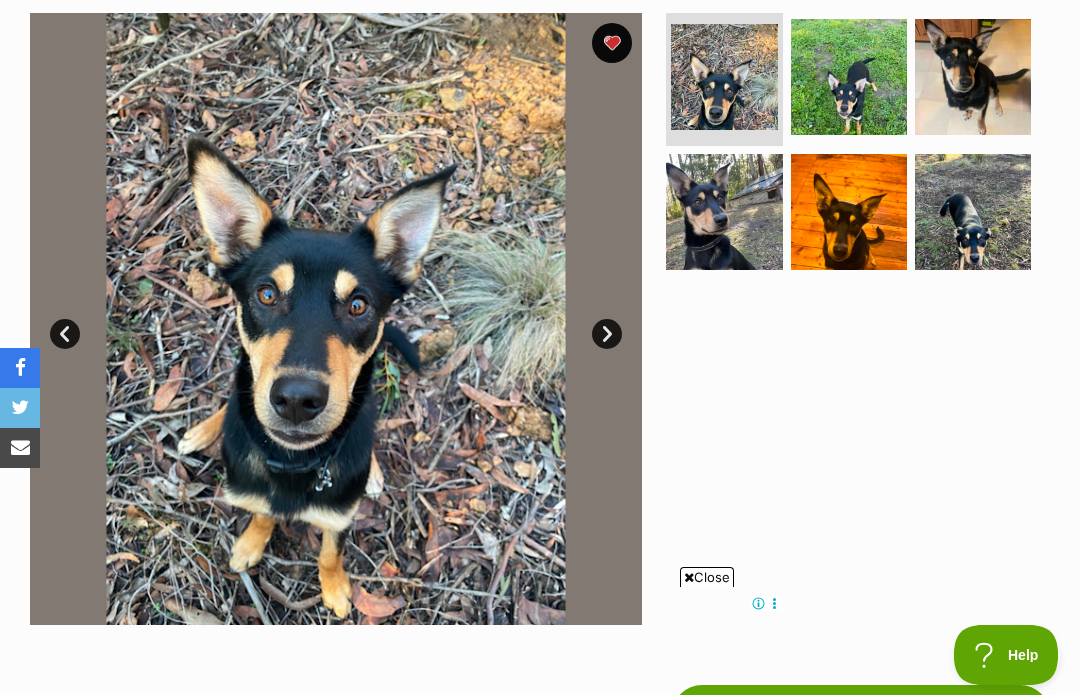 click at bounding box center [973, 77] 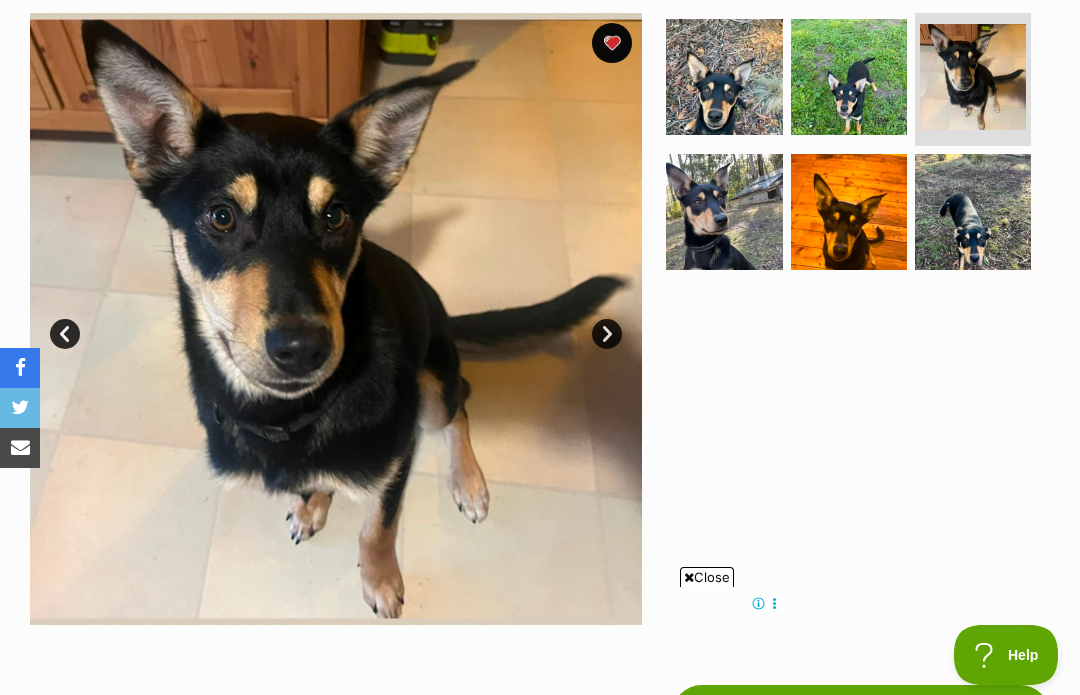 click at bounding box center [724, 212] 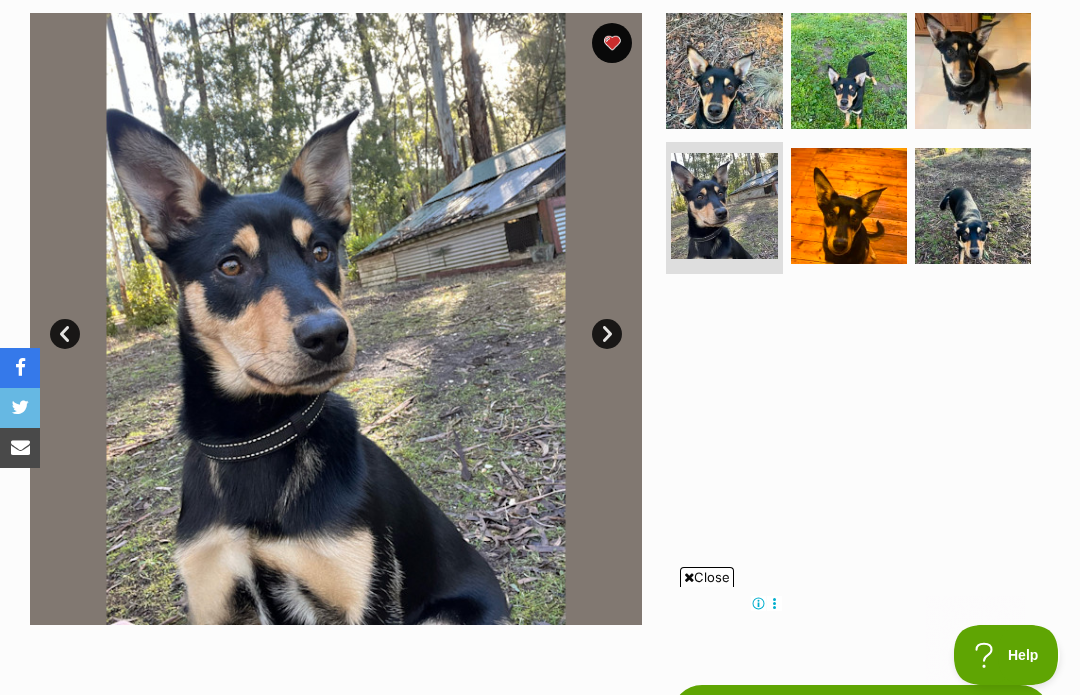 click at bounding box center (849, 206) 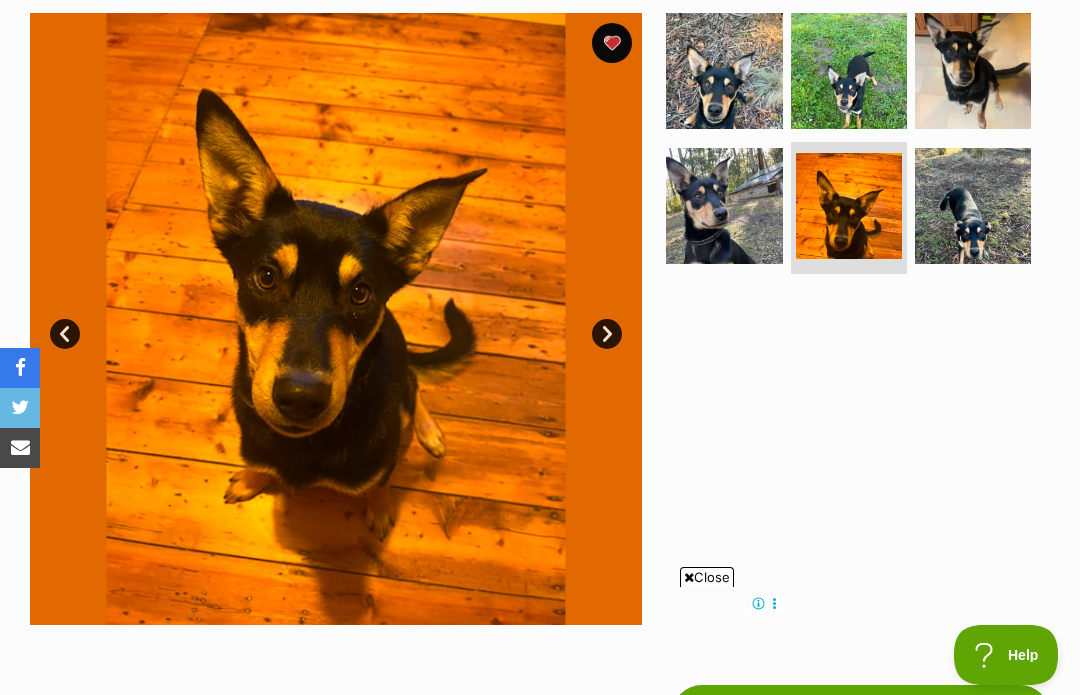 click at bounding box center (973, 71) 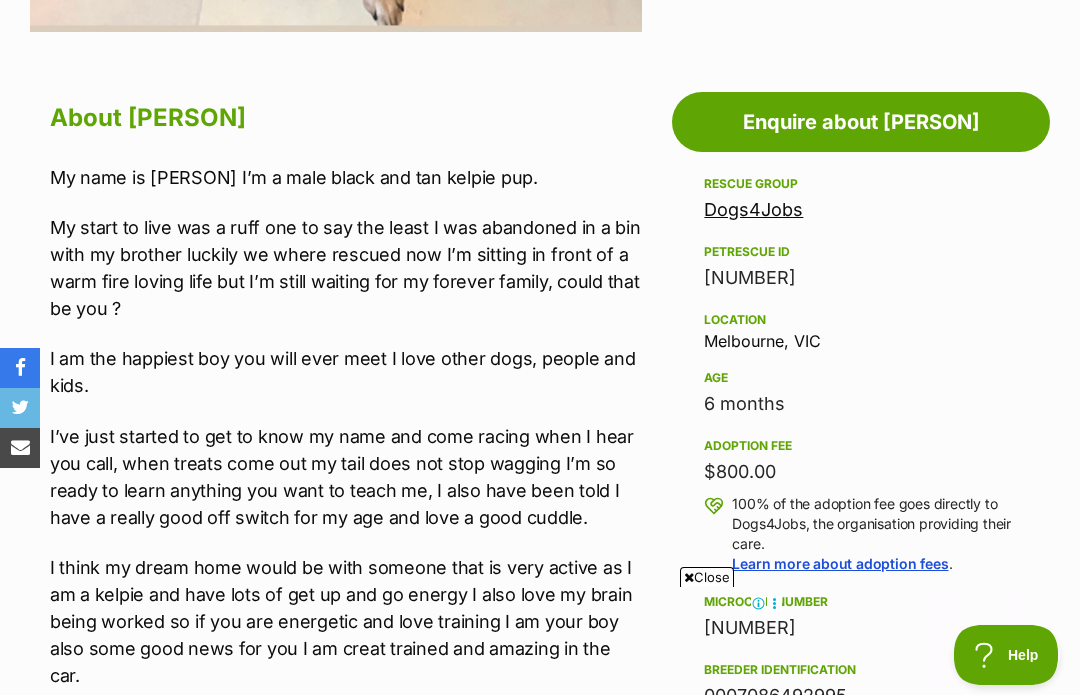 scroll, scrollTop: 1010, scrollLeft: 0, axis: vertical 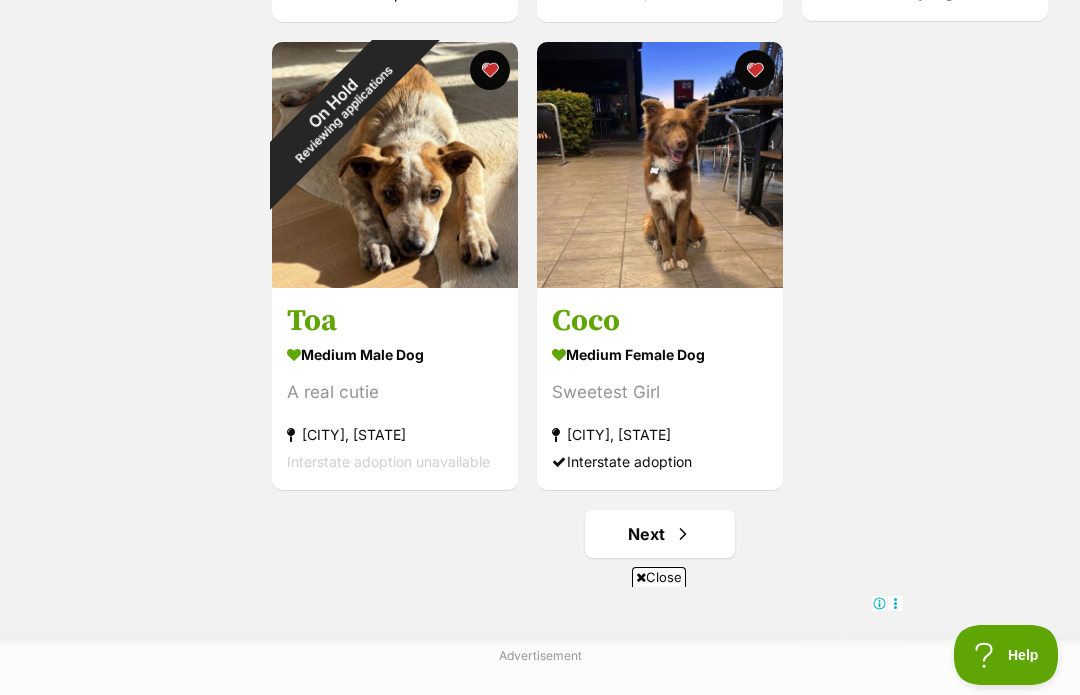 click on "Next" at bounding box center [660, 534] 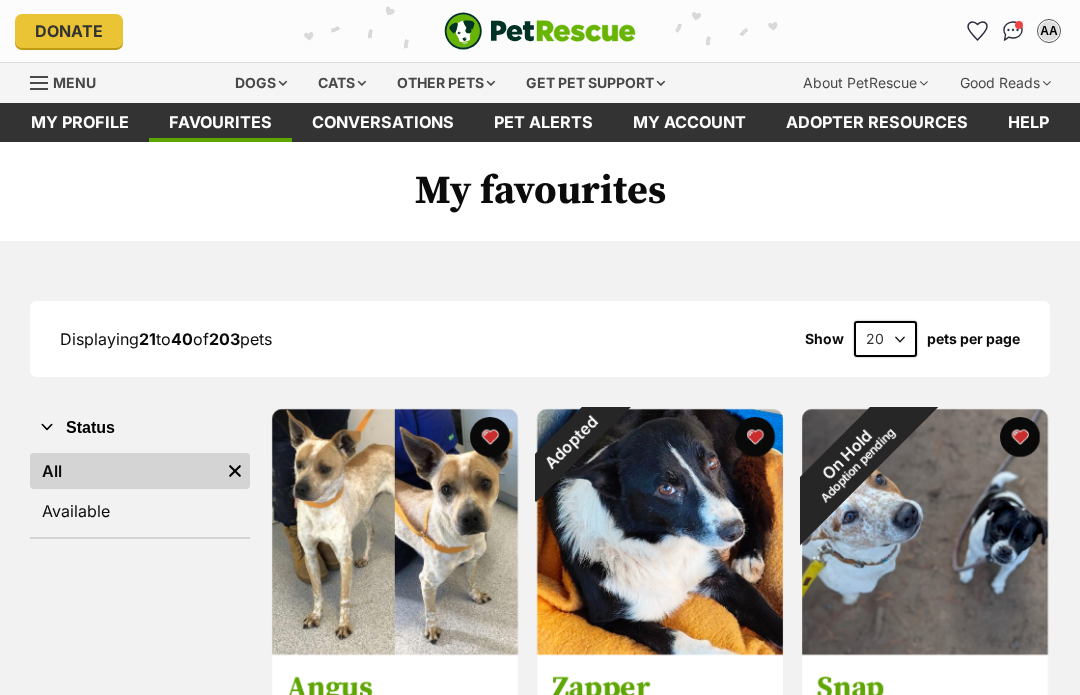 scroll, scrollTop: 0, scrollLeft: 0, axis: both 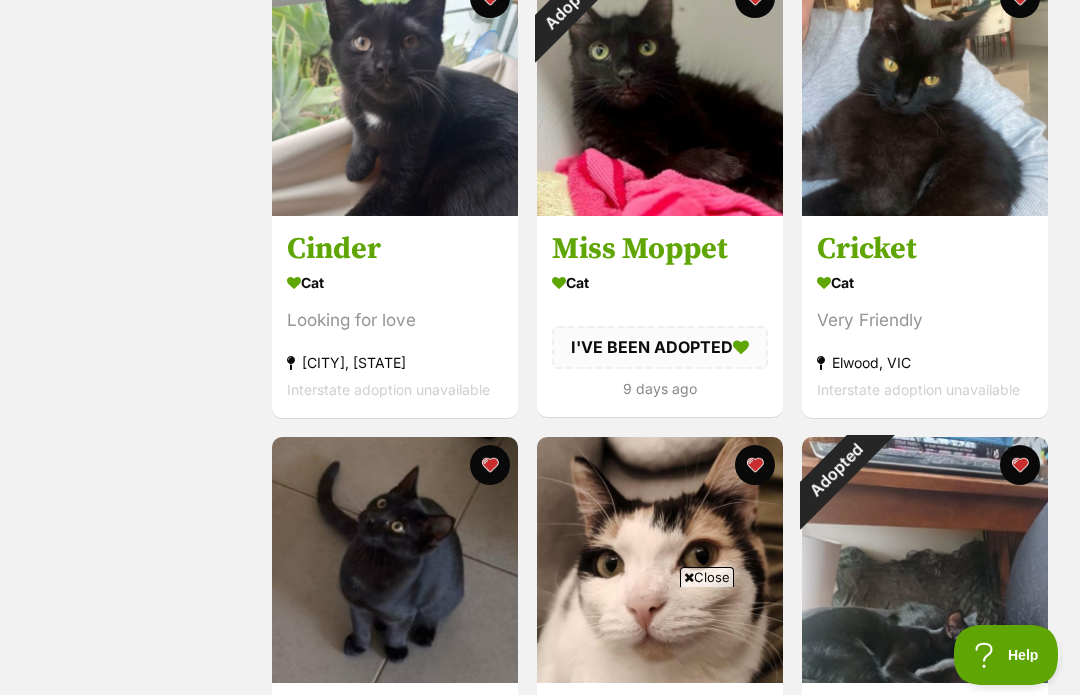 click at bounding box center [925, 93] 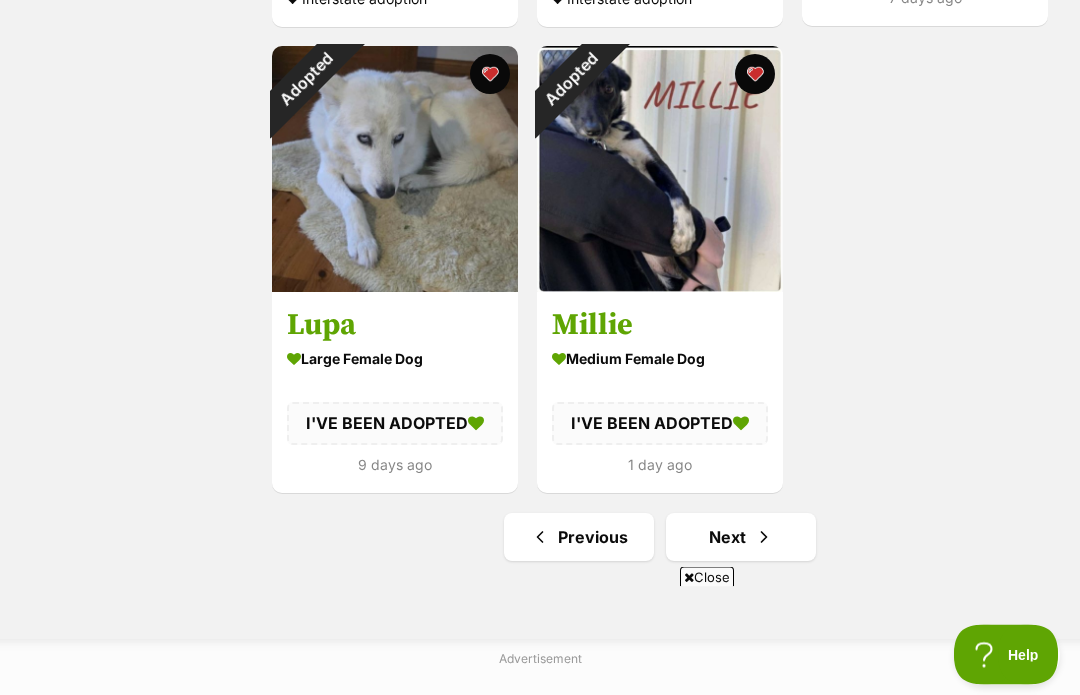 scroll, scrollTop: 3166, scrollLeft: 0, axis: vertical 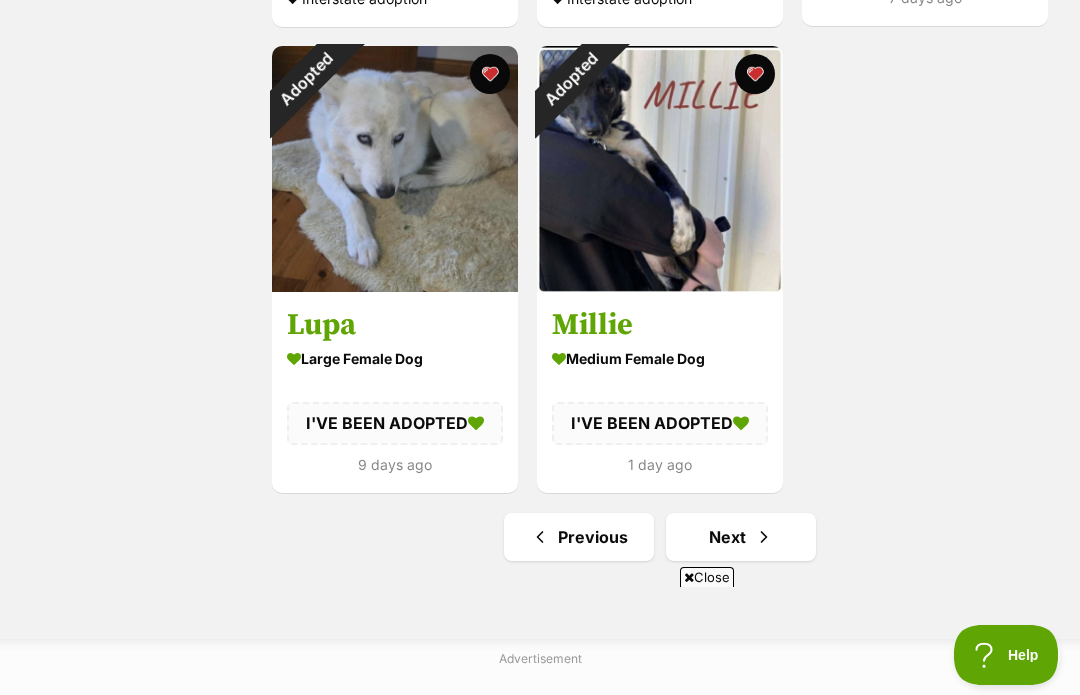 click at bounding box center [395, 169] 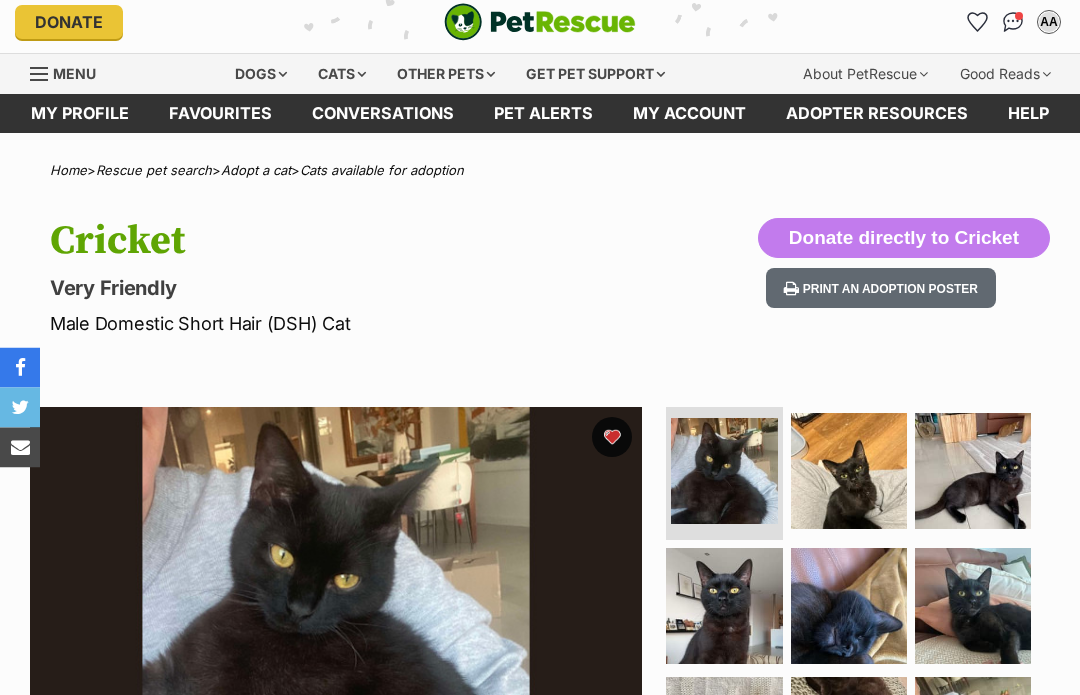 scroll, scrollTop: 0, scrollLeft: 0, axis: both 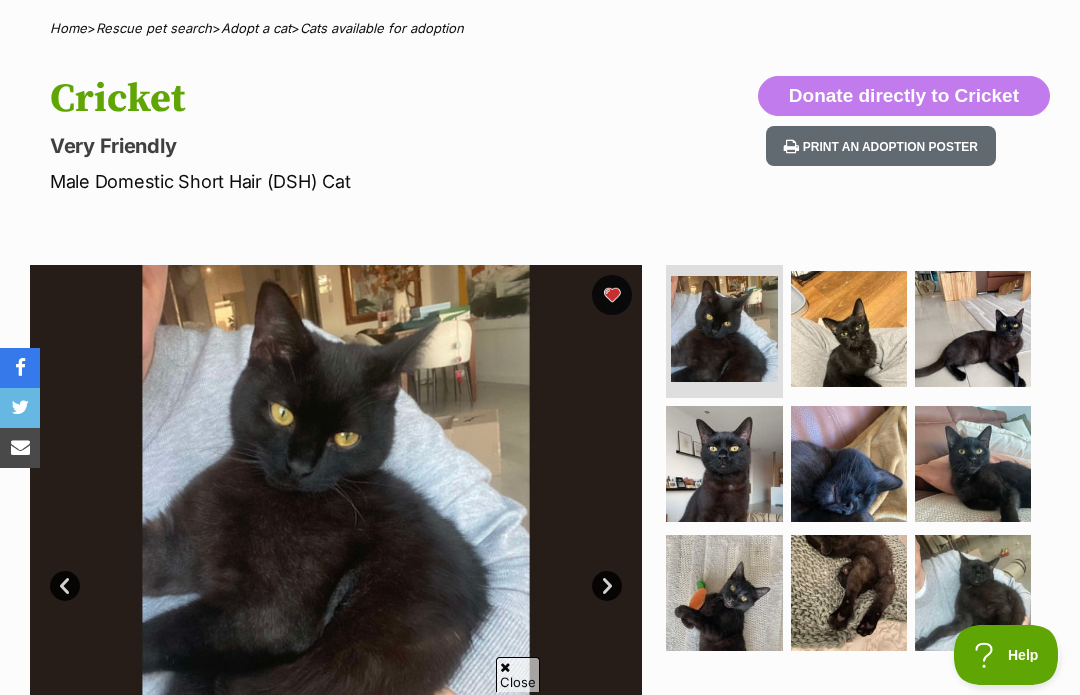 click at bounding box center [849, 329] 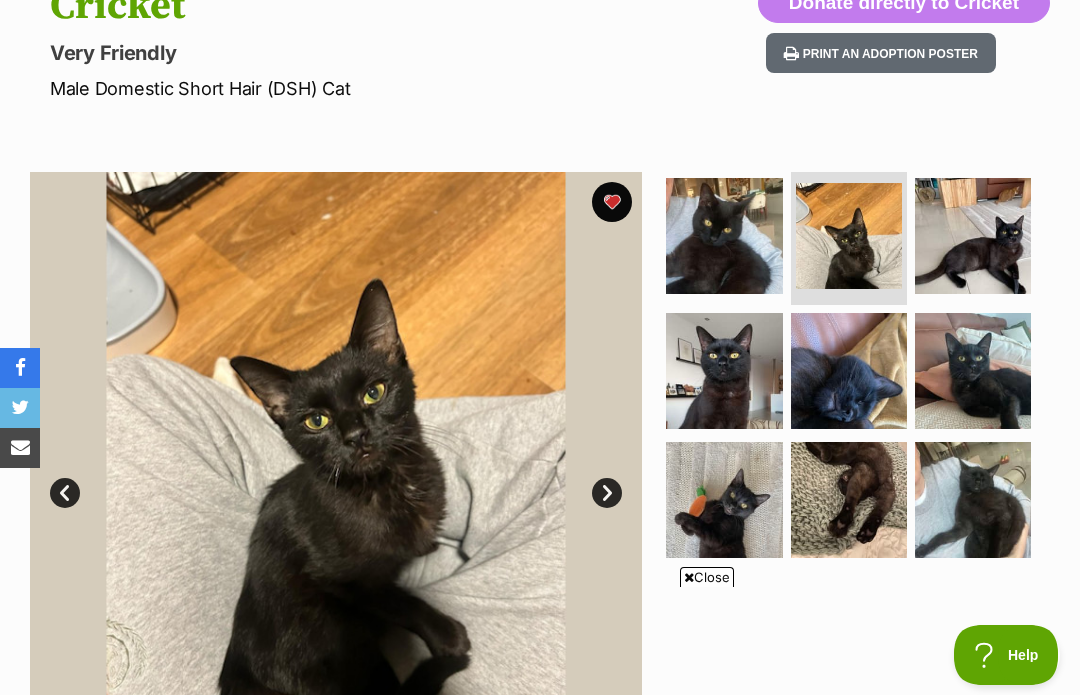 scroll, scrollTop: 0, scrollLeft: 0, axis: both 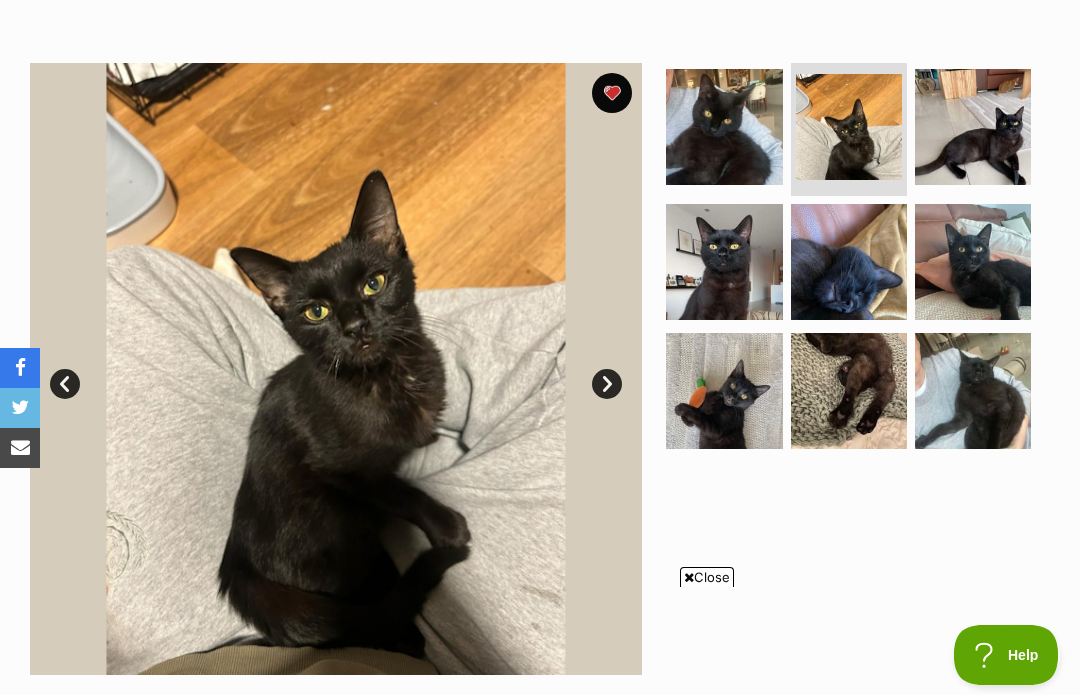 click at bounding box center (724, 391) 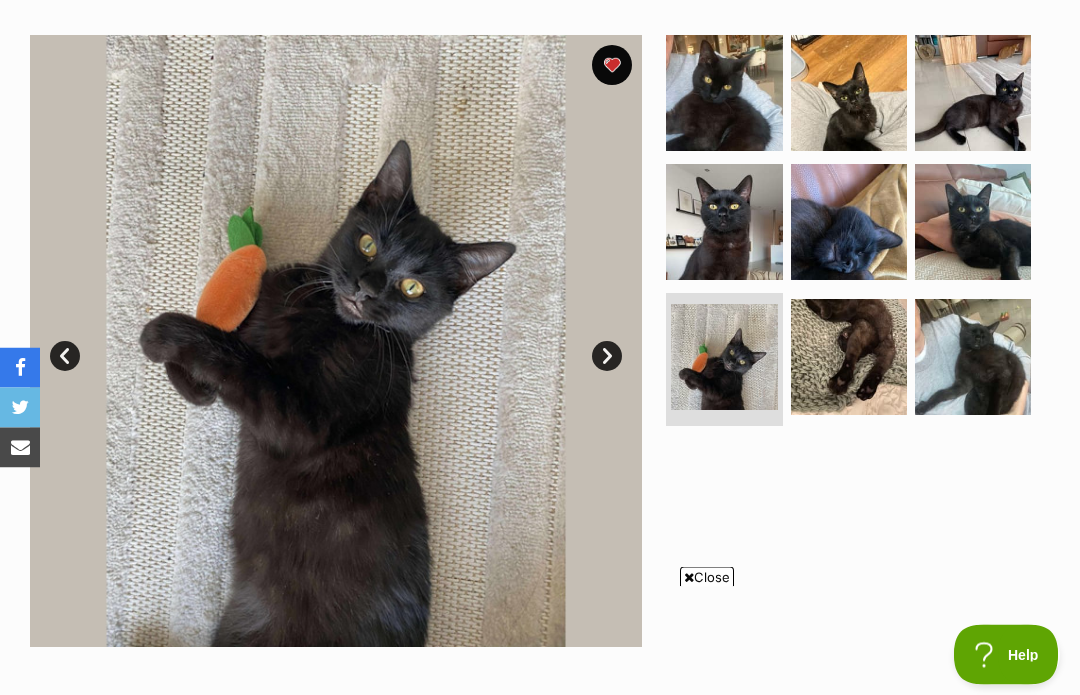 scroll, scrollTop: 444, scrollLeft: 0, axis: vertical 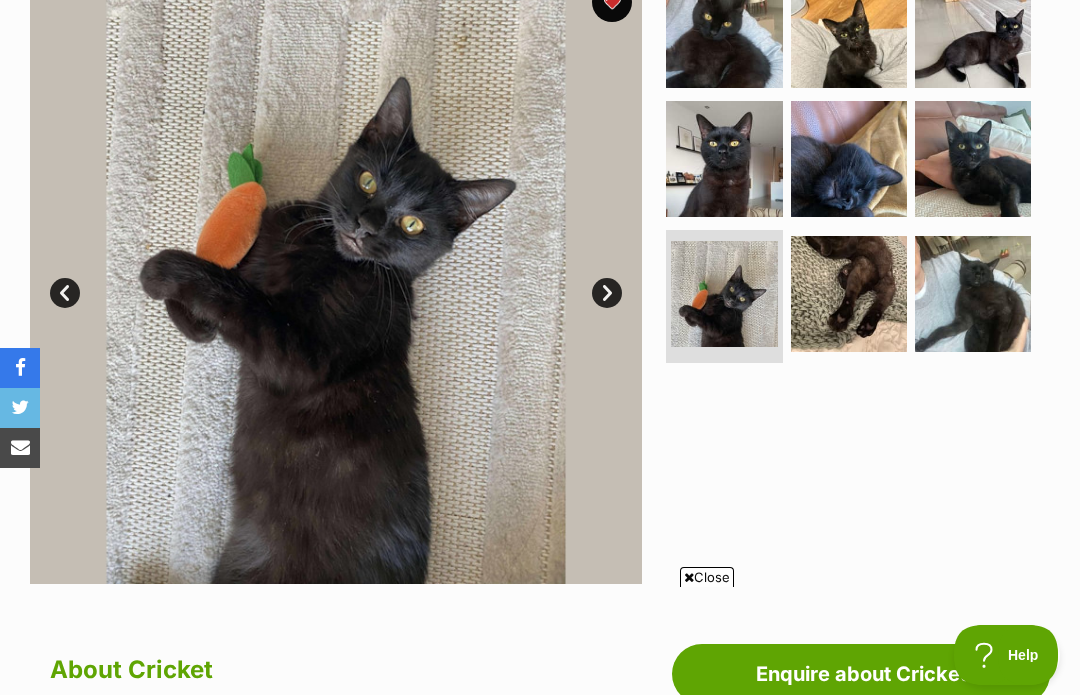 click at bounding box center [724, 159] 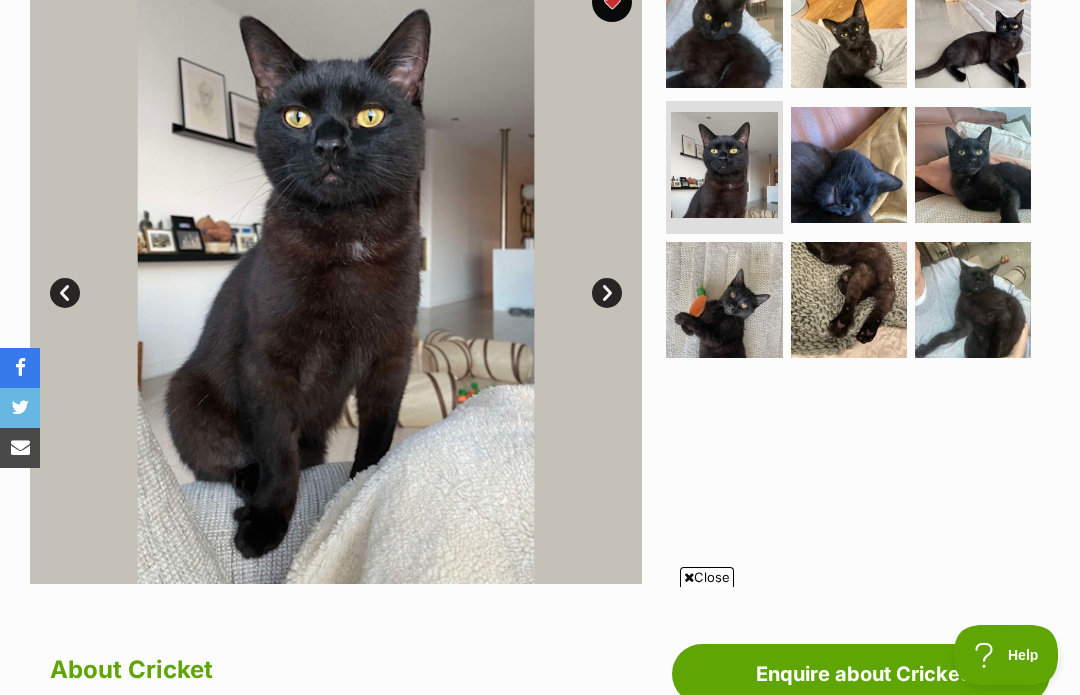 click at bounding box center [973, 165] 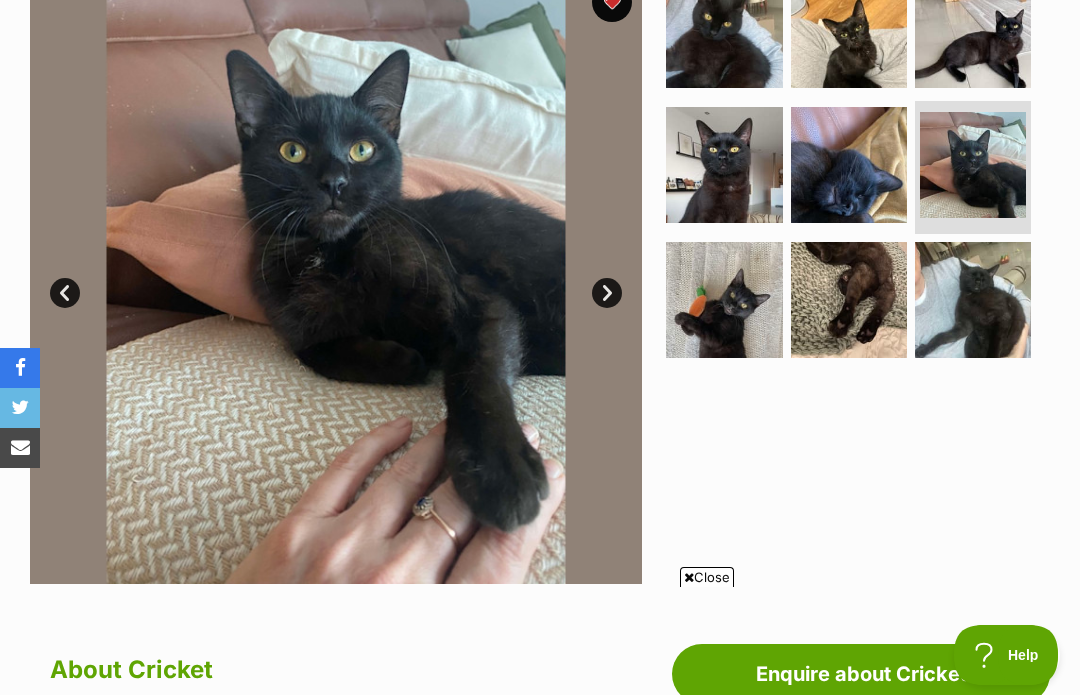click at bounding box center (973, 300) 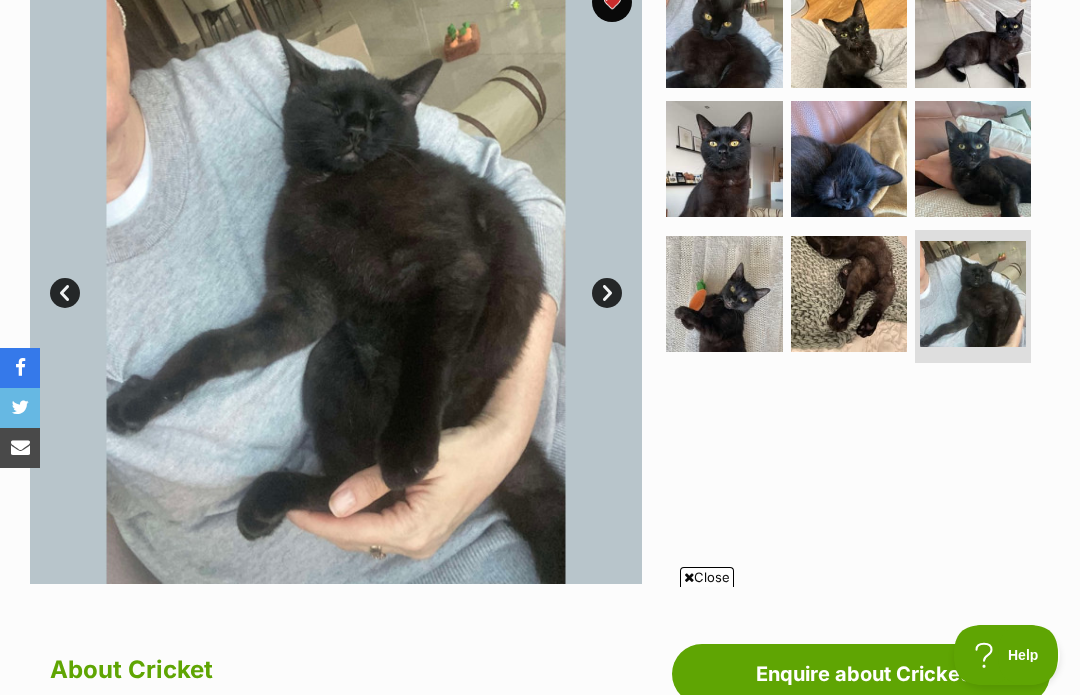 click at bounding box center (849, 294) 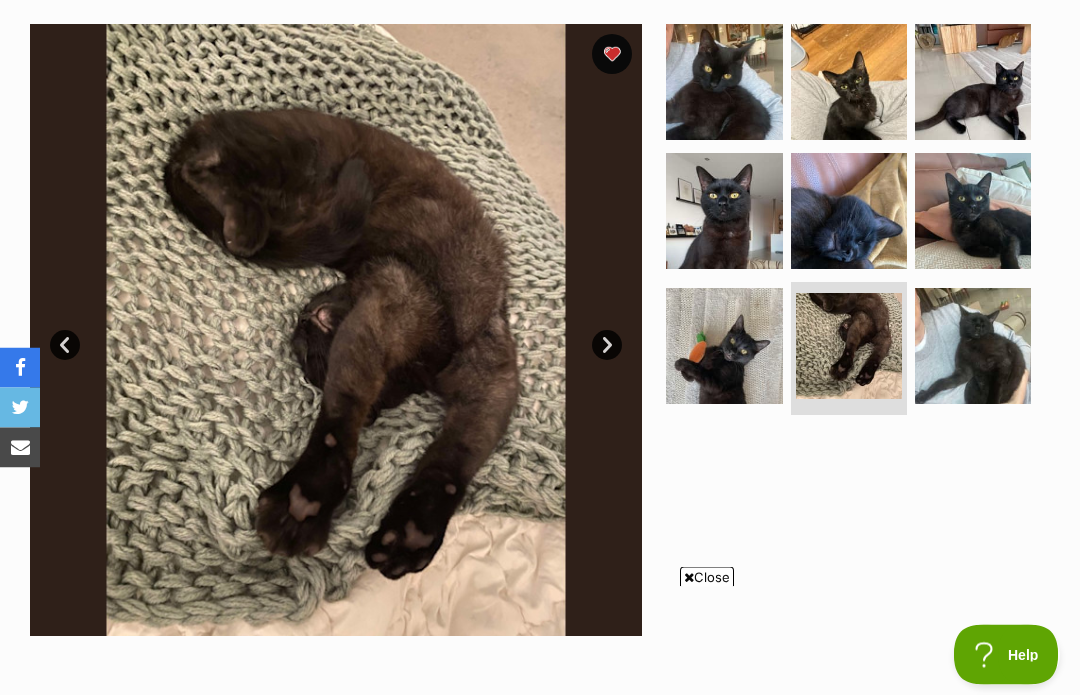 scroll, scrollTop: 399, scrollLeft: 0, axis: vertical 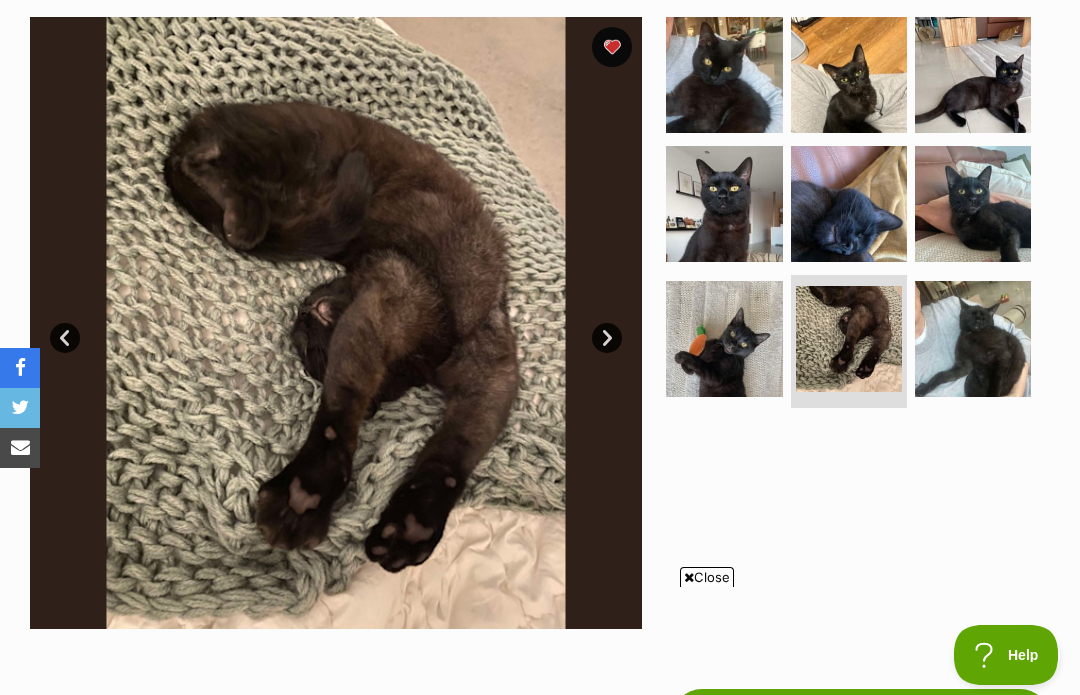 click at bounding box center [724, 75] 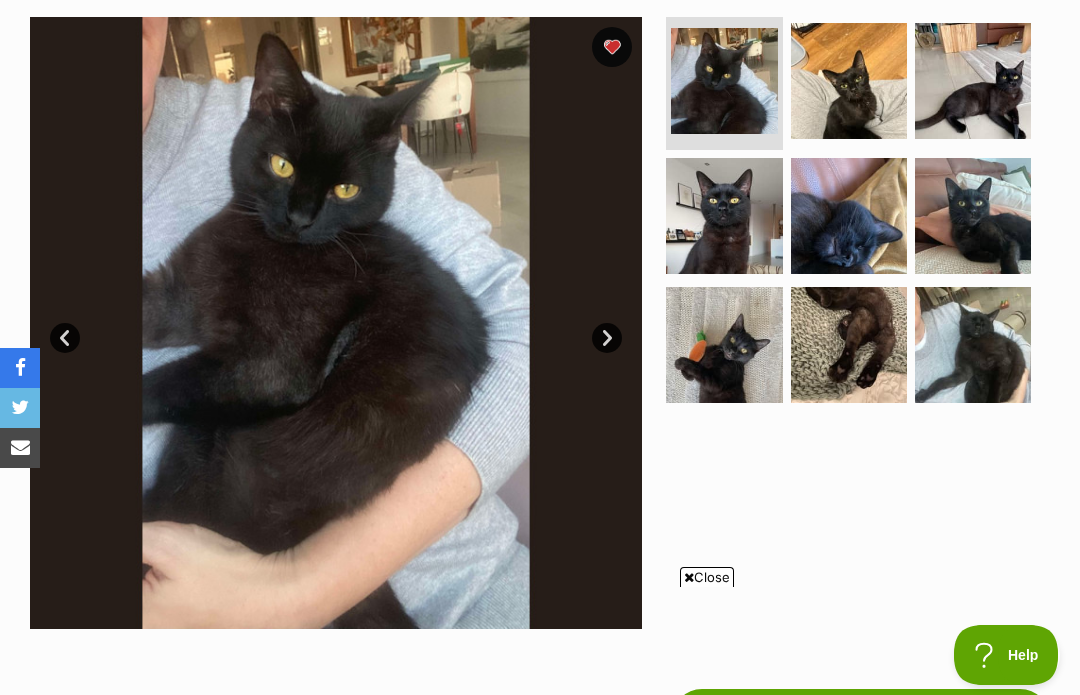 click at bounding box center (849, 81) 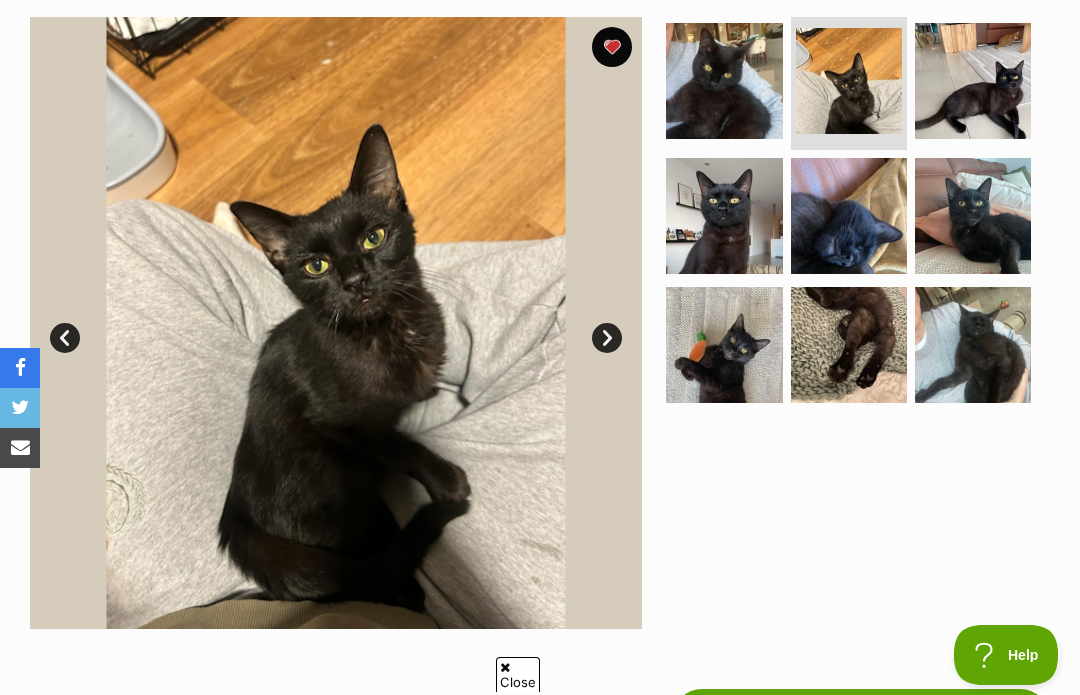 click at bounding box center (849, 345) 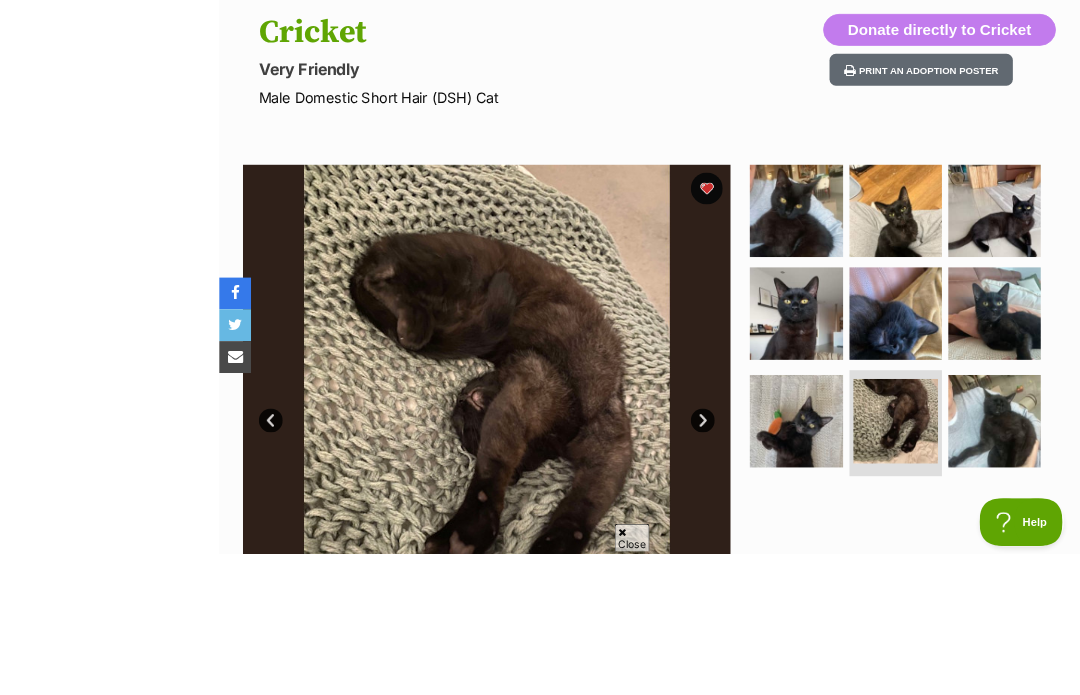 scroll, scrollTop: 338, scrollLeft: 0, axis: vertical 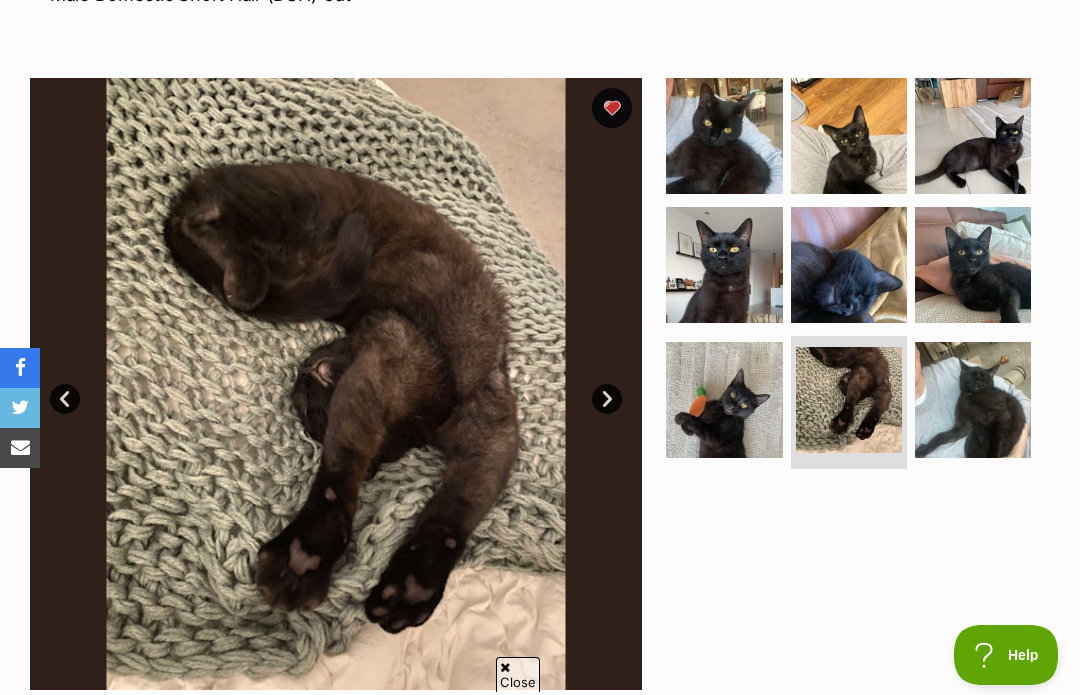 click at bounding box center (973, 400) 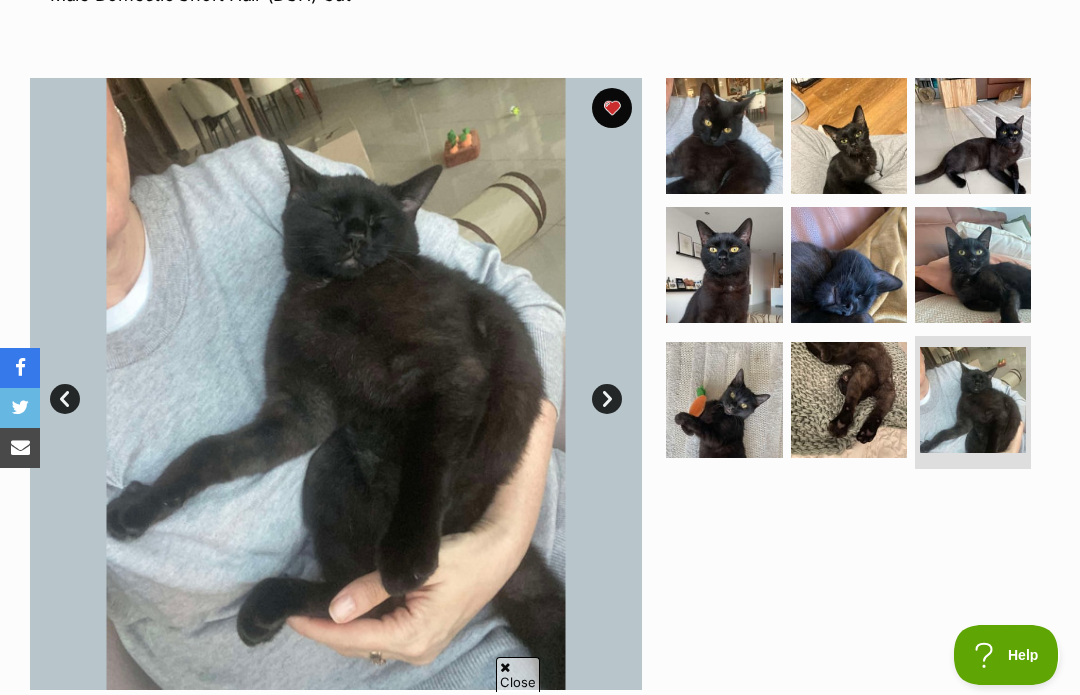 click at bounding box center (724, 400) 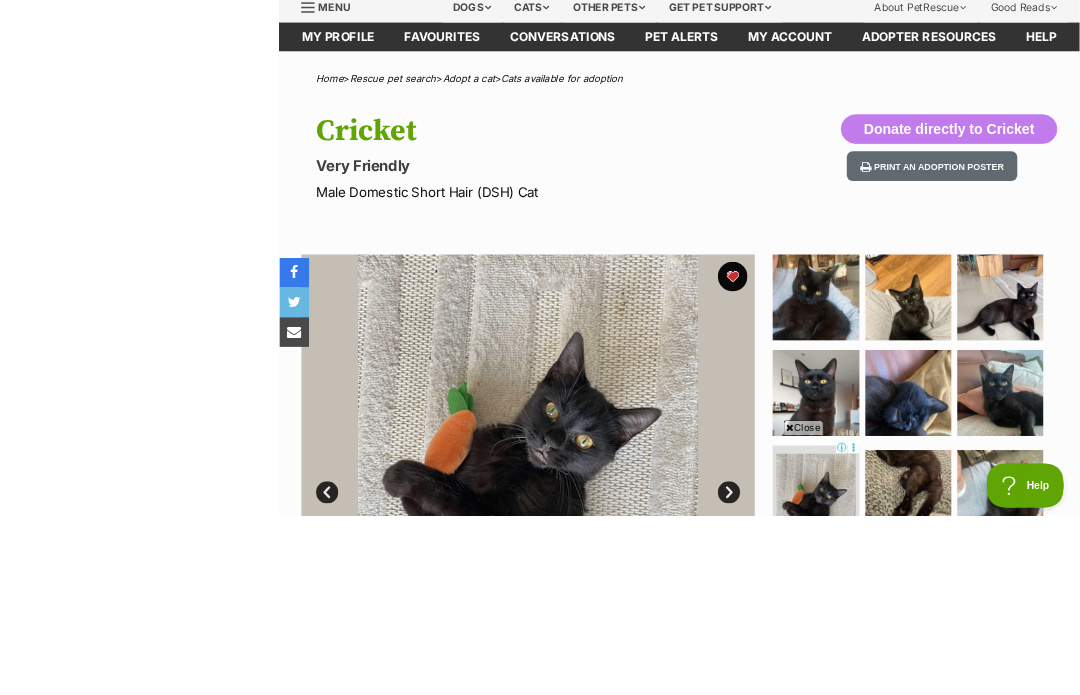scroll, scrollTop: 292, scrollLeft: 0, axis: vertical 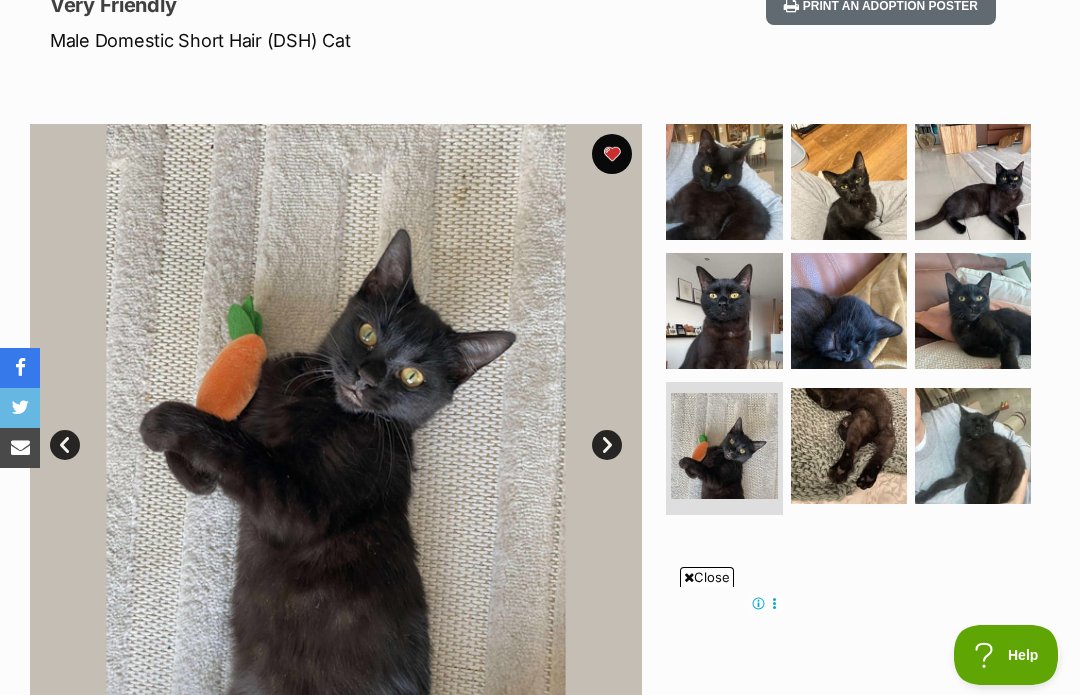click at bounding box center (973, 311) 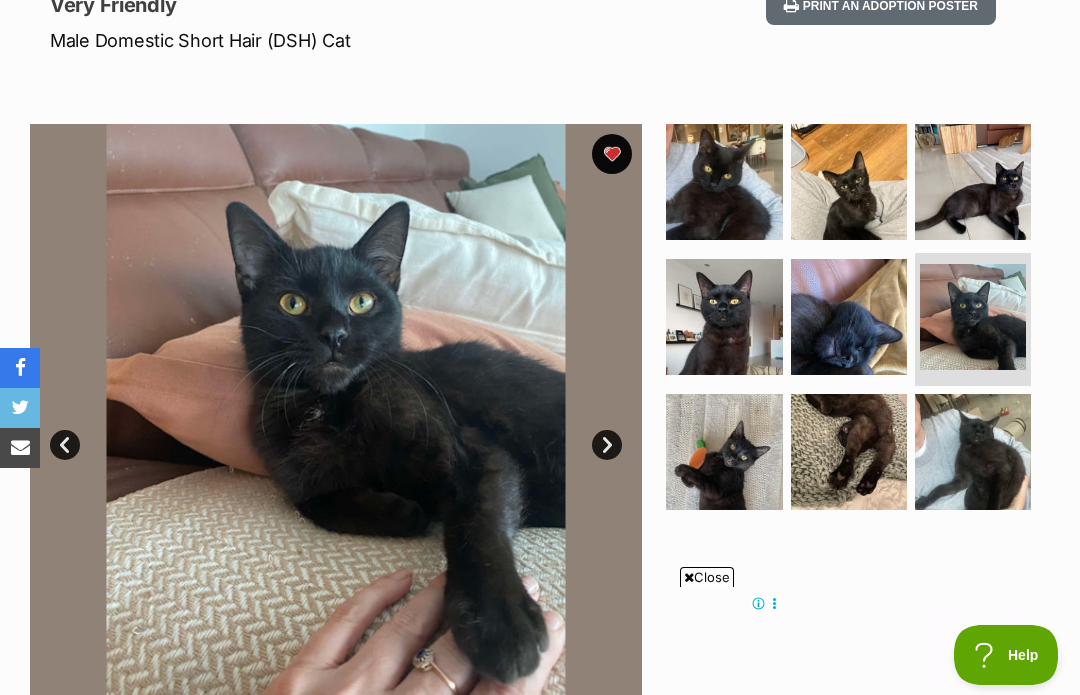 click at bounding box center [973, 182] 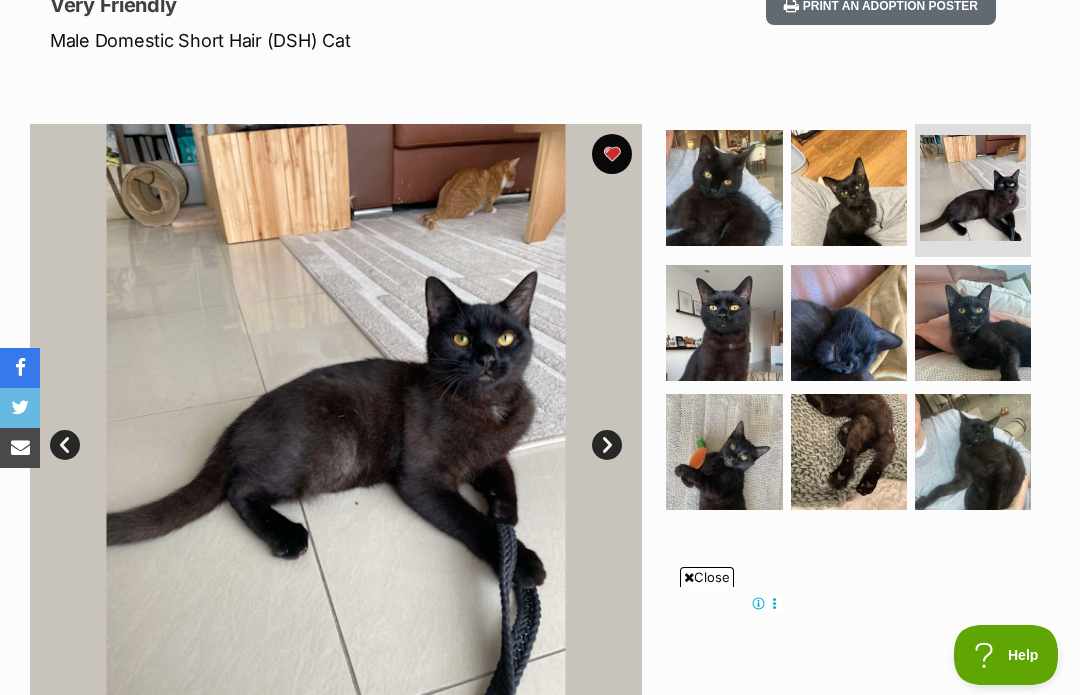 scroll, scrollTop: 256, scrollLeft: 0, axis: vertical 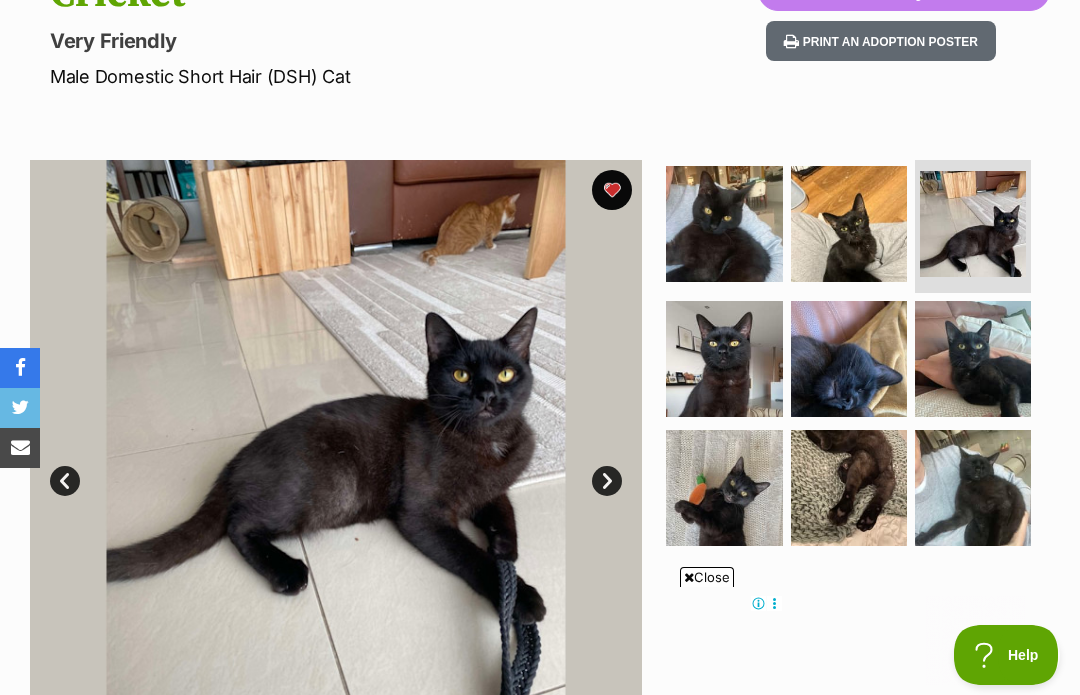 click at bounding box center [724, 359] 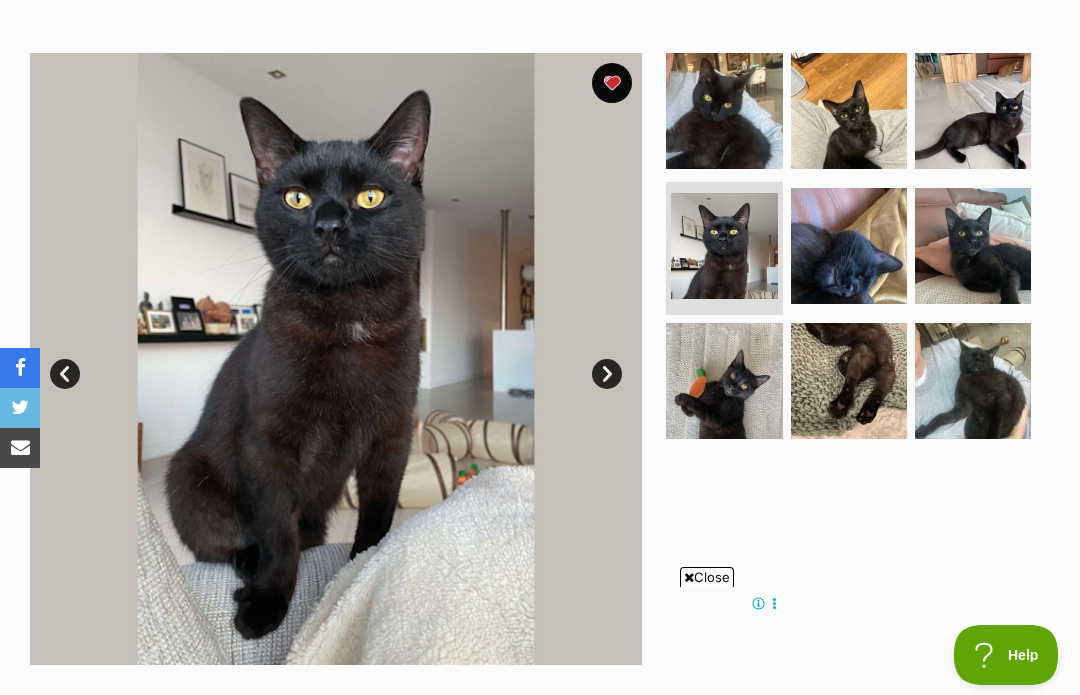 scroll, scrollTop: 363, scrollLeft: 0, axis: vertical 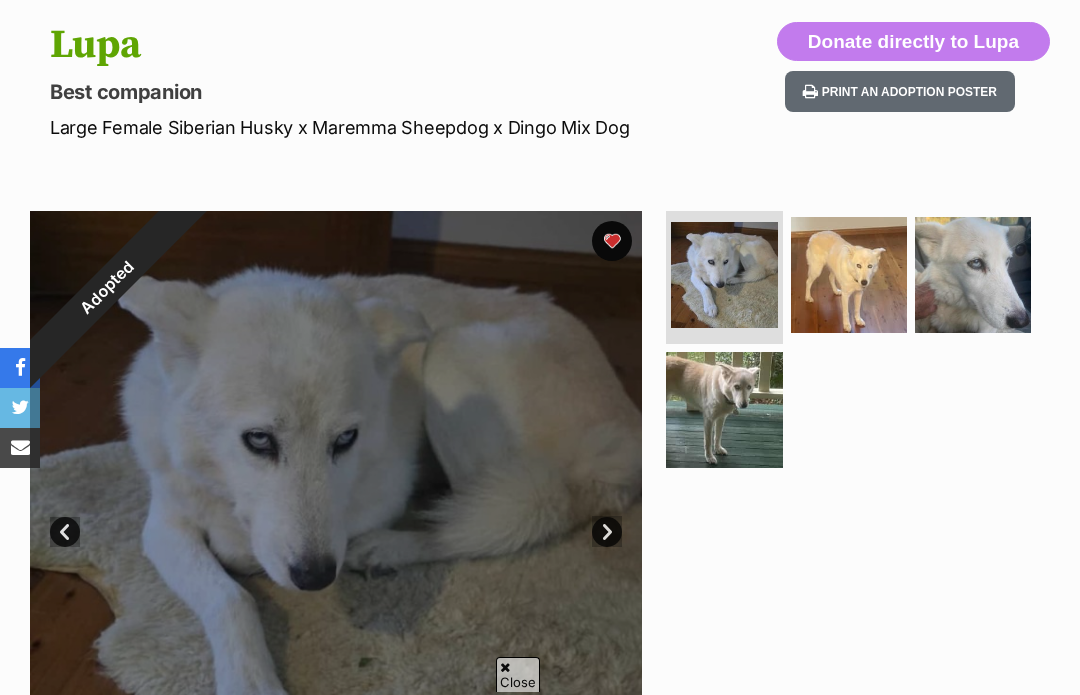 click at bounding box center (849, 275) 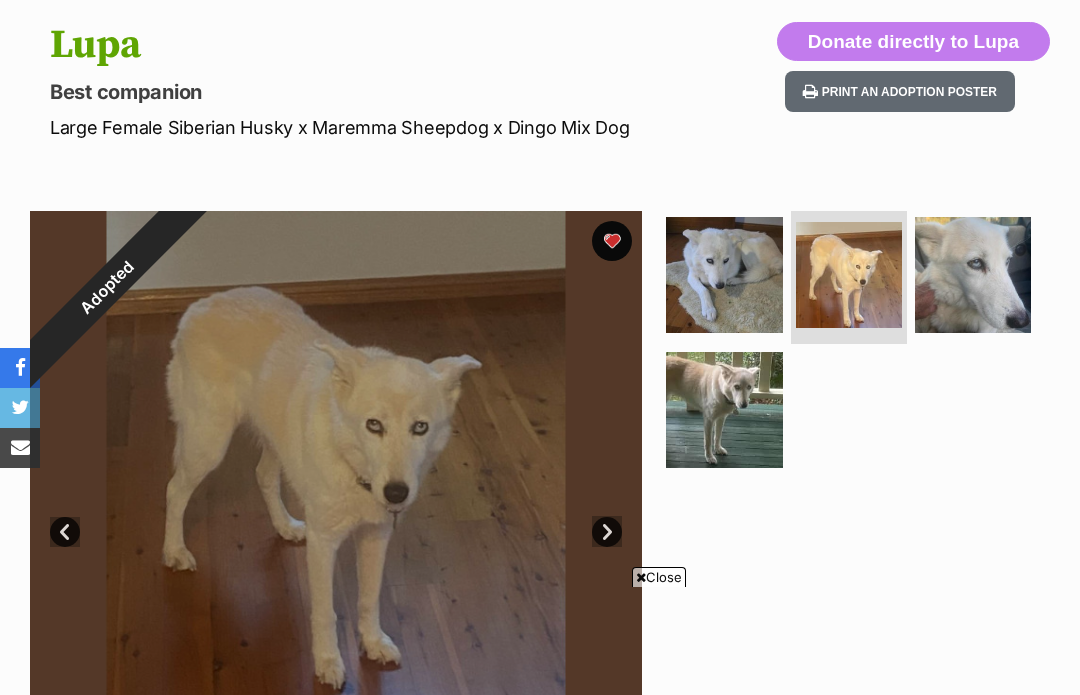 scroll, scrollTop: 0, scrollLeft: 0, axis: both 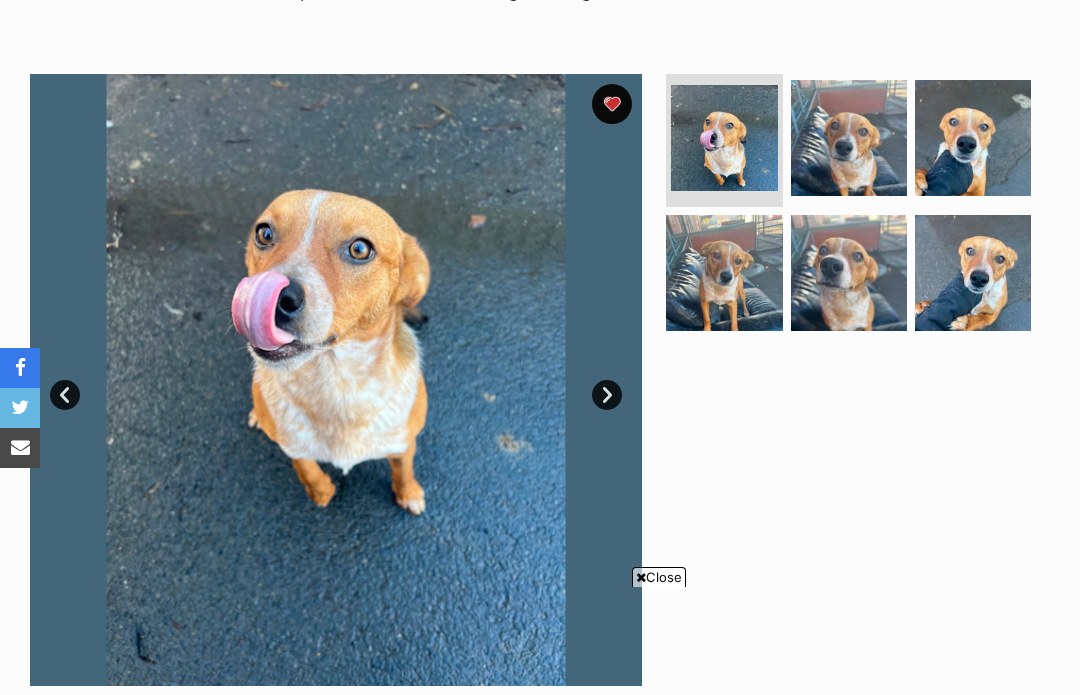 click at bounding box center [849, 273] 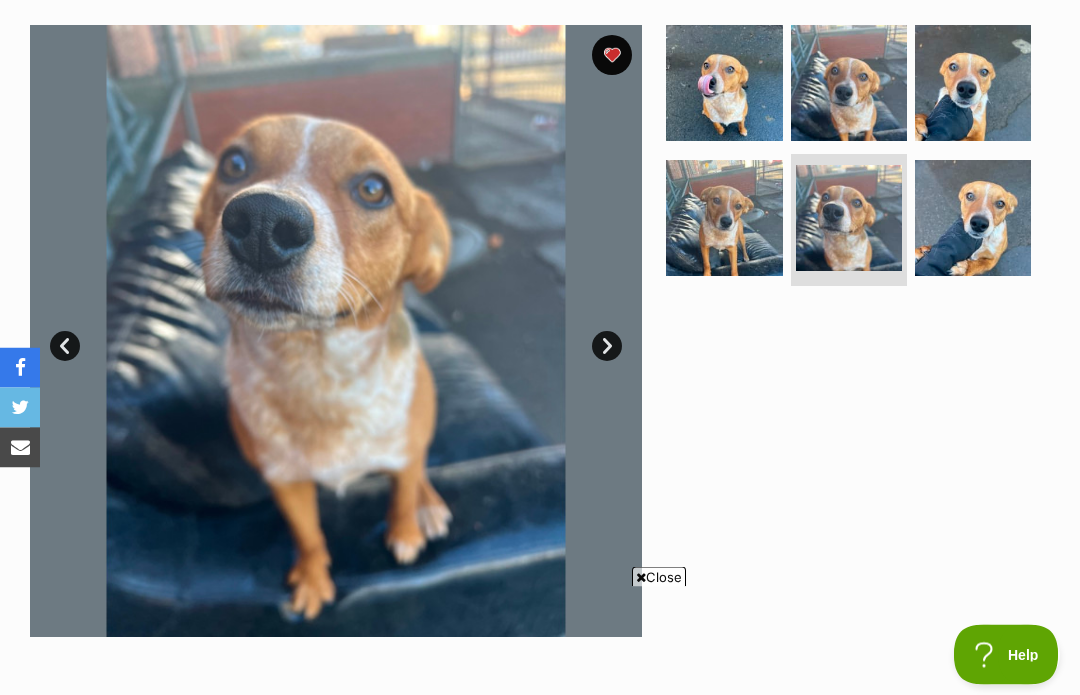 scroll, scrollTop: 391, scrollLeft: 0, axis: vertical 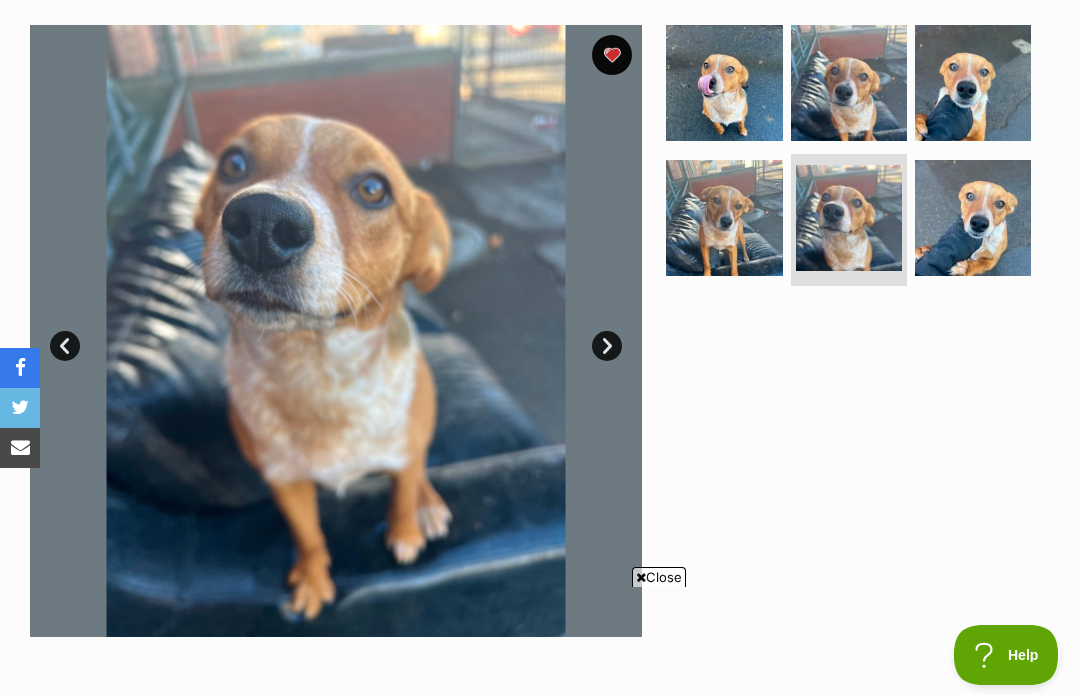 click at bounding box center [724, 218] 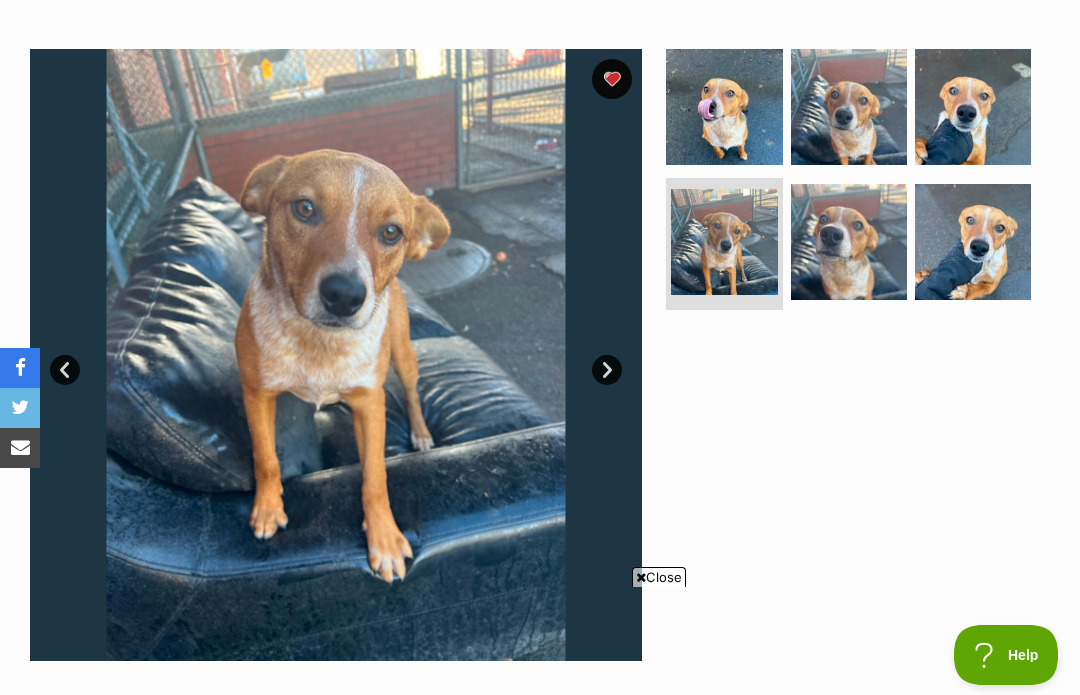 scroll, scrollTop: 366, scrollLeft: 0, axis: vertical 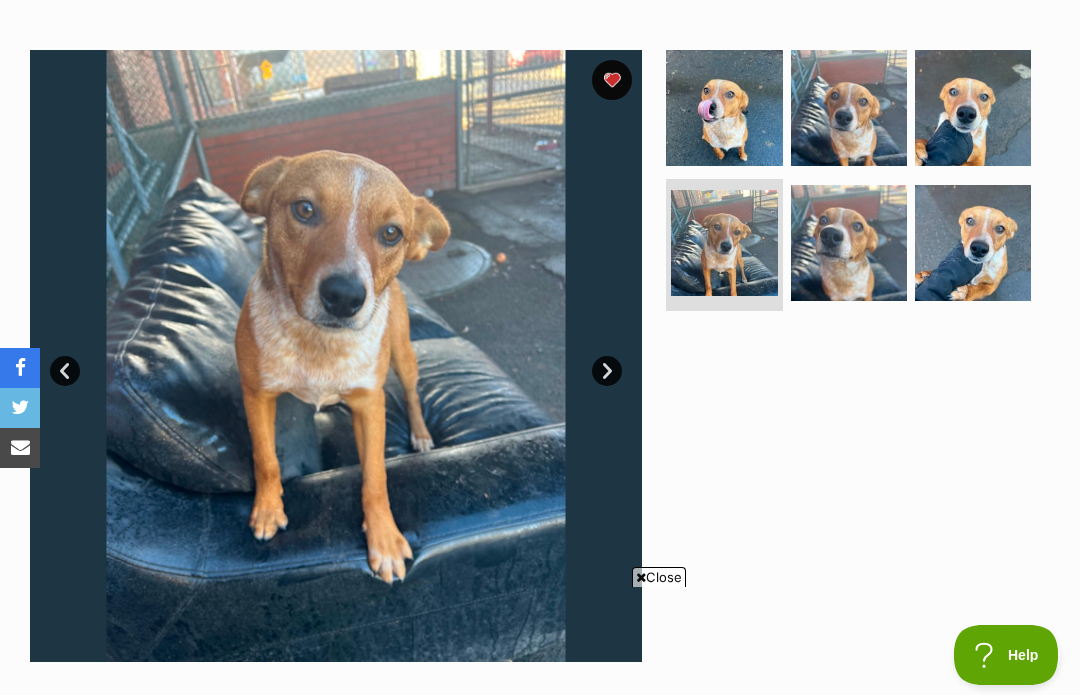 click at bounding box center (973, 108) 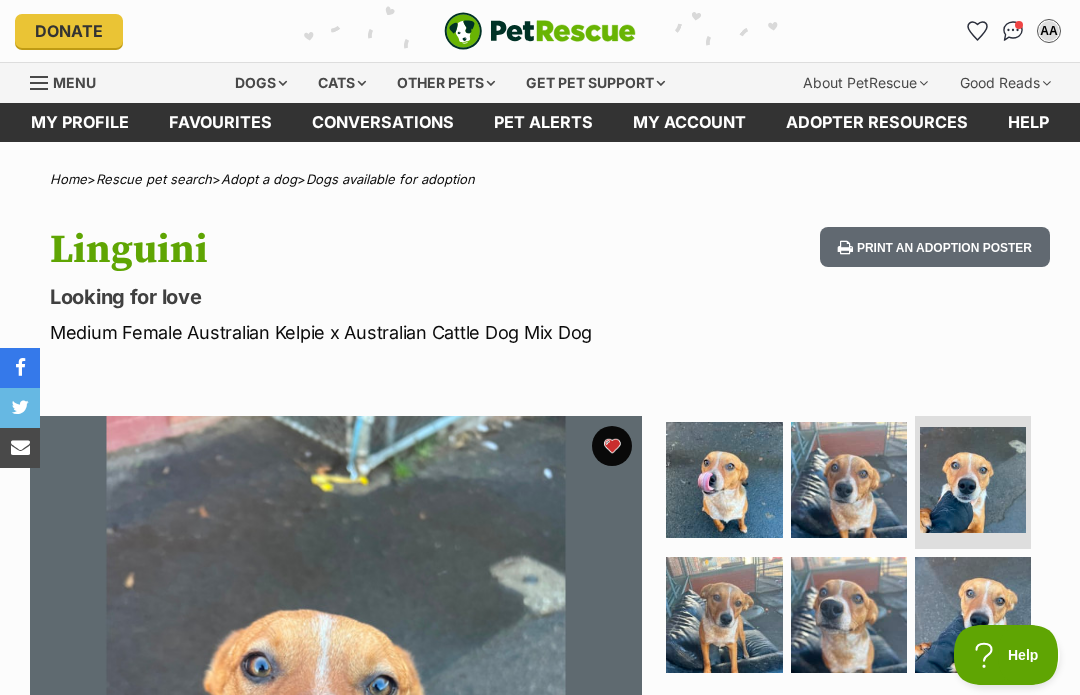scroll, scrollTop: 0, scrollLeft: 0, axis: both 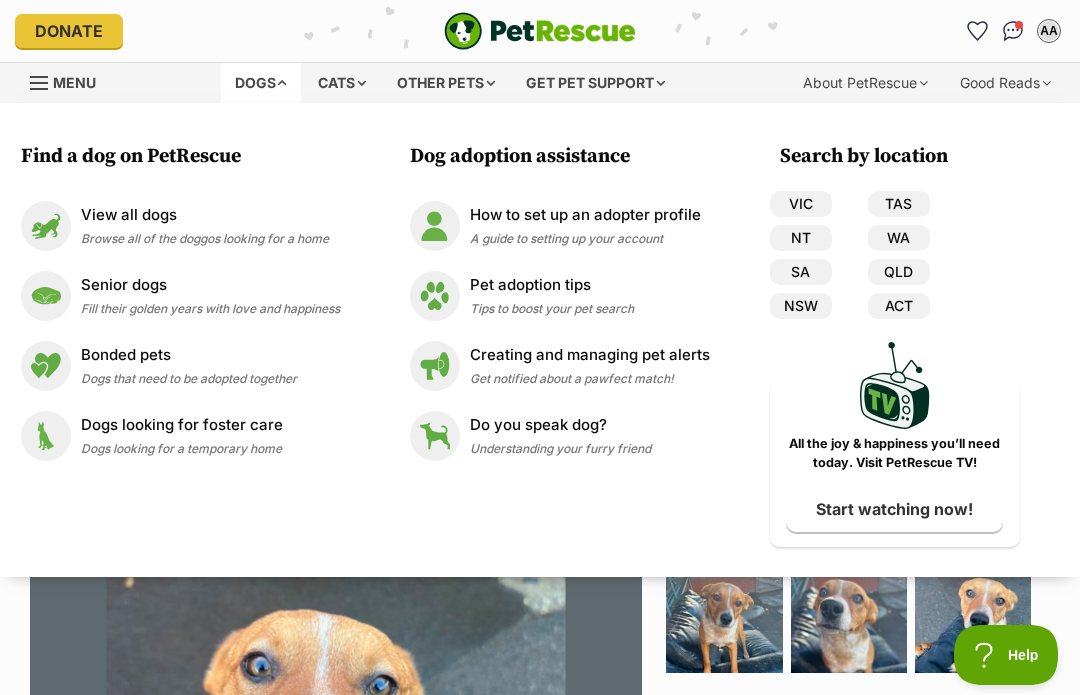 click 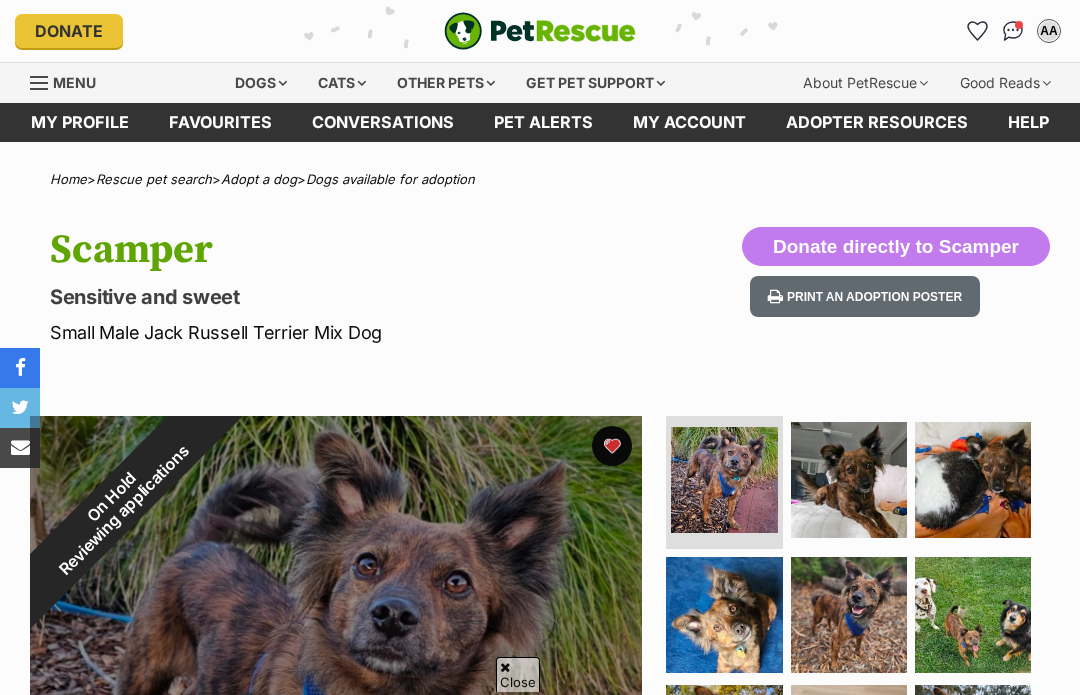 scroll, scrollTop: 263, scrollLeft: 0, axis: vertical 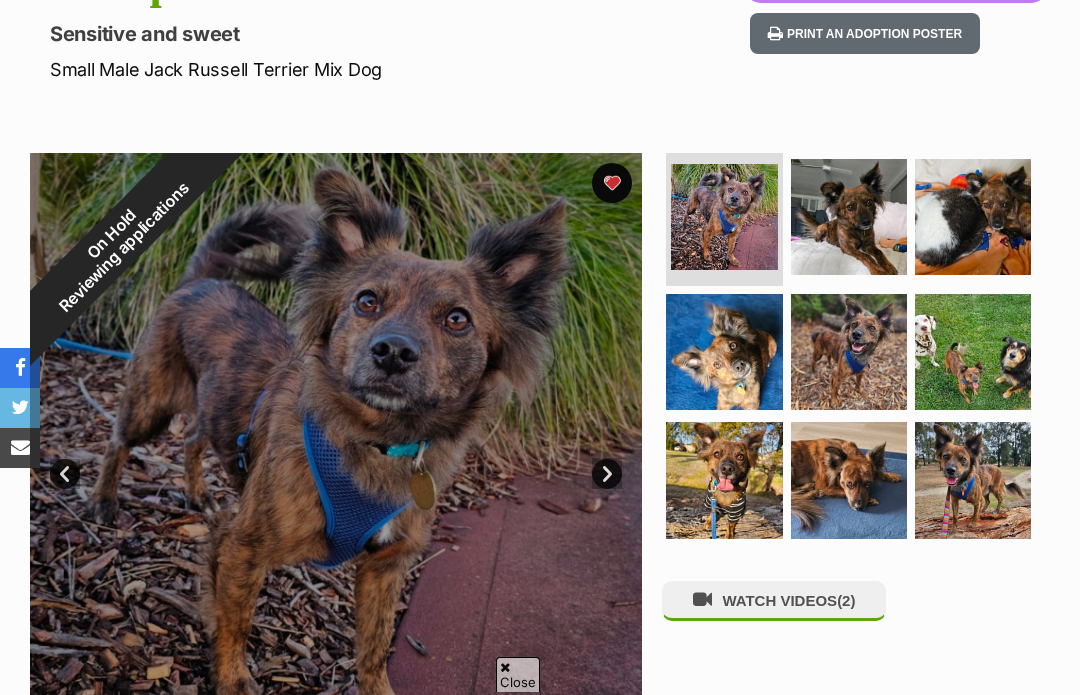 click at bounding box center [973, 217] 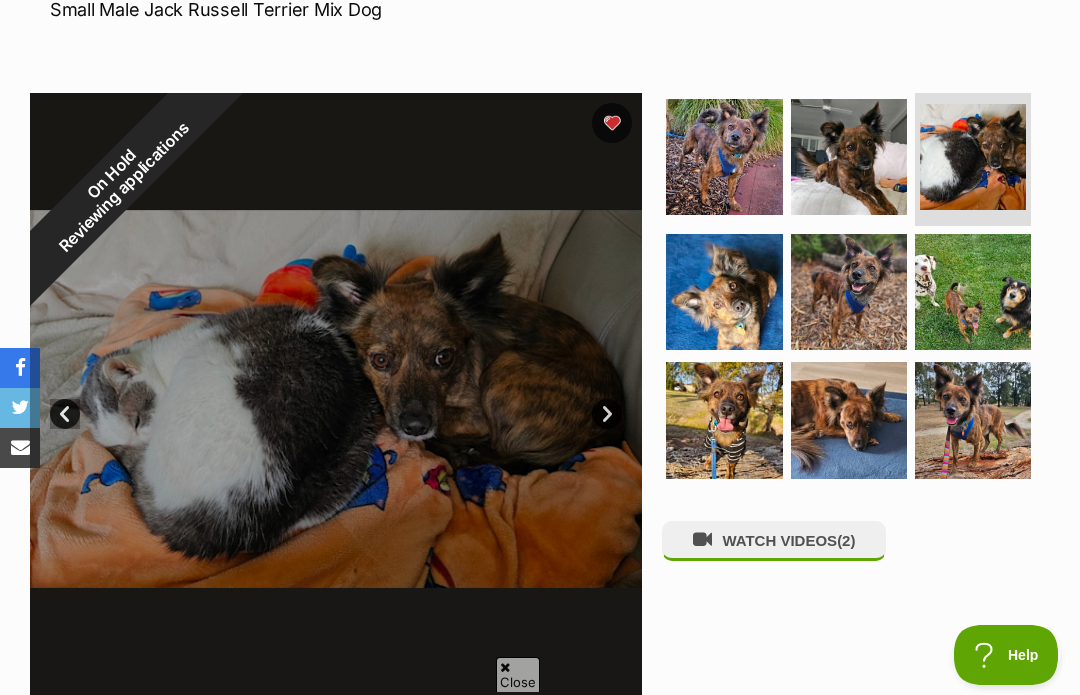 scroll, scrollTop: 0, scrollLeft: 0, axis: both 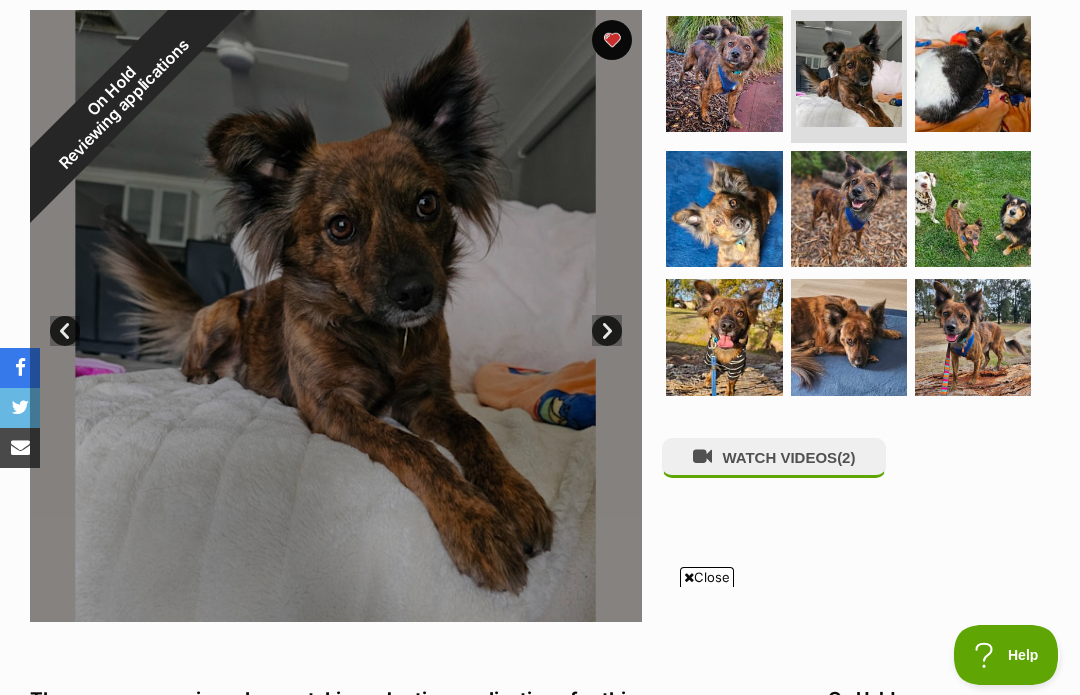 click at bounding box center [973, 337] 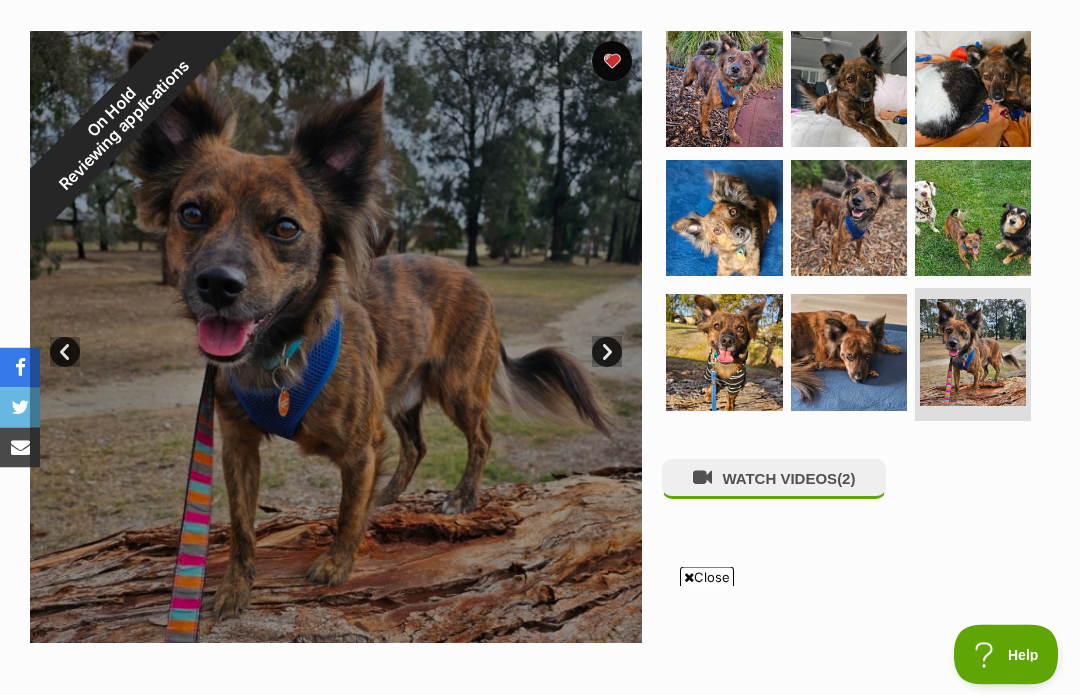 scroll, scrollTop: 385, scrollLeft: 0, axis: vertical 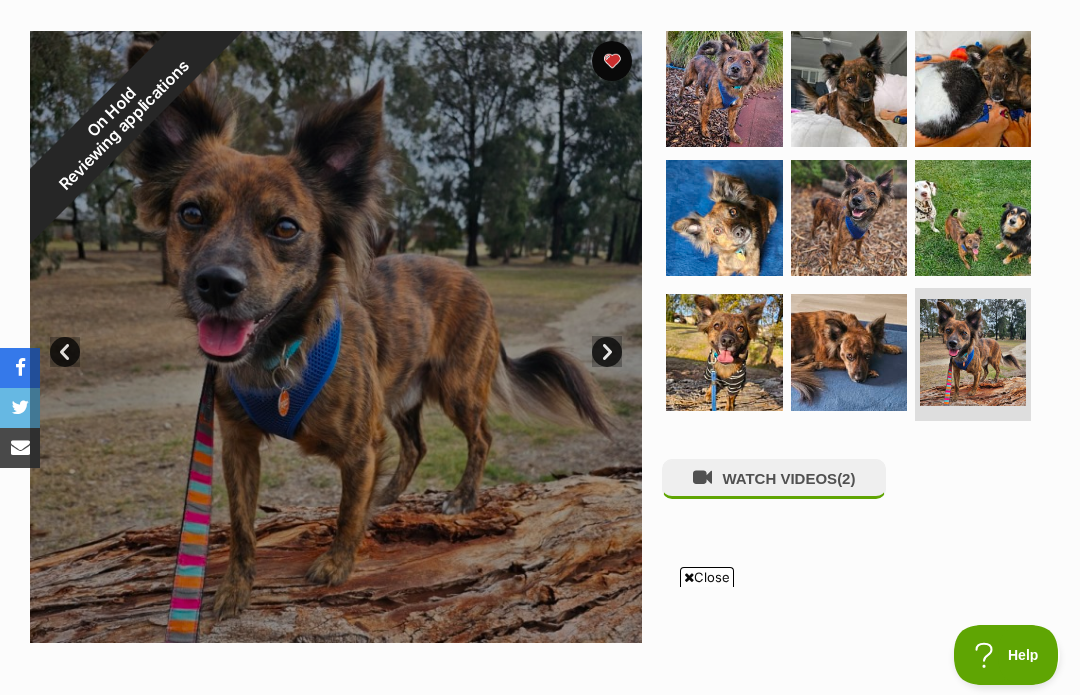 click at bounding box center (849, 352) 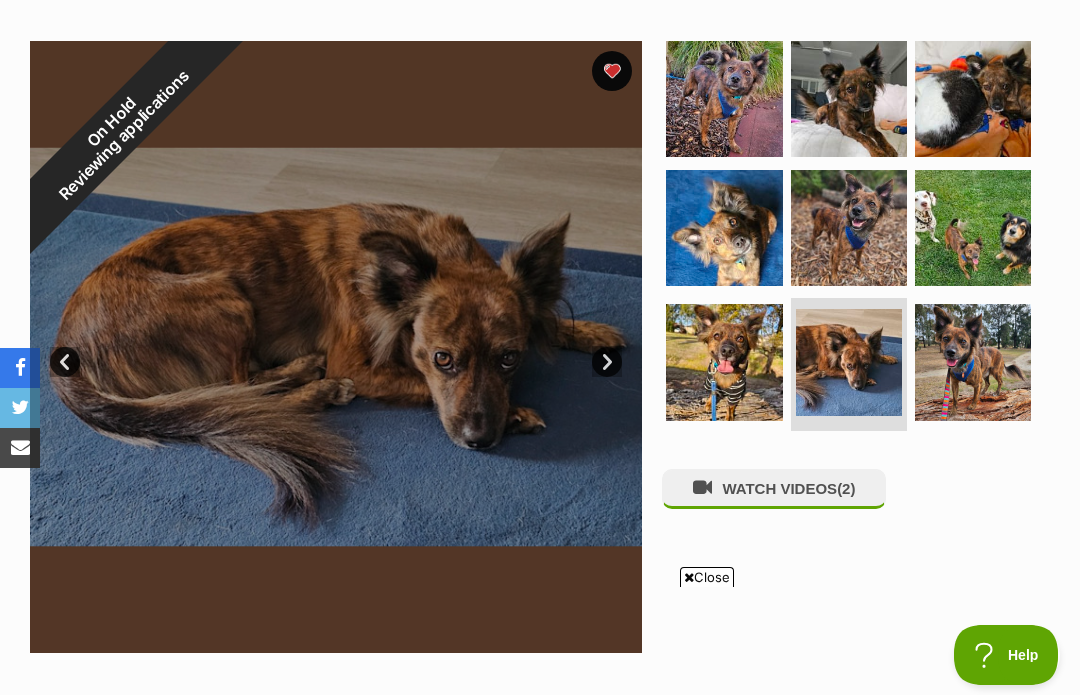 scroll, scrollTop: 357, scrollLeft: 0, axis: vertical 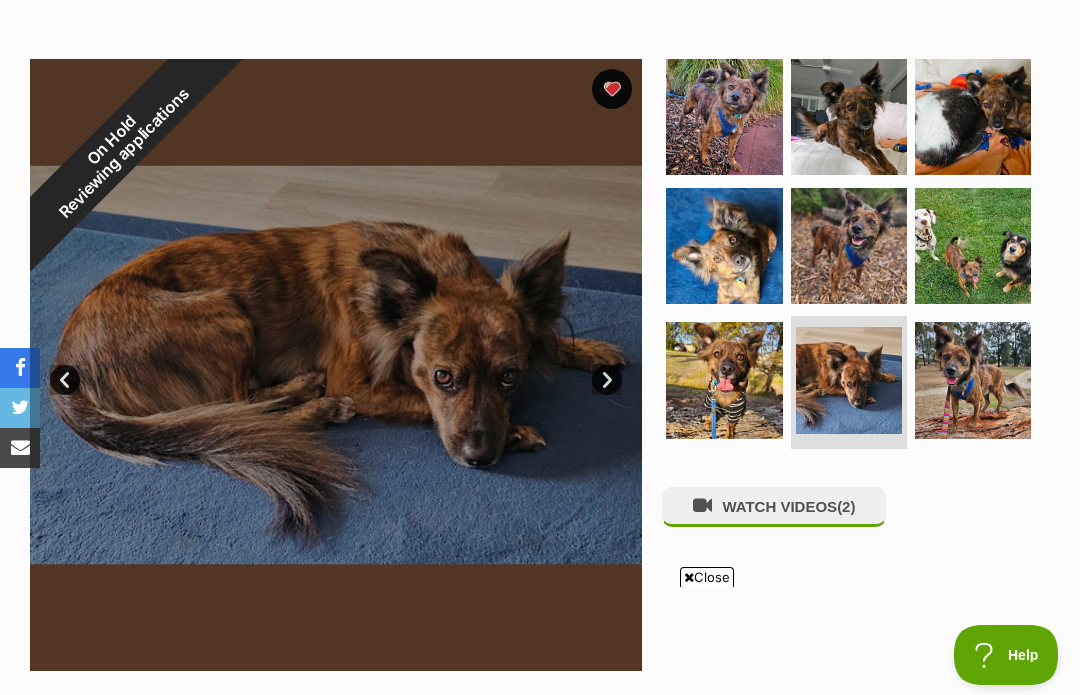 click at bounding box center [973, 246] 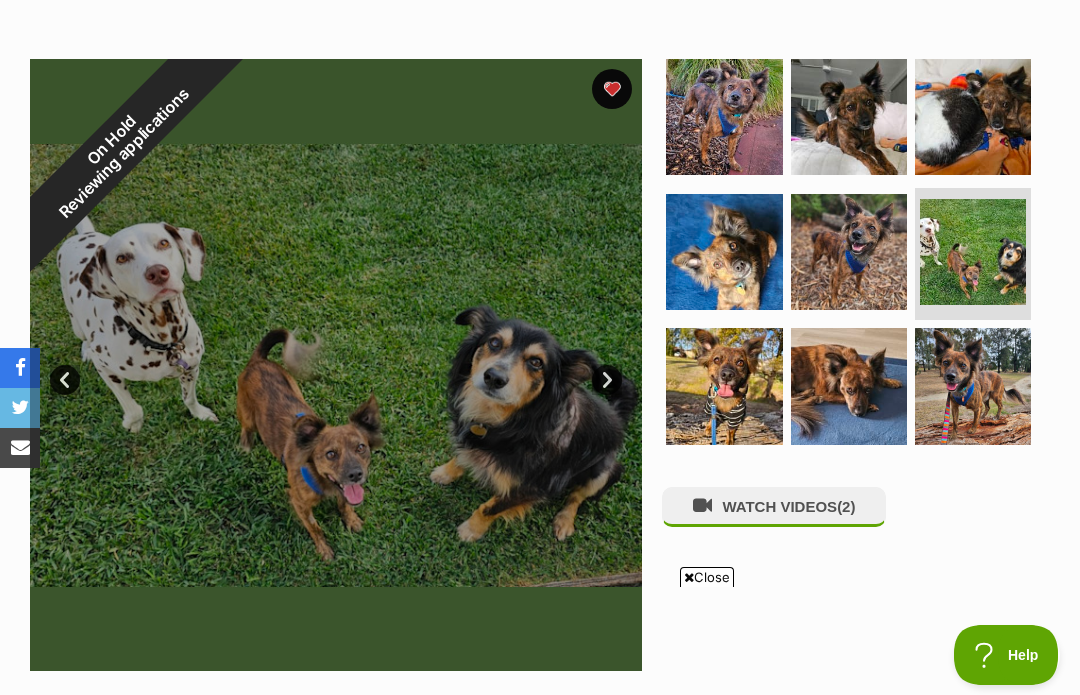 click at bounding box center [724, 252] 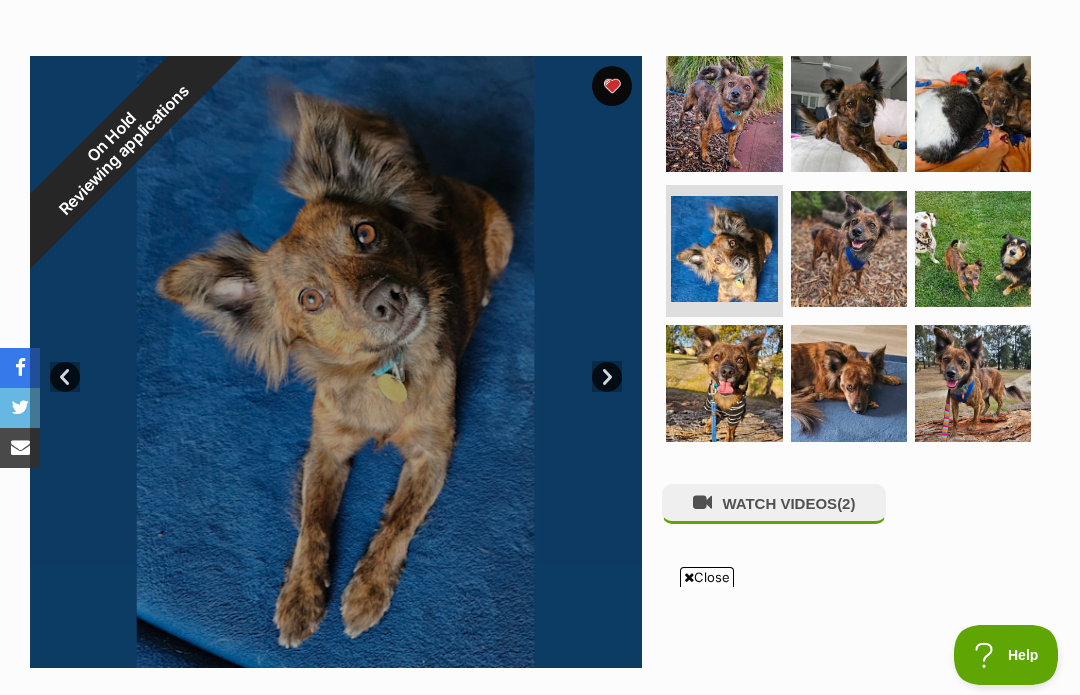 scroll, scrollTop: 0, scrollLeft: 0, axis: both 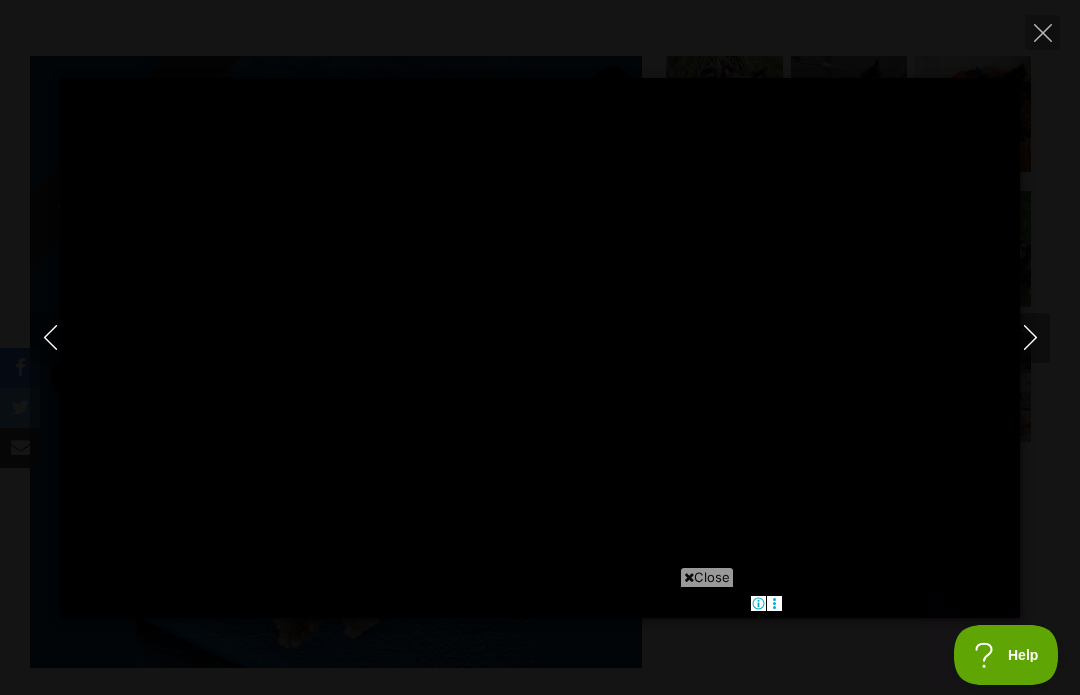 type on "41.4" 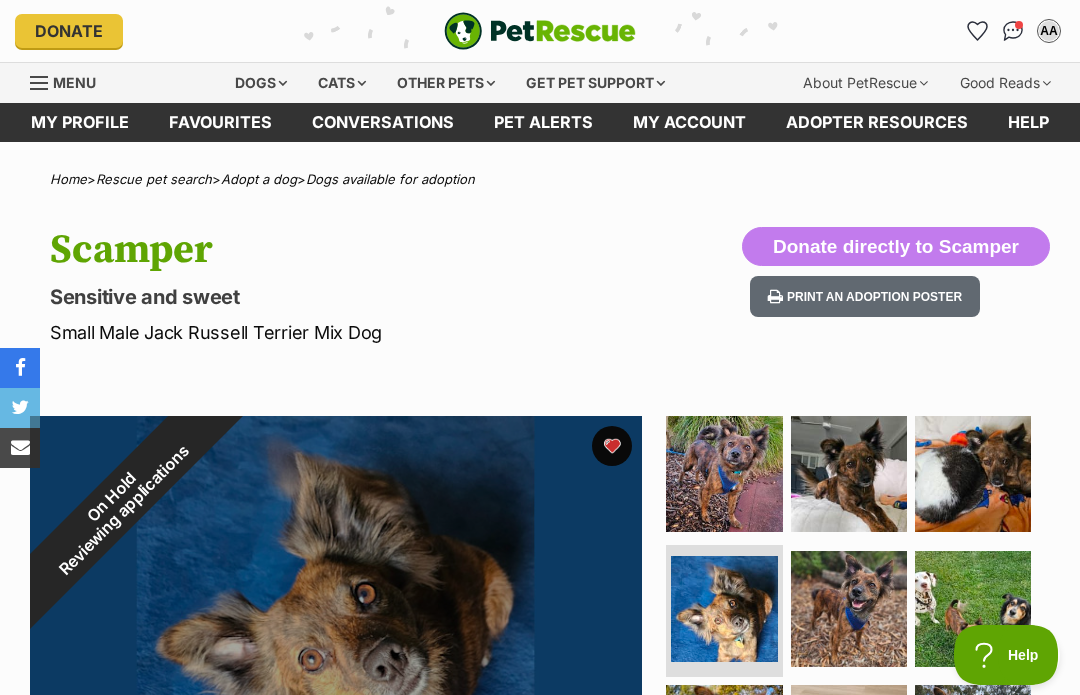 scroll, scrollTop: 0, scrollLeft: 0, axis: both 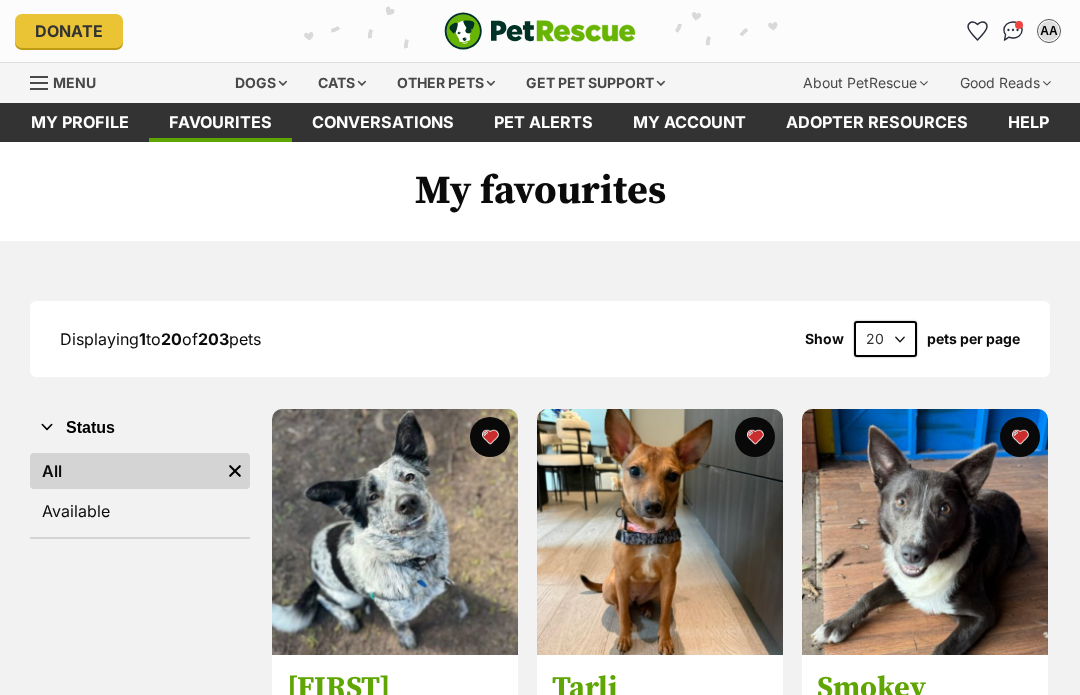 click on "Dogs" at bounding box center [261, 83] 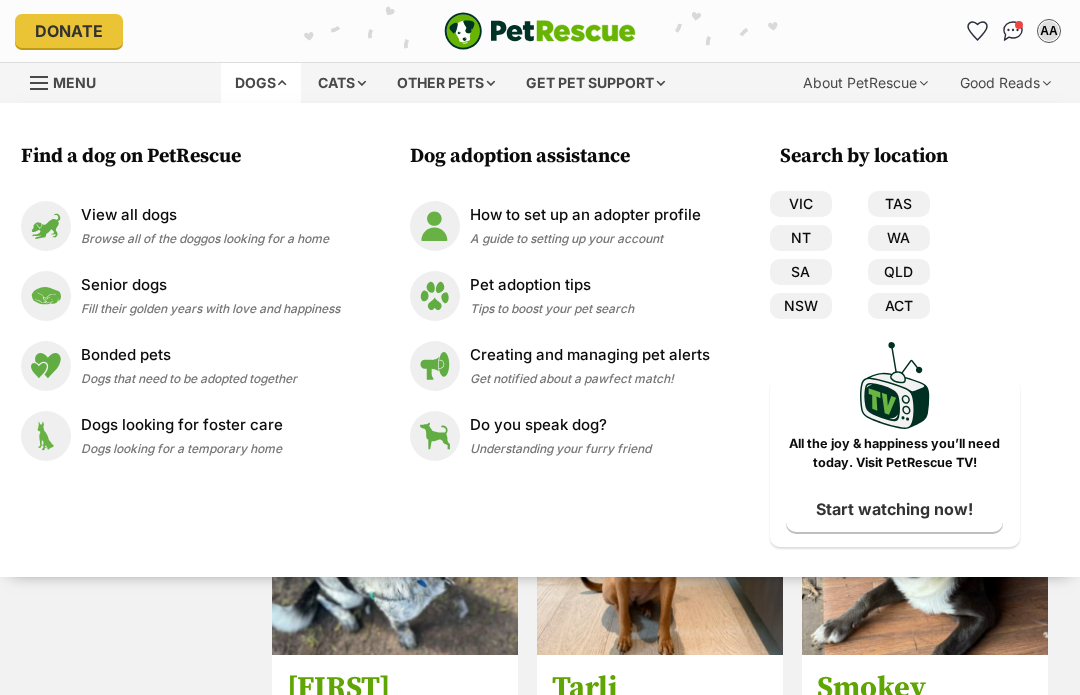 click on "View all dogs" at bounding box center [205, 215] 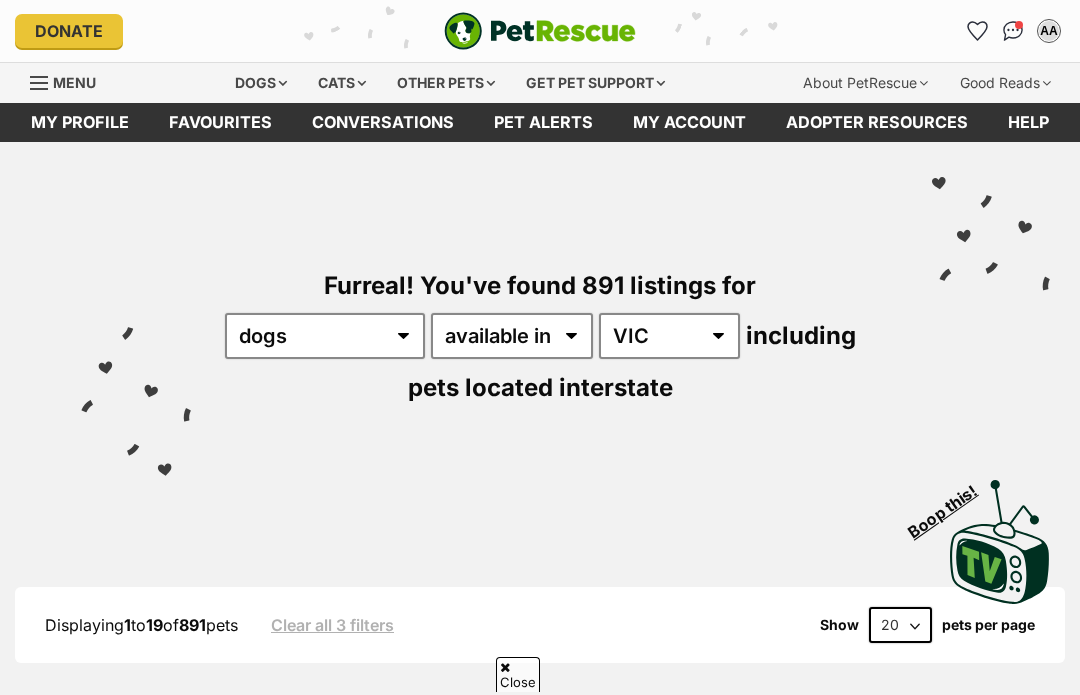 scroll, scrollTop: 497, scrollLeft: 0, axis: vertical 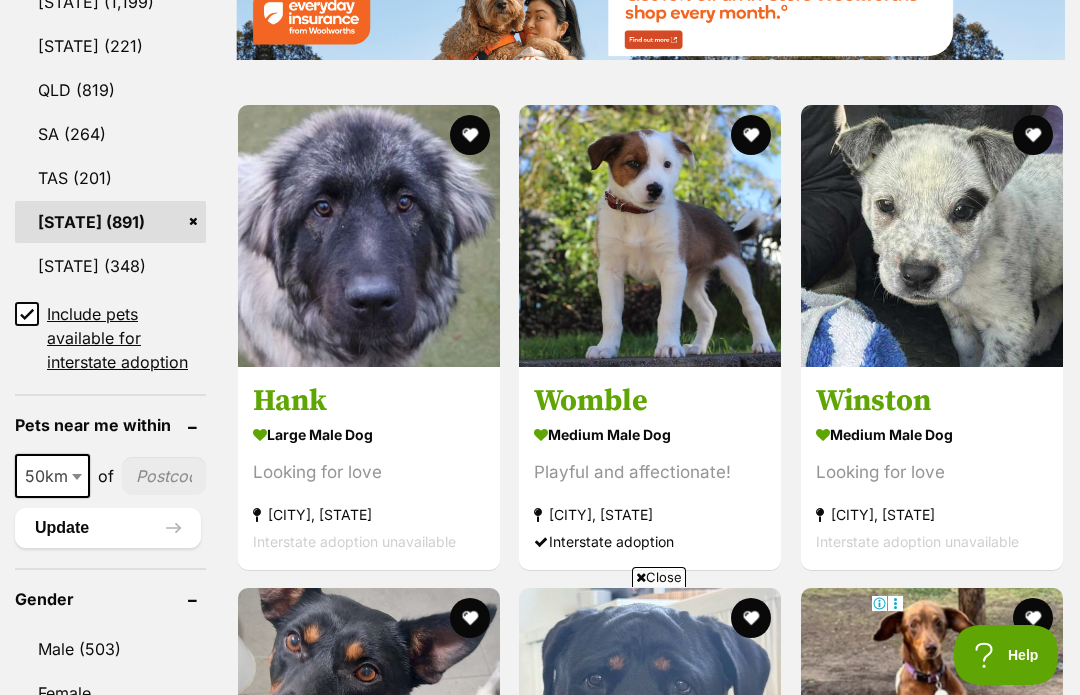click on "Close" at bounding box center [659, 577] 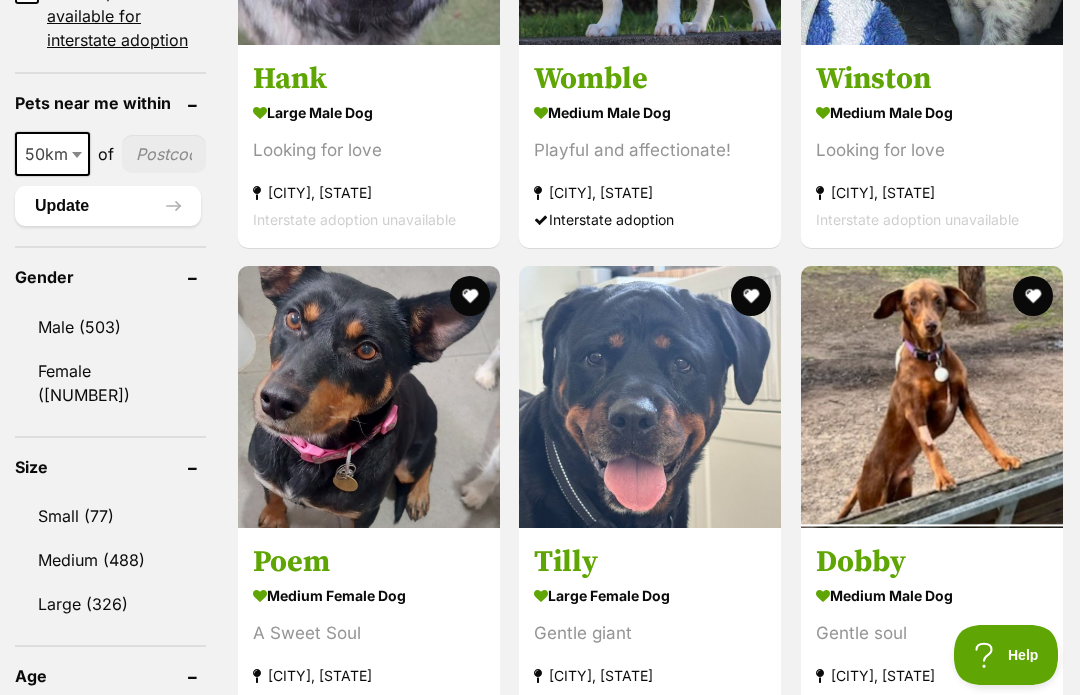 scroll, scrollTop: 1615, scrollLeft: 0, axis: vertical 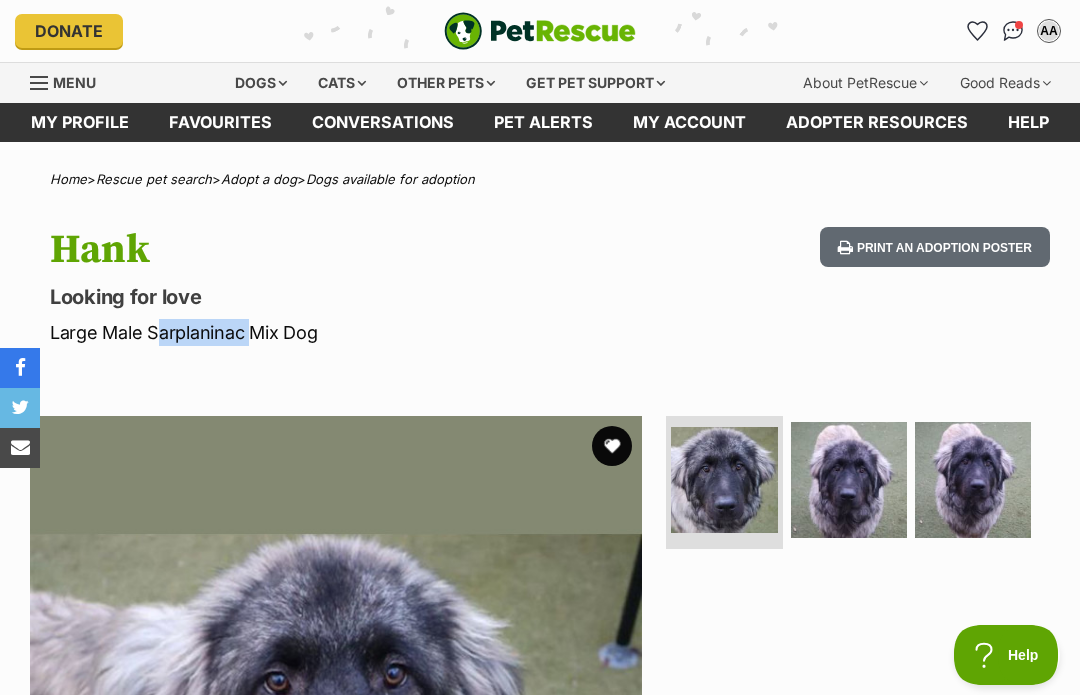 click at bounding box center [849, 480] 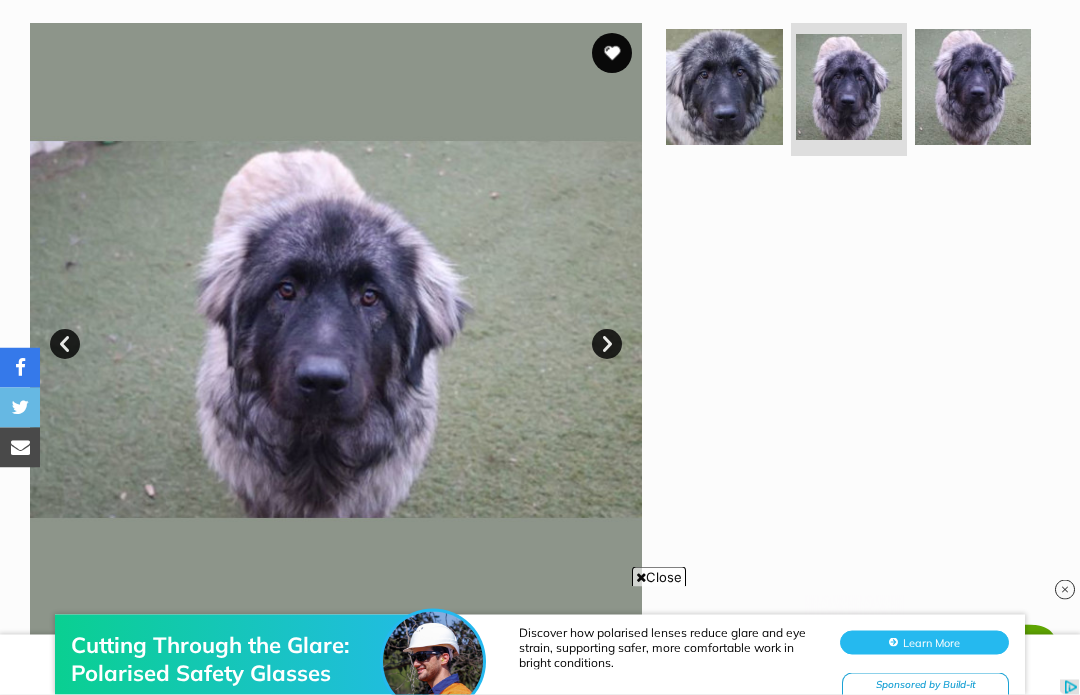 scroll, scrollTop: 393, scrollLeft: 0, axis: vertical 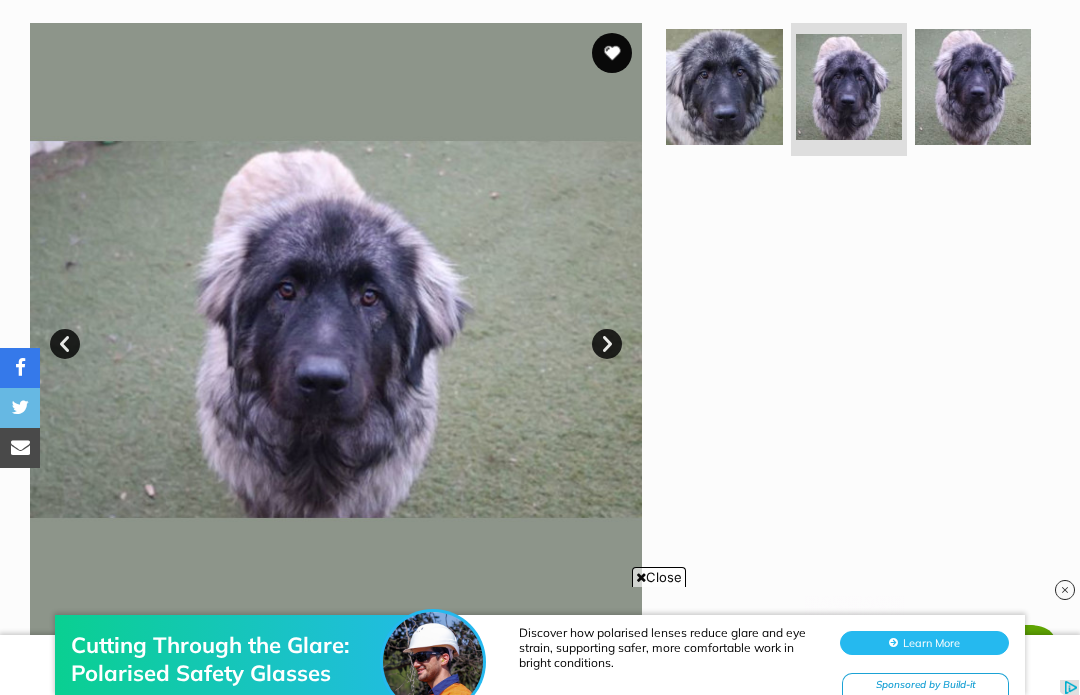 click at bounding box center (724, 87) 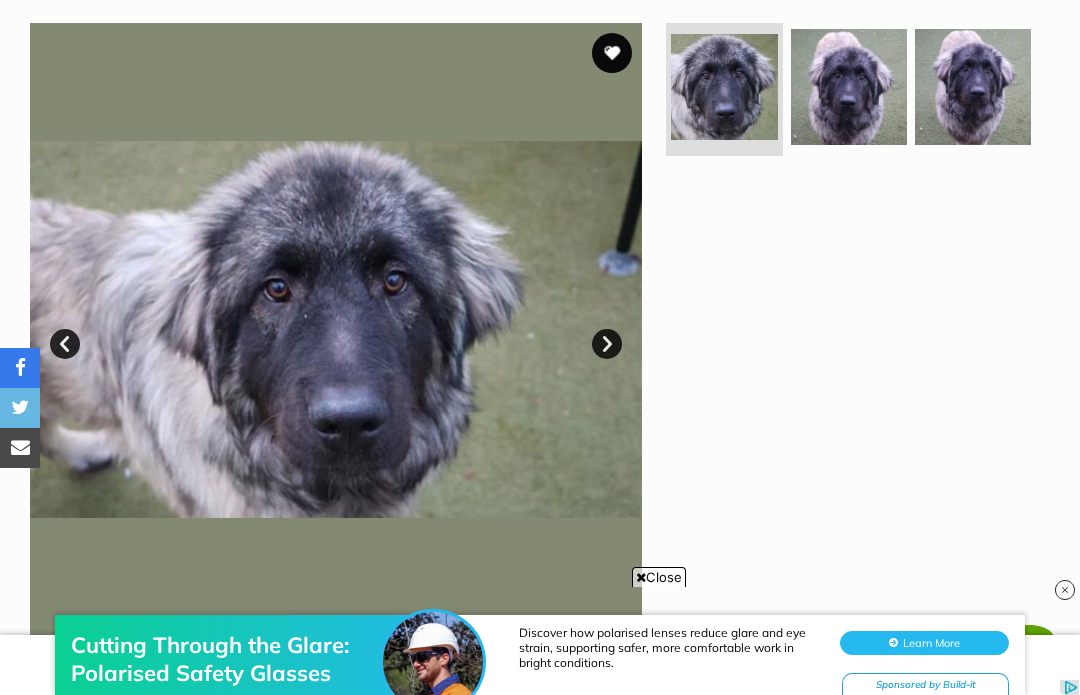 click at bounding box center [973, 87] 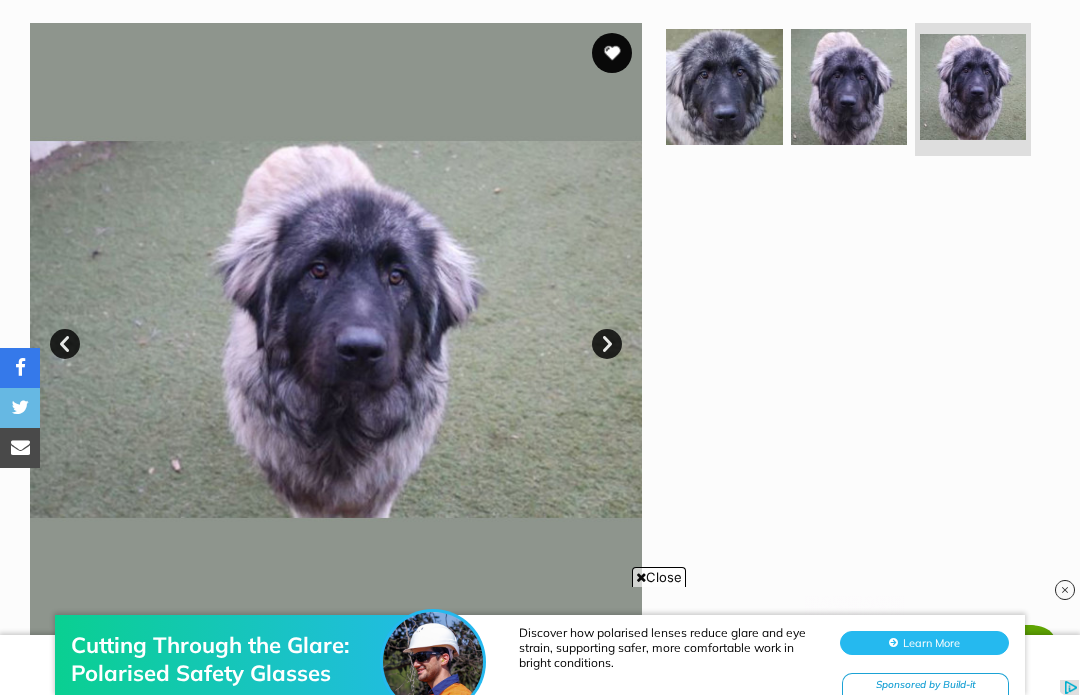 click at bounding box center [849, 87] 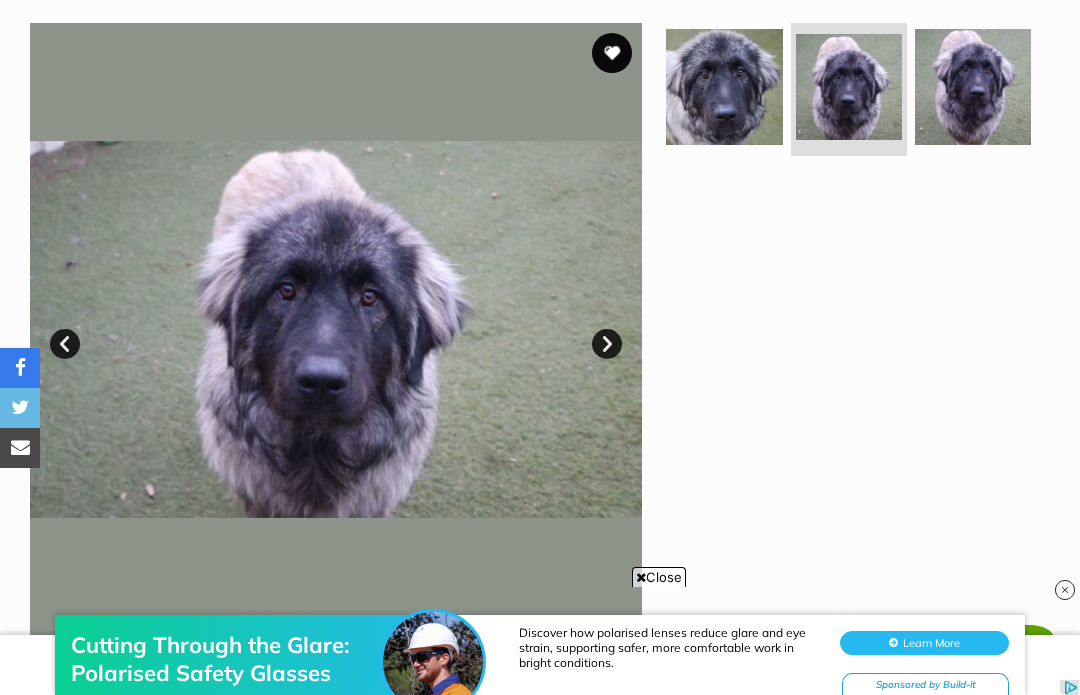 scroll, scrollTop: 379, scrollLeft: 0, axis: vertical 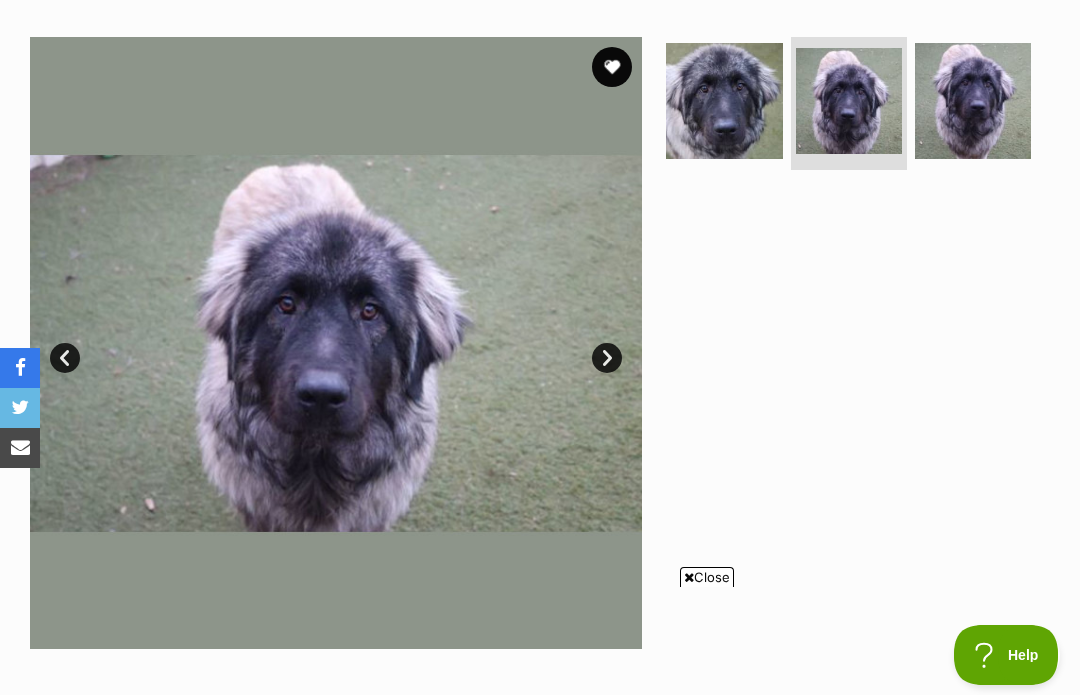 click at bounding box center [612, 67] 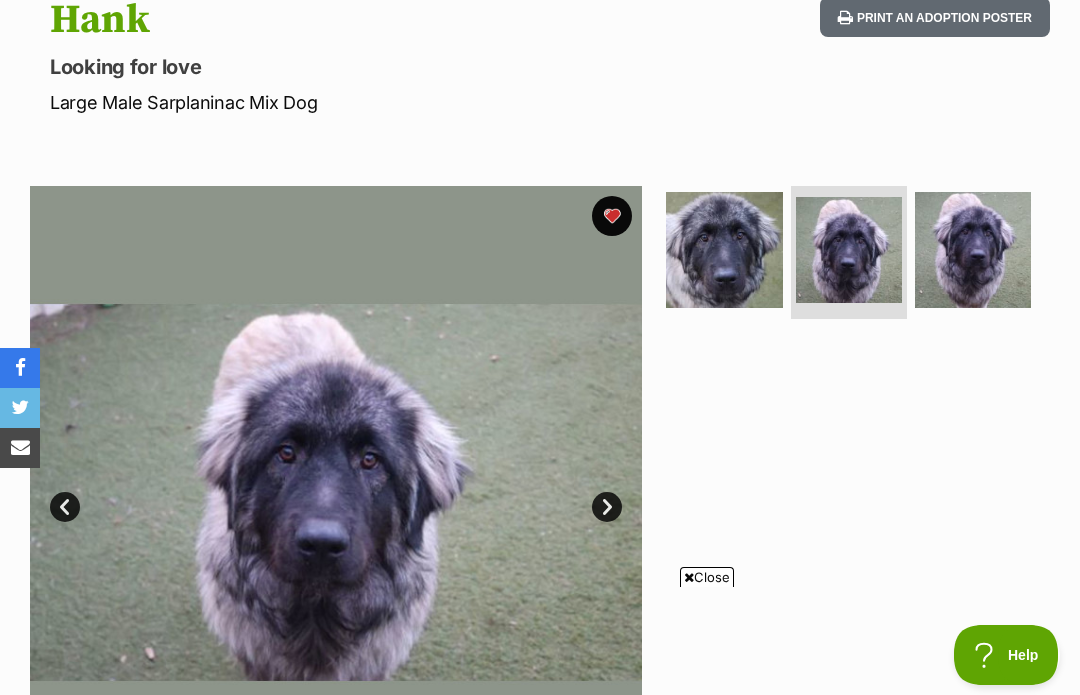 scroll, scrollTop: 0, scrollLeft: 0, axis: both 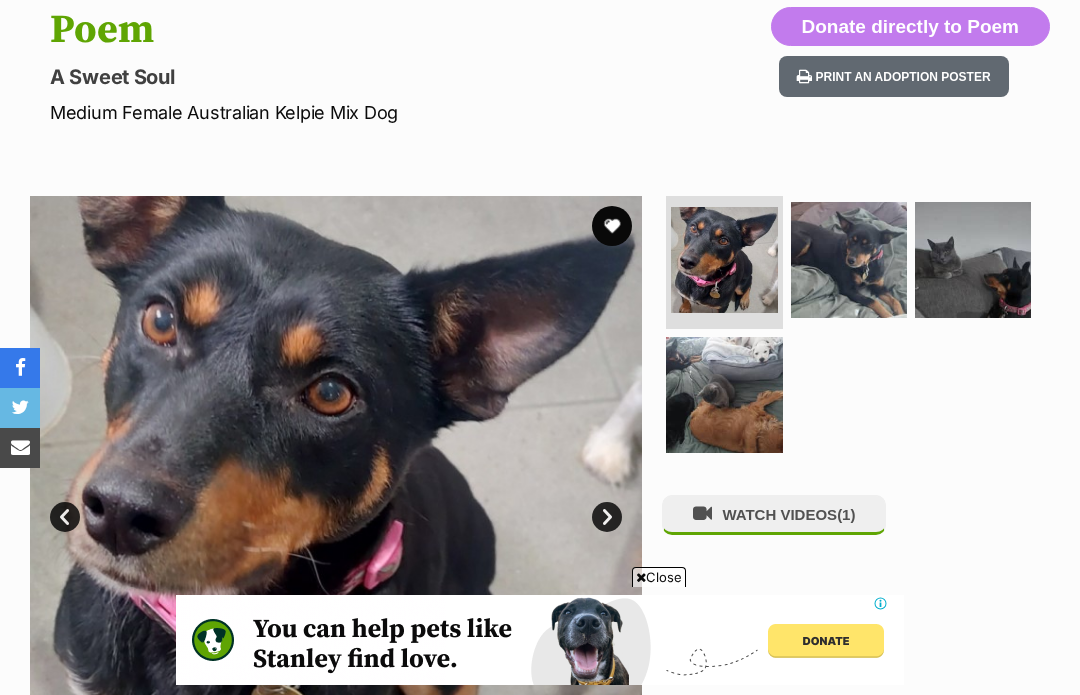 click at bounding box center [849, 260] 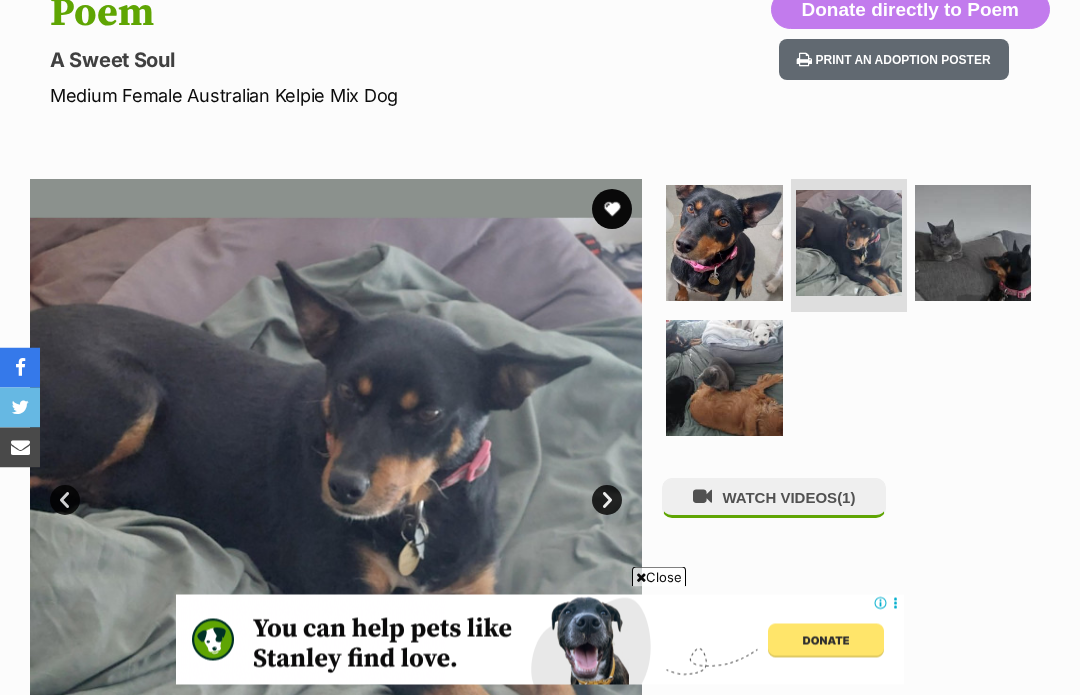 scroll, scrollTop: 237, scrollLeft: 0, axis: vertical 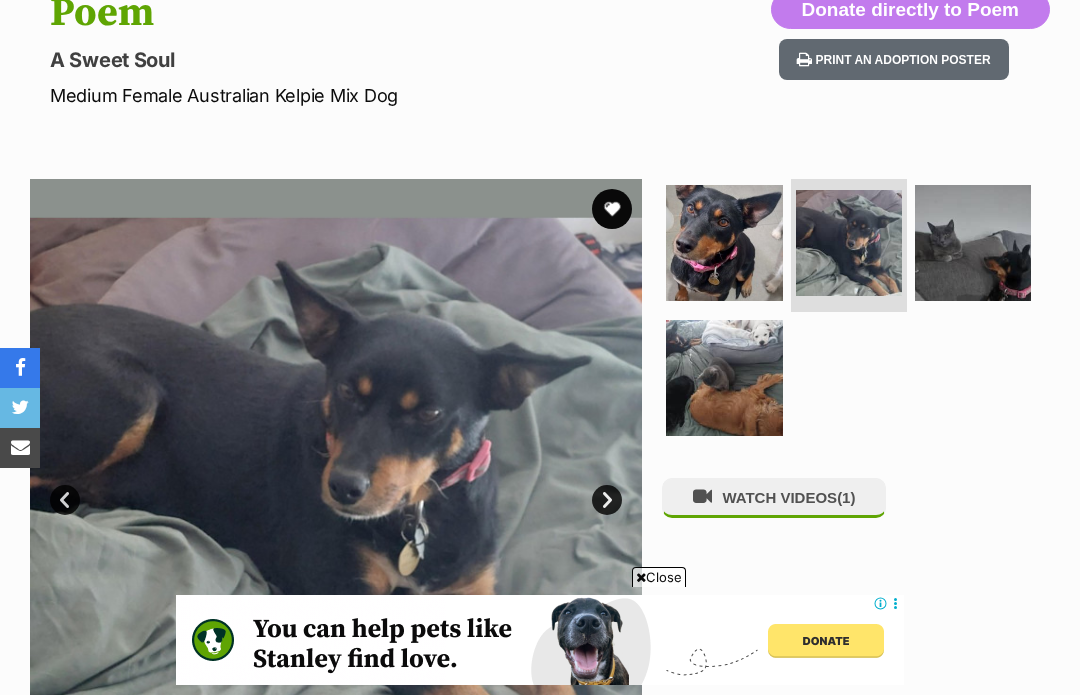 click at bounding box center (724, 378) 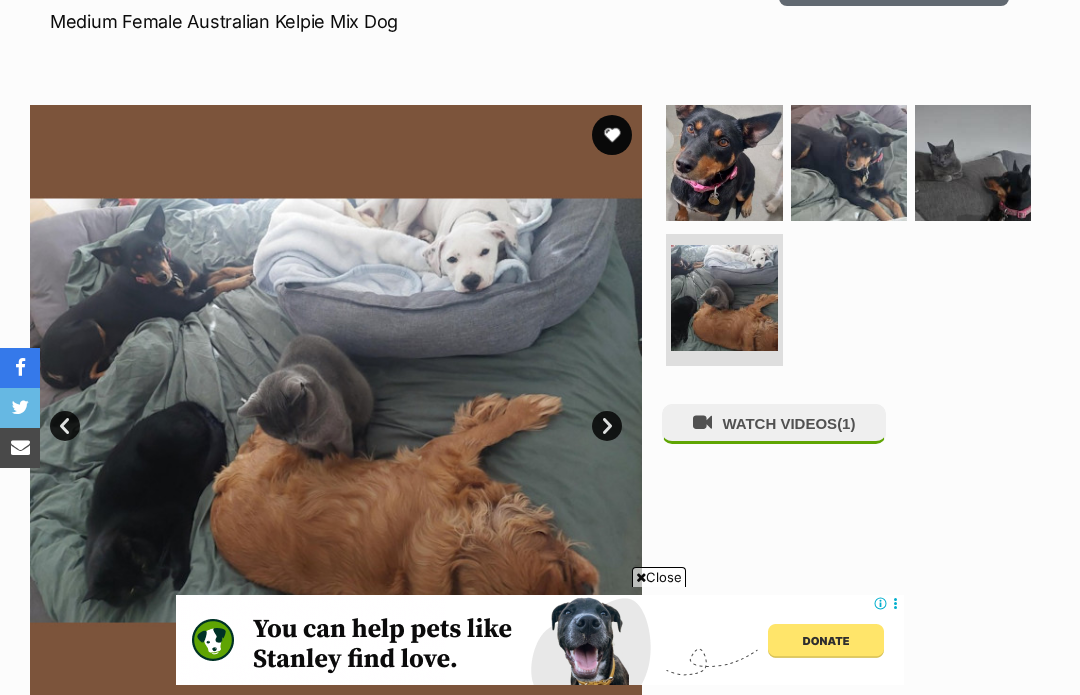 scroll, scrollTop: 312, scrollLeft: 0, axis: vertical 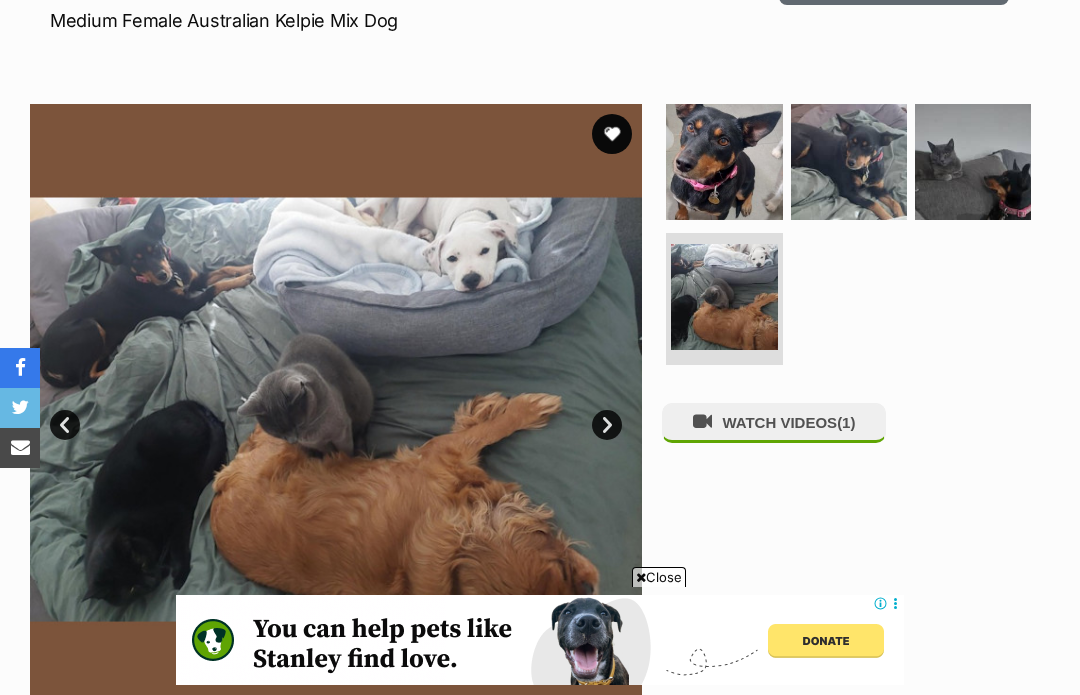 click at bounding box center (973, 162) 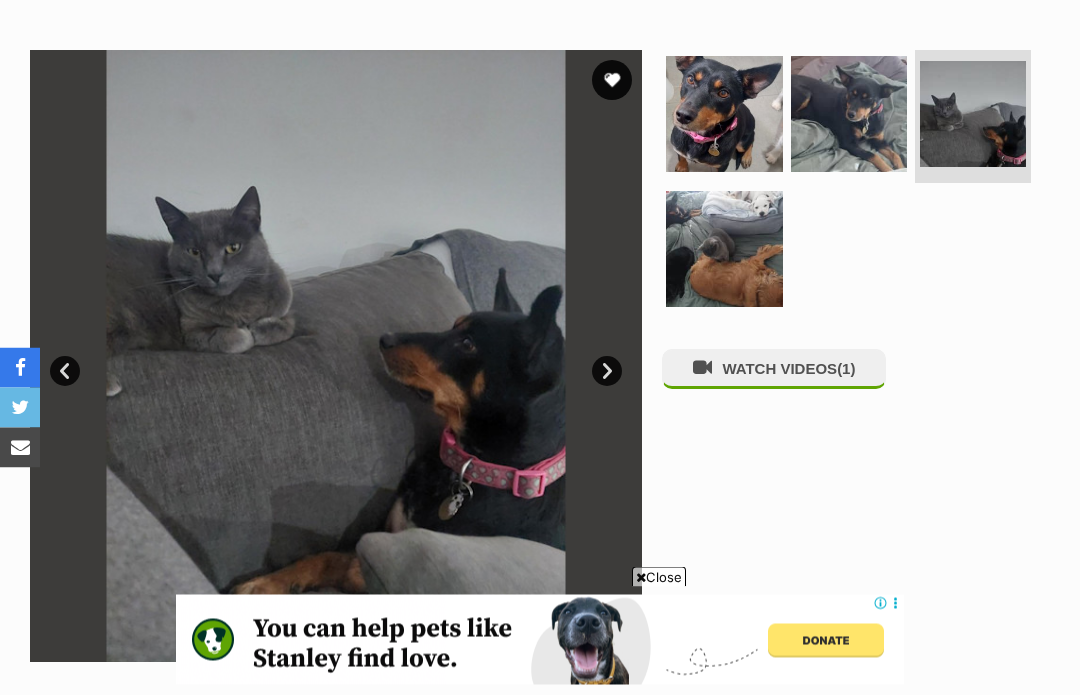 scroll, scrollTop: 367, scrollLeft: 0, axis: vertical 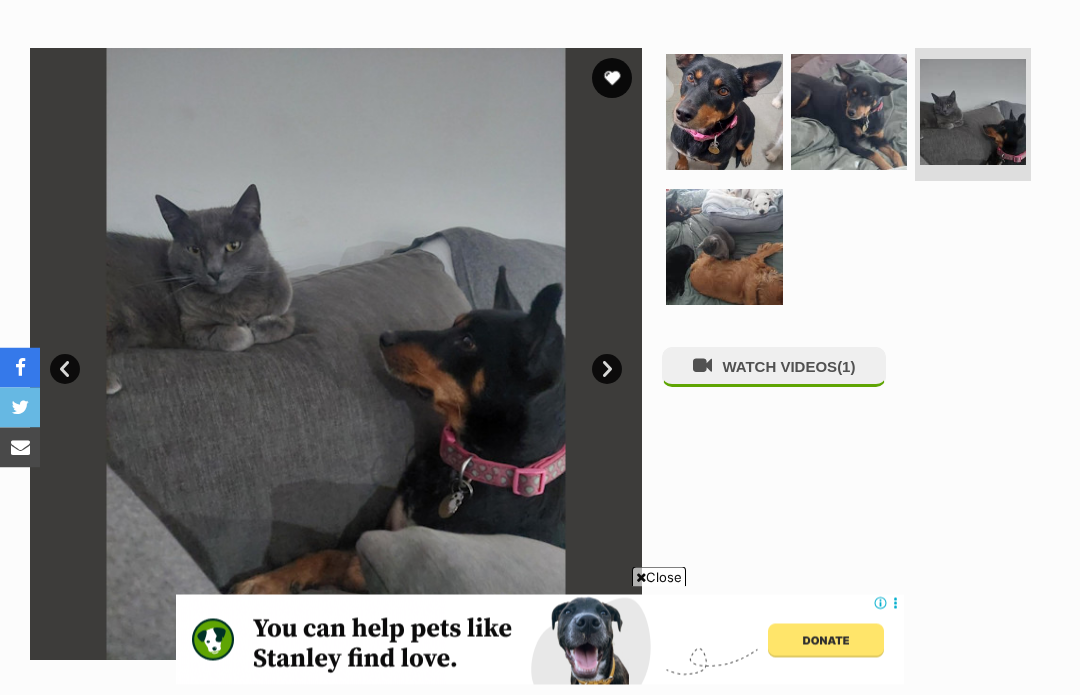 click on "WATCH VIDEOS
(1)" at bounding box center (774, 367) 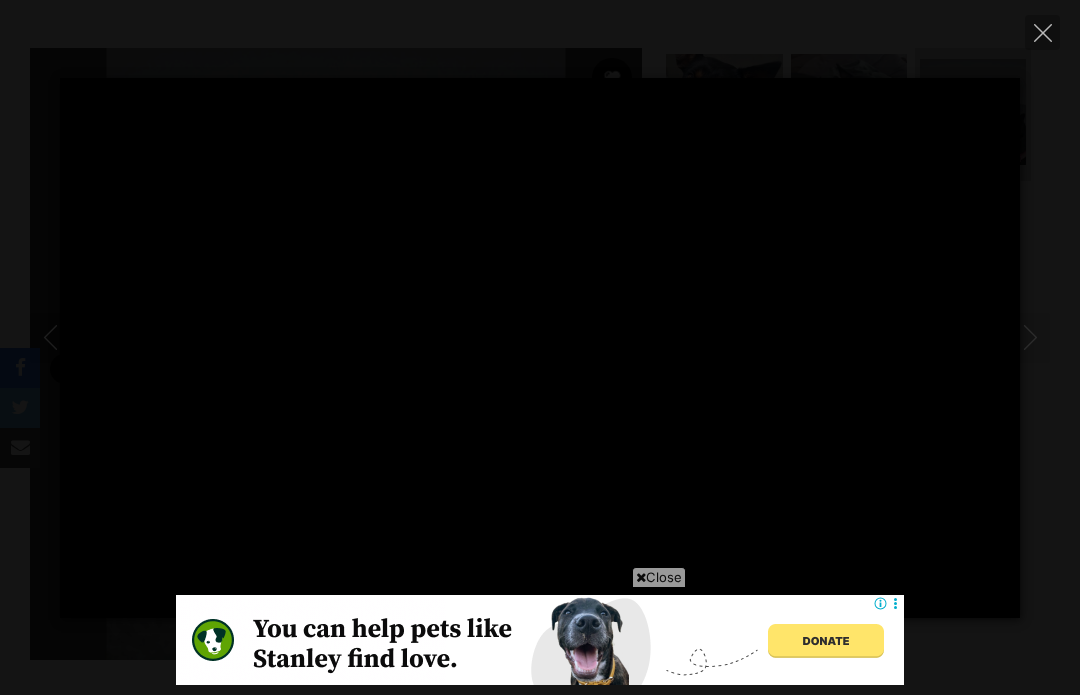 scroll, scrollTop: 0, scrollLeft: 0, axis: both 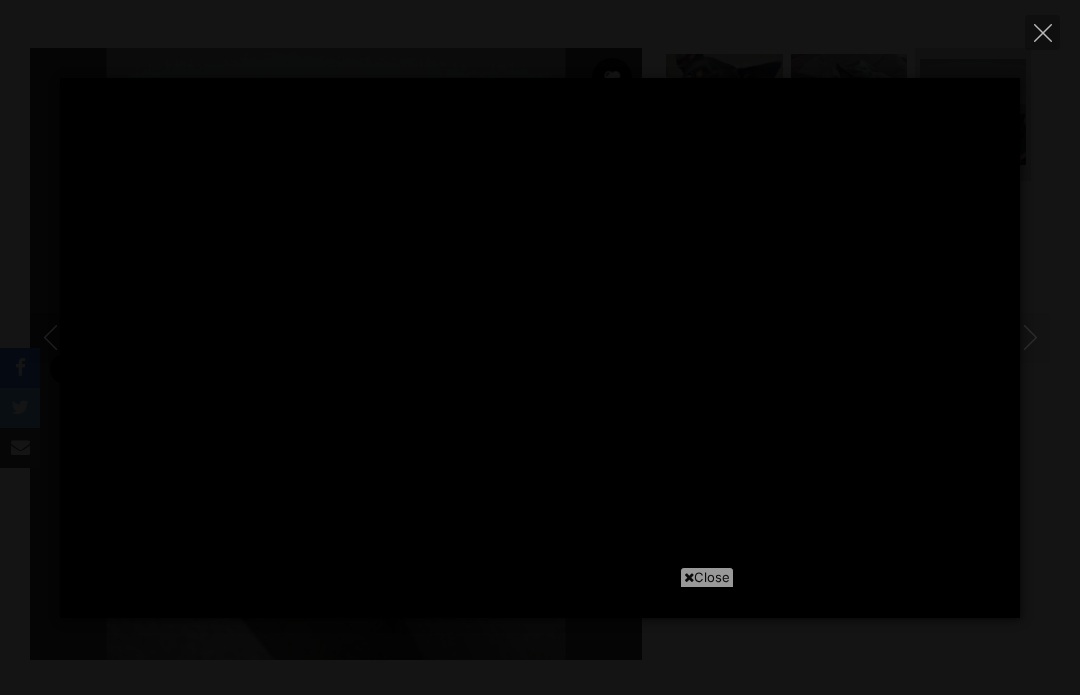 type on "100" 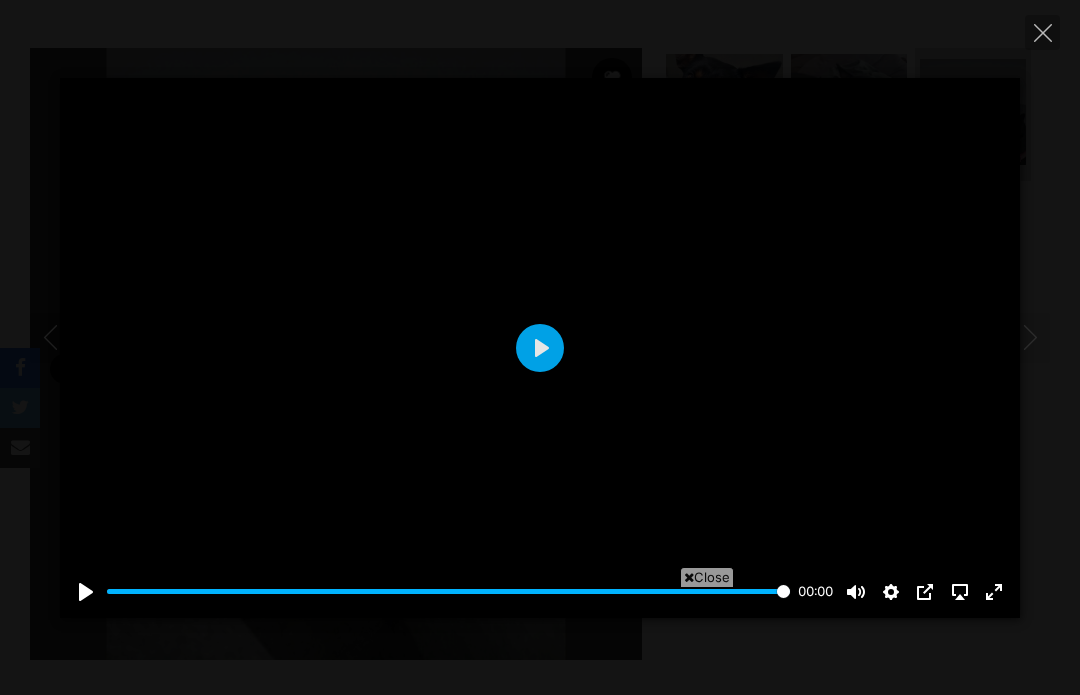 click 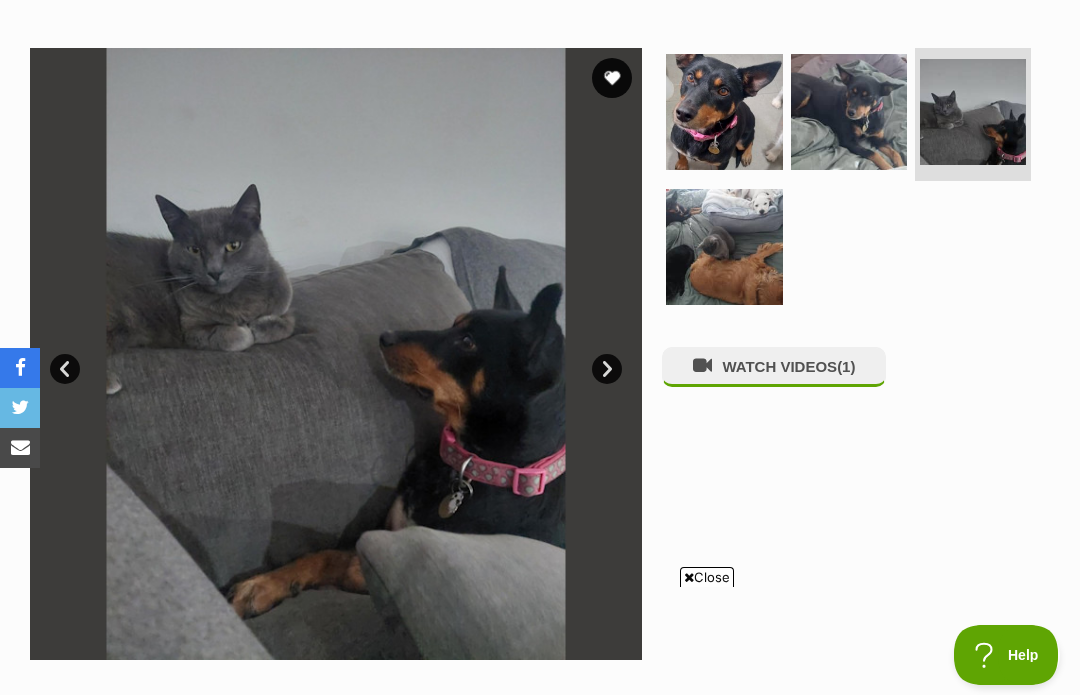 scroll, scrollTop: 0, scrollLeft: 0, axis: both 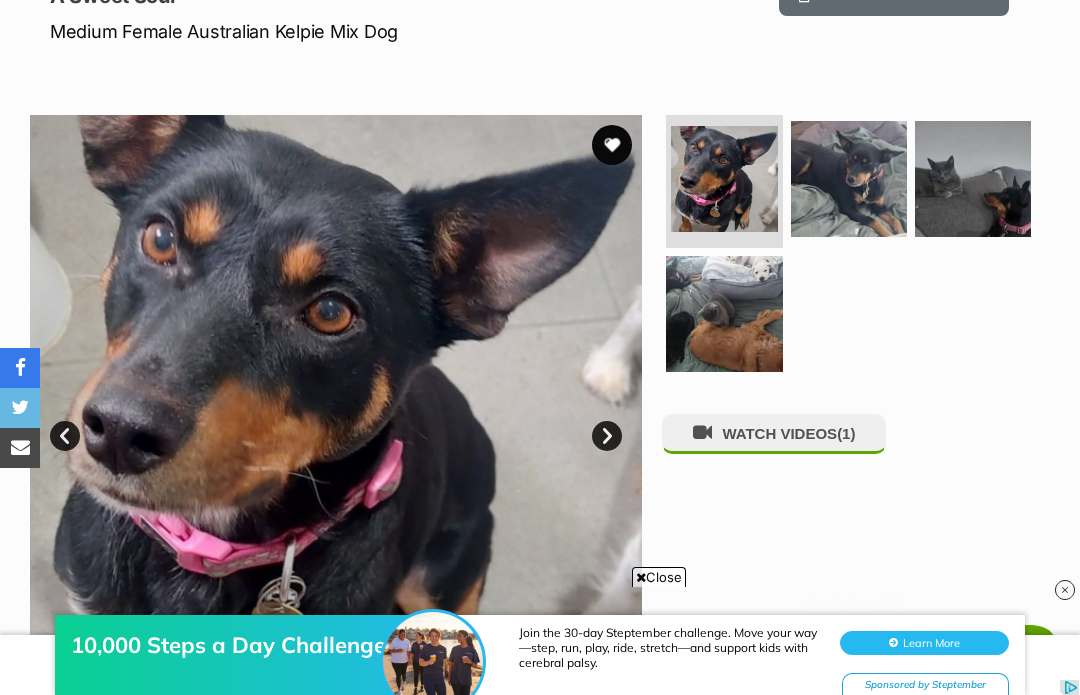 click at bounding box center (612, 145) 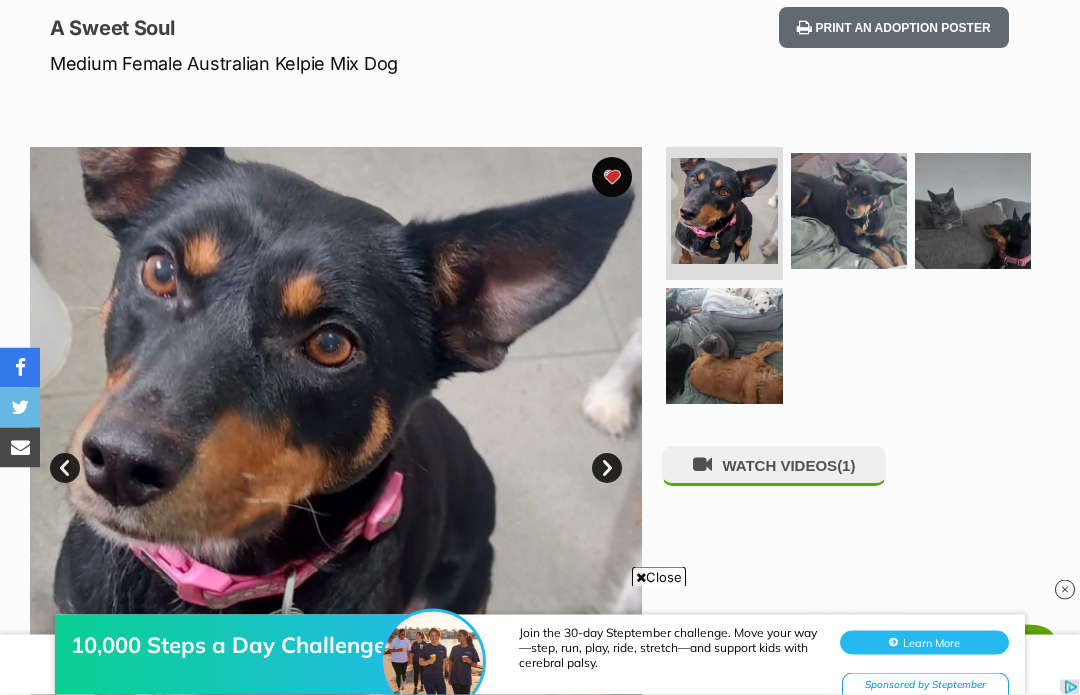 scroll, scrollTop: 269, scrollLeft: 0, axis: vertical 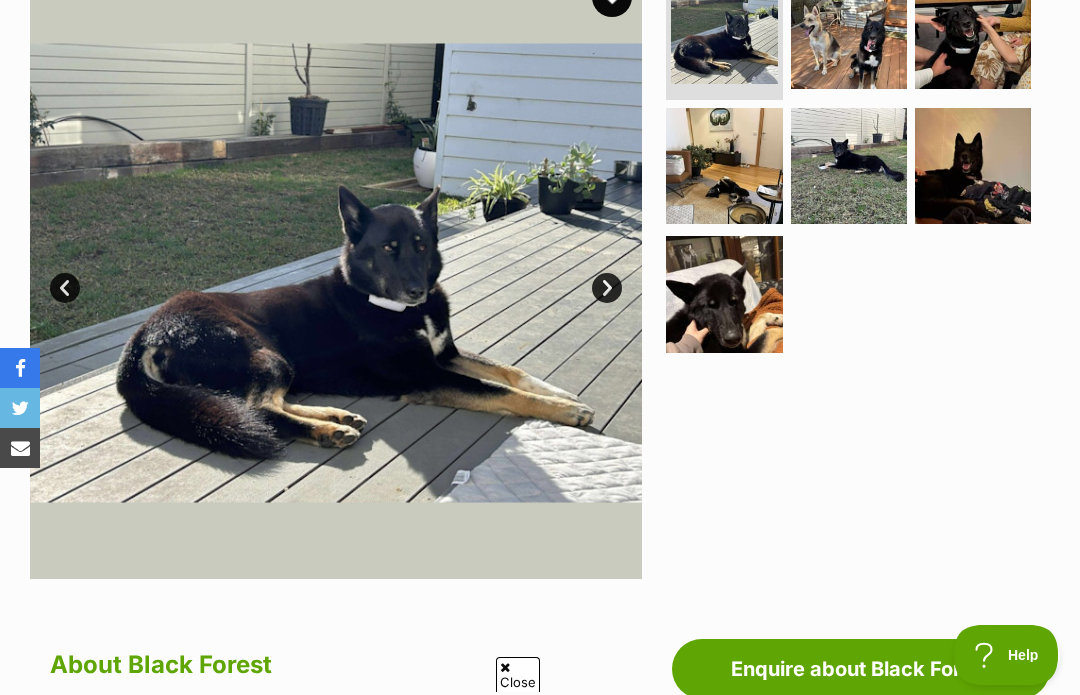 click at bounding box center [724, 294] 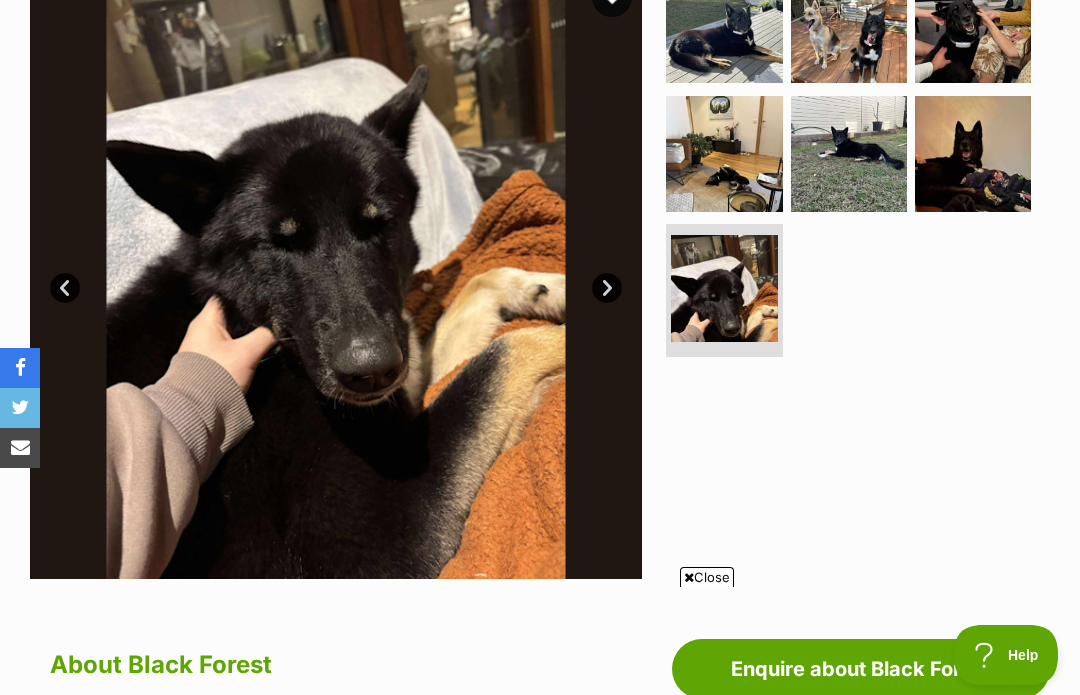 click at bounding box center [973, 154] 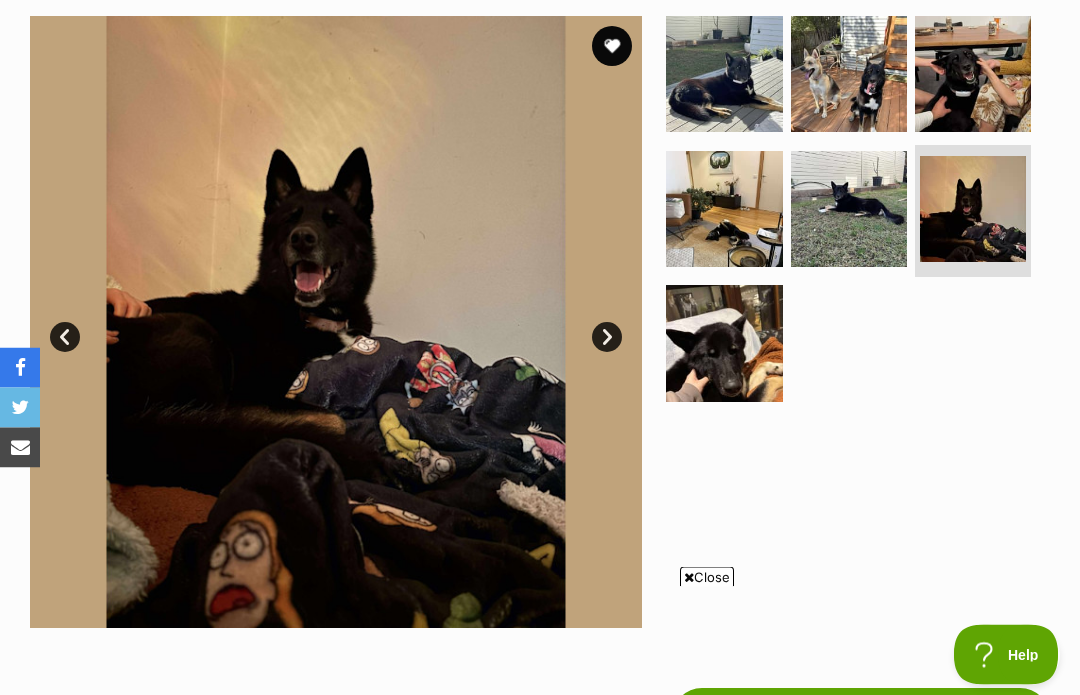 scroll, scrollTop: 396, scrollLeft: 0, axis: vertical 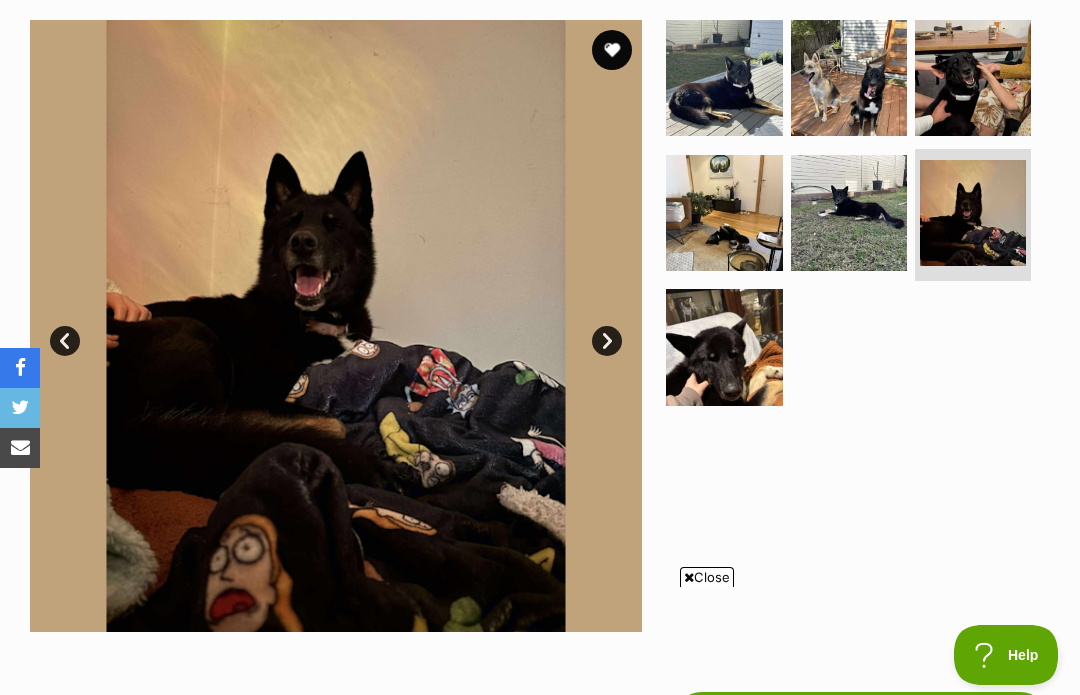 click at bounding box center (724, 213) 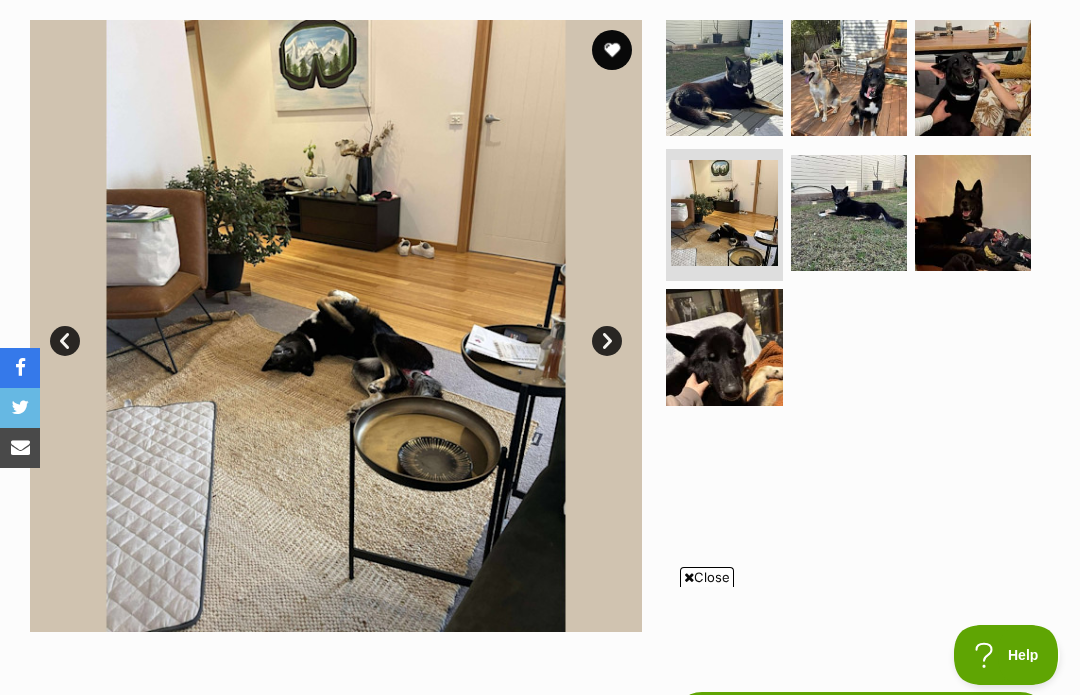 click at bounding box center (849, 213) 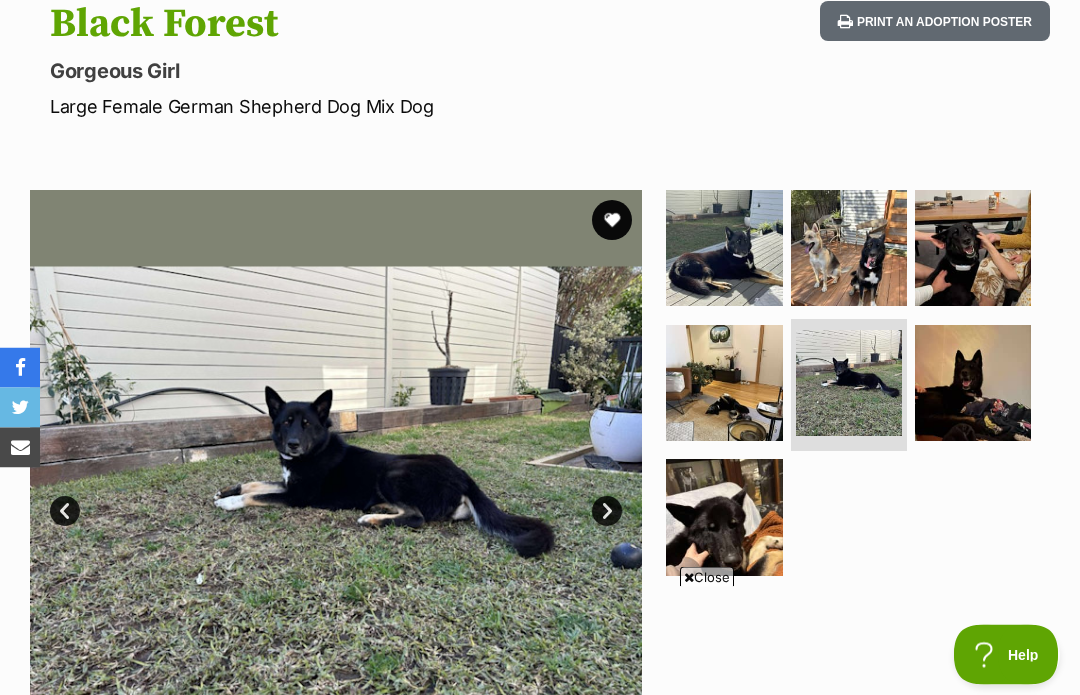 scroll, scrollTop: 226, scrollLeft: 0, axis: vertical 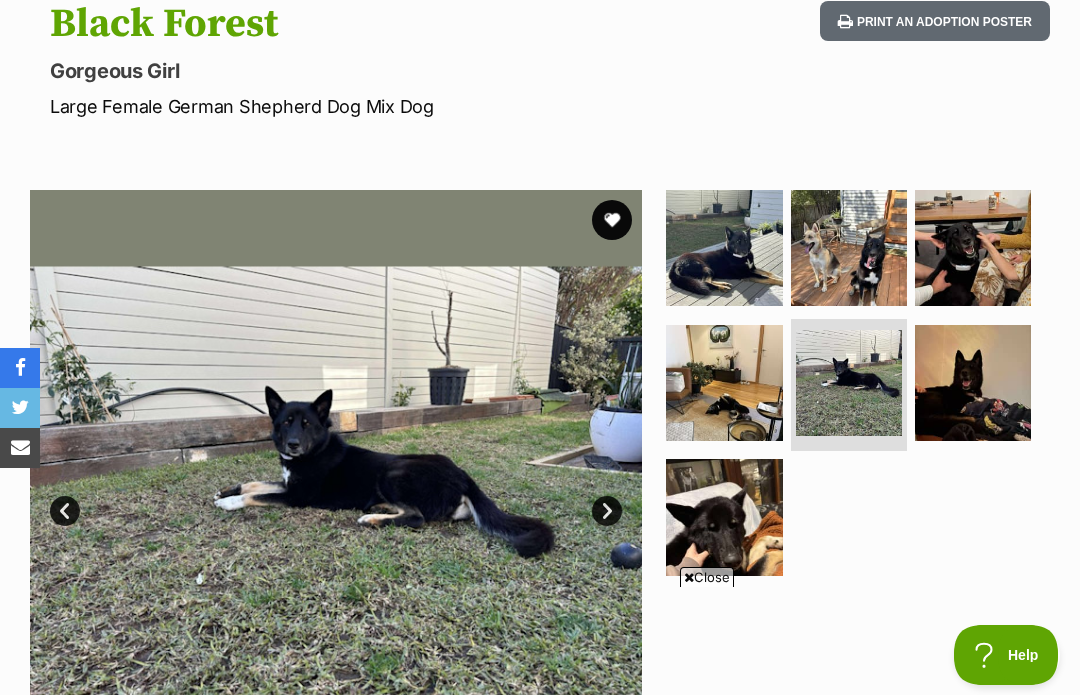 click at bounding box center [973, 248] 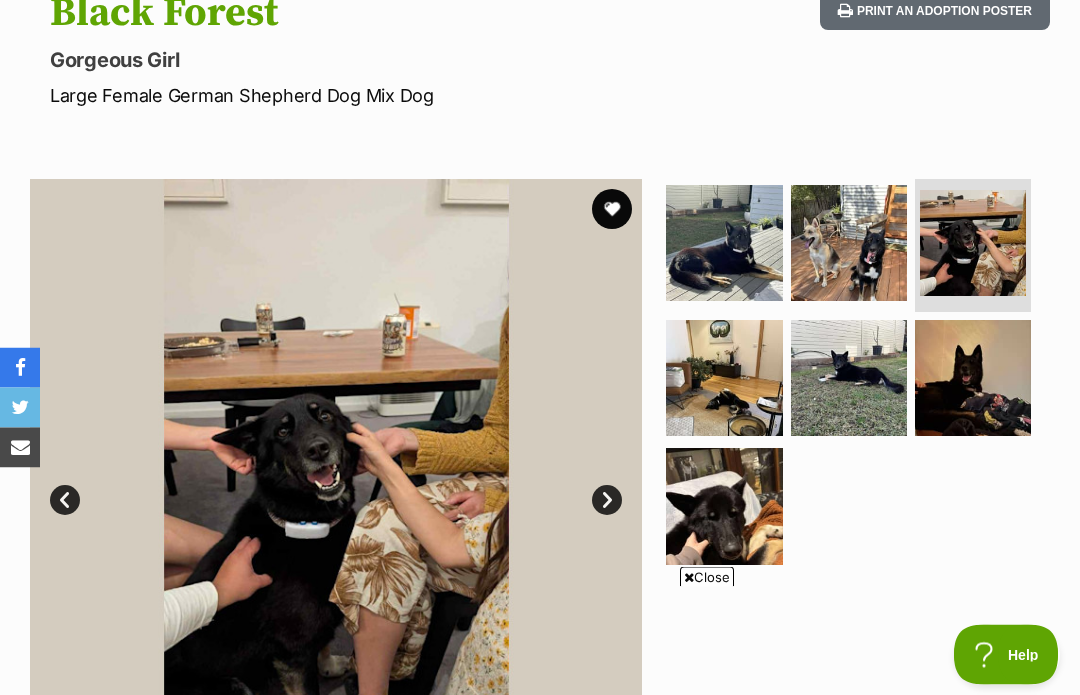 click at bounding box center (849, 379) 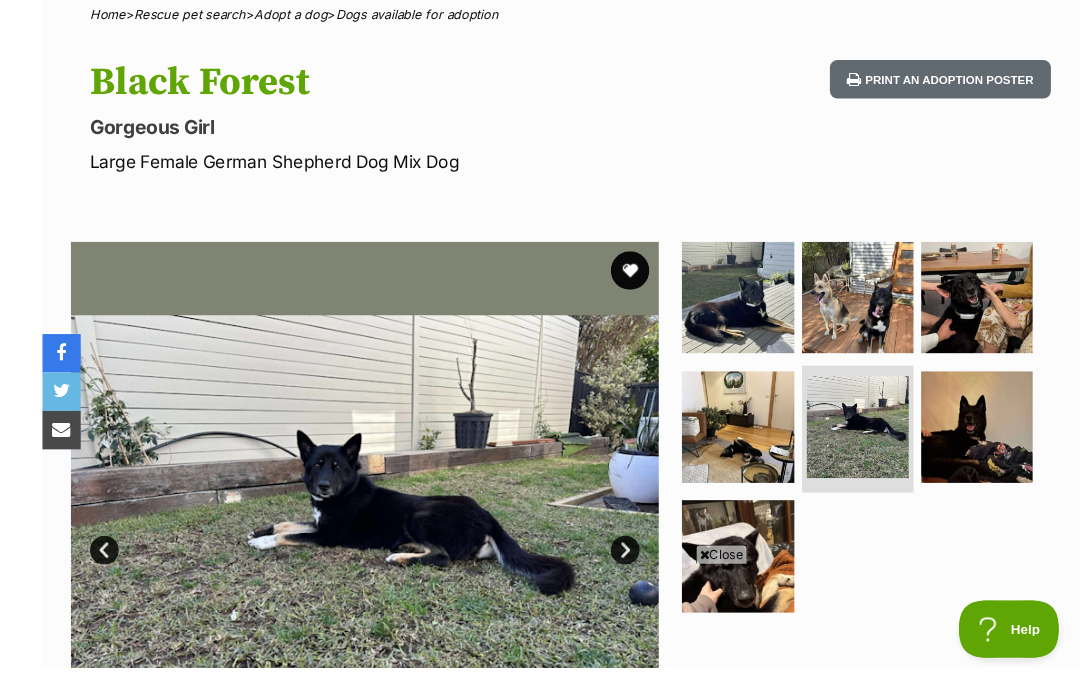 scroll, scrollTop: 222, scrollLeft: 0, axis: vertical 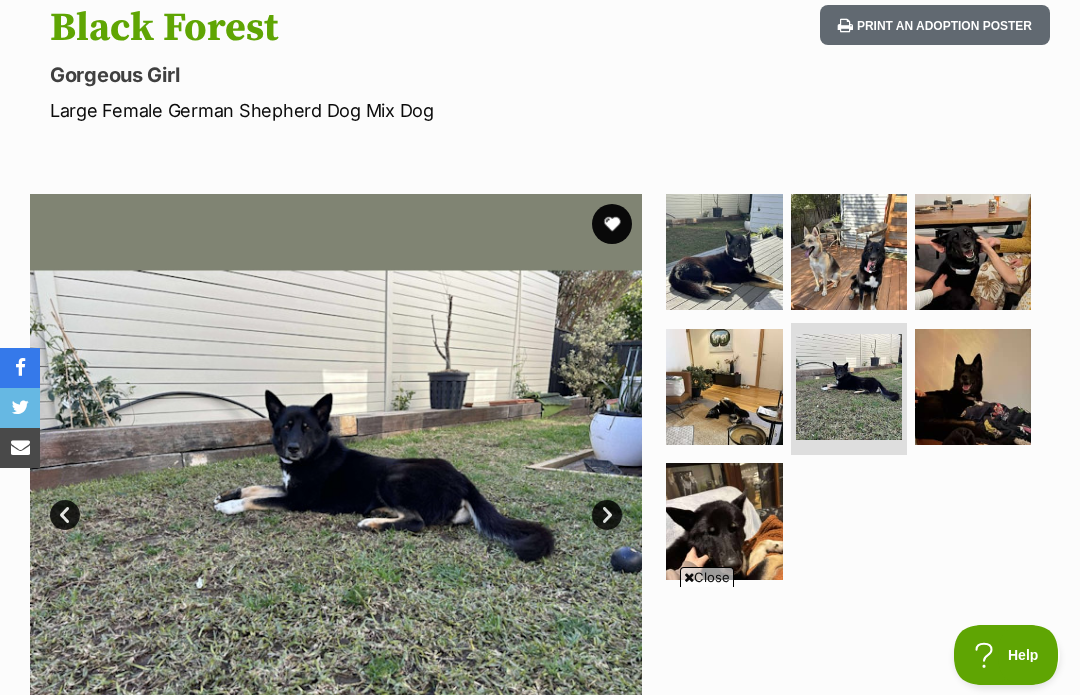 click at bounding box center [724, 521] 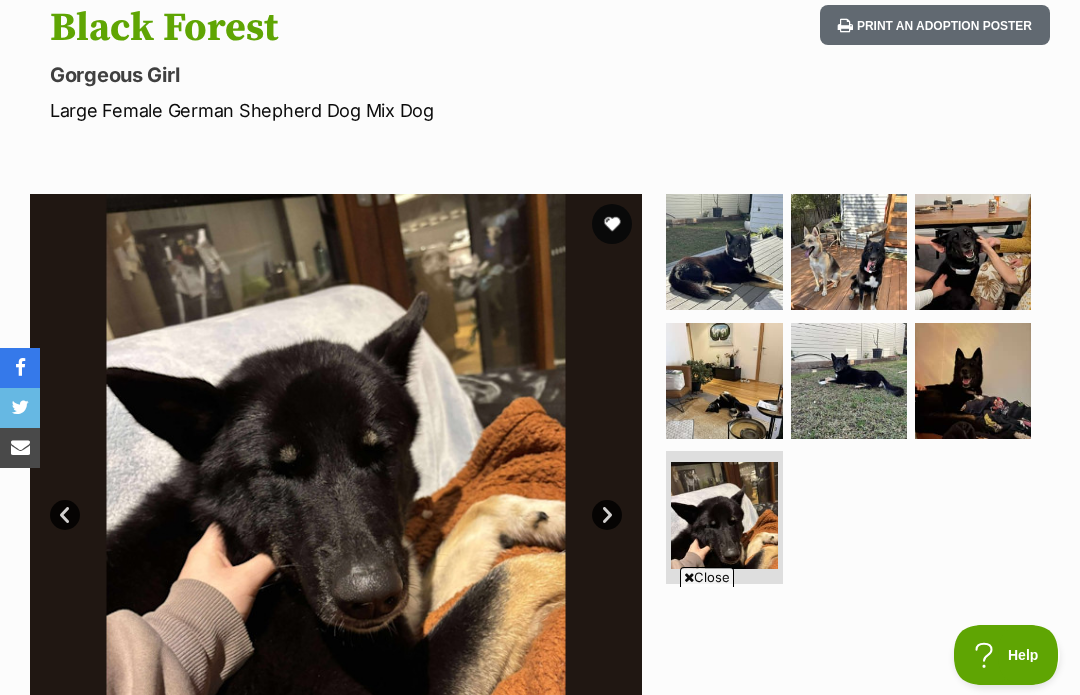 scroll, scrollTop: 0, scrollLeft: 0, axis: both 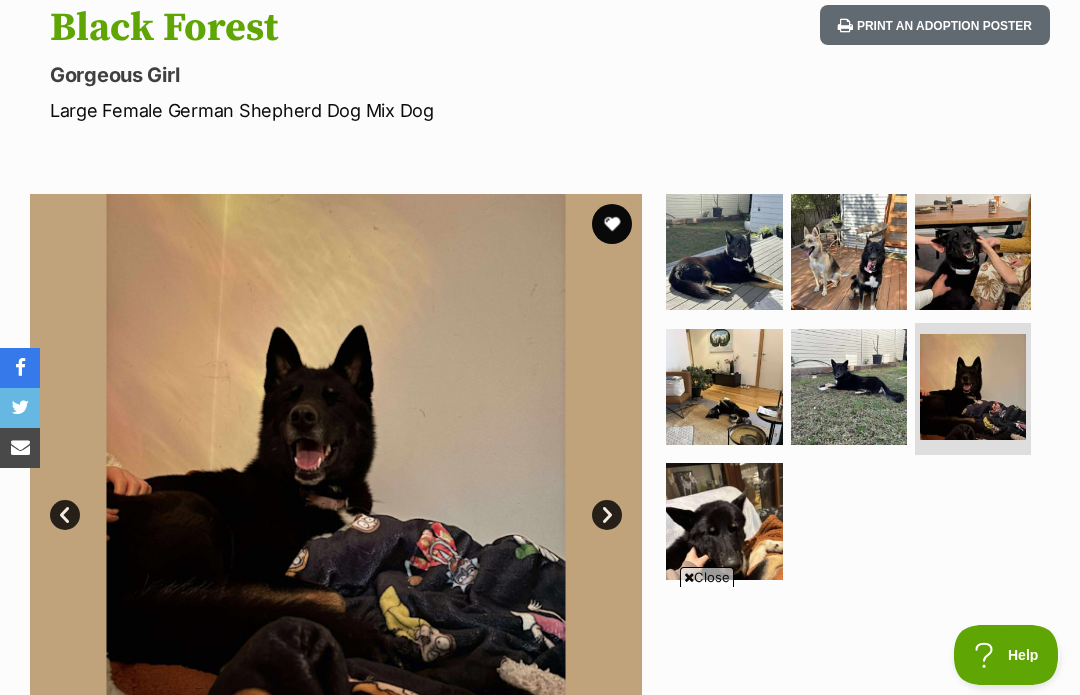 click at bounding box center [724, 252] 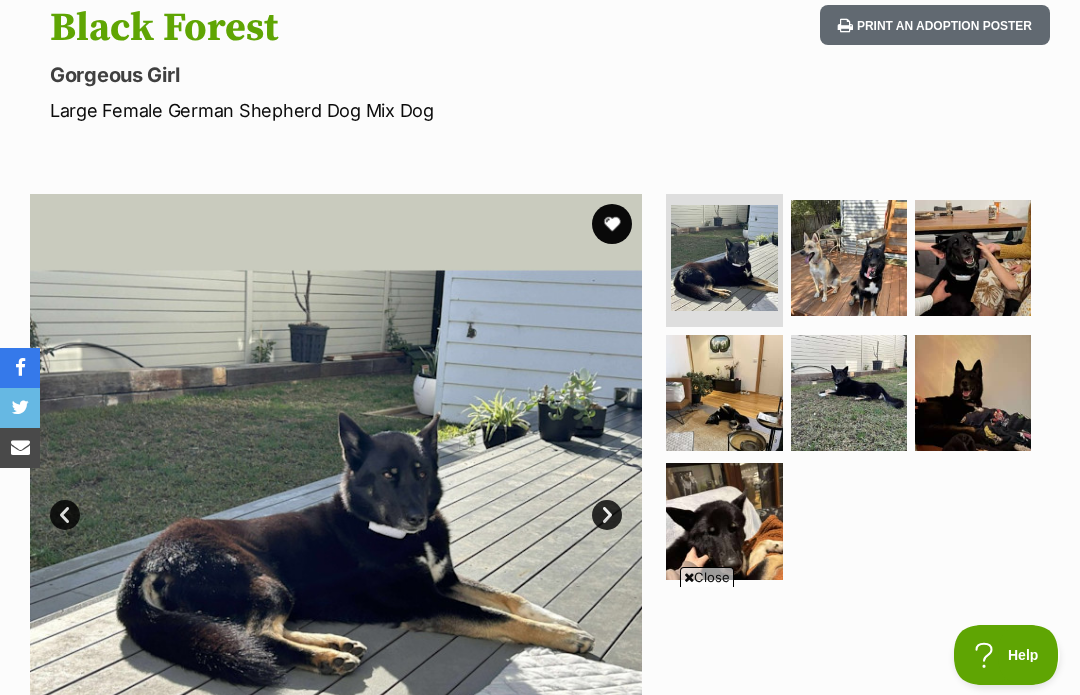 click at bounding box center [973, 258] 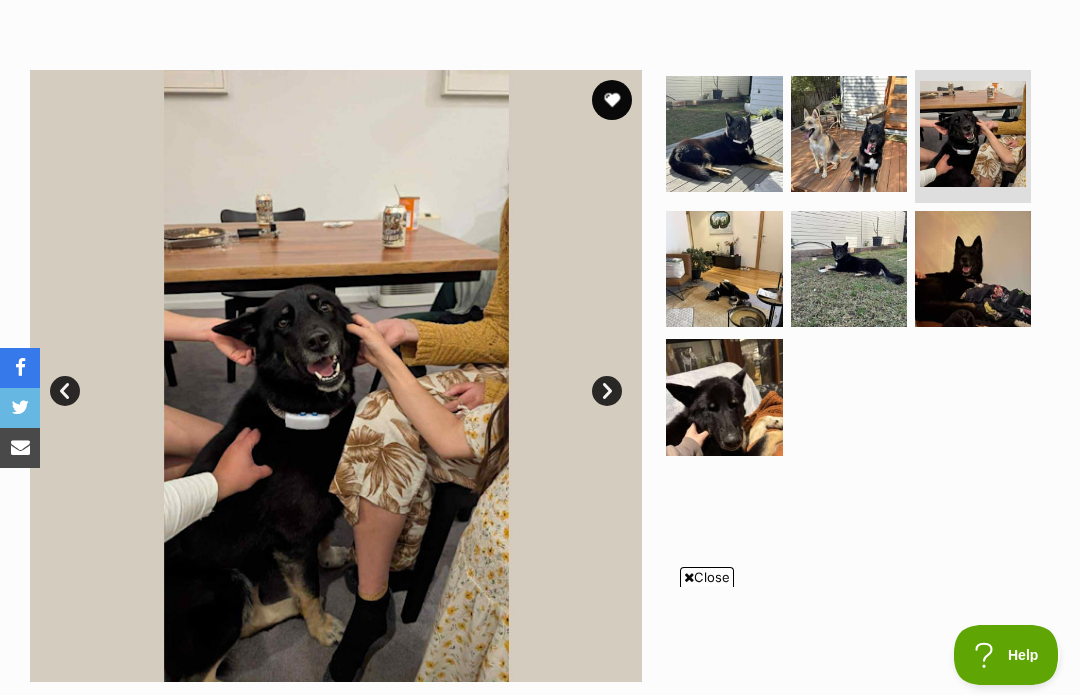 scroll, scrollTop: 349, scrollLeft: 0, axis: vertical 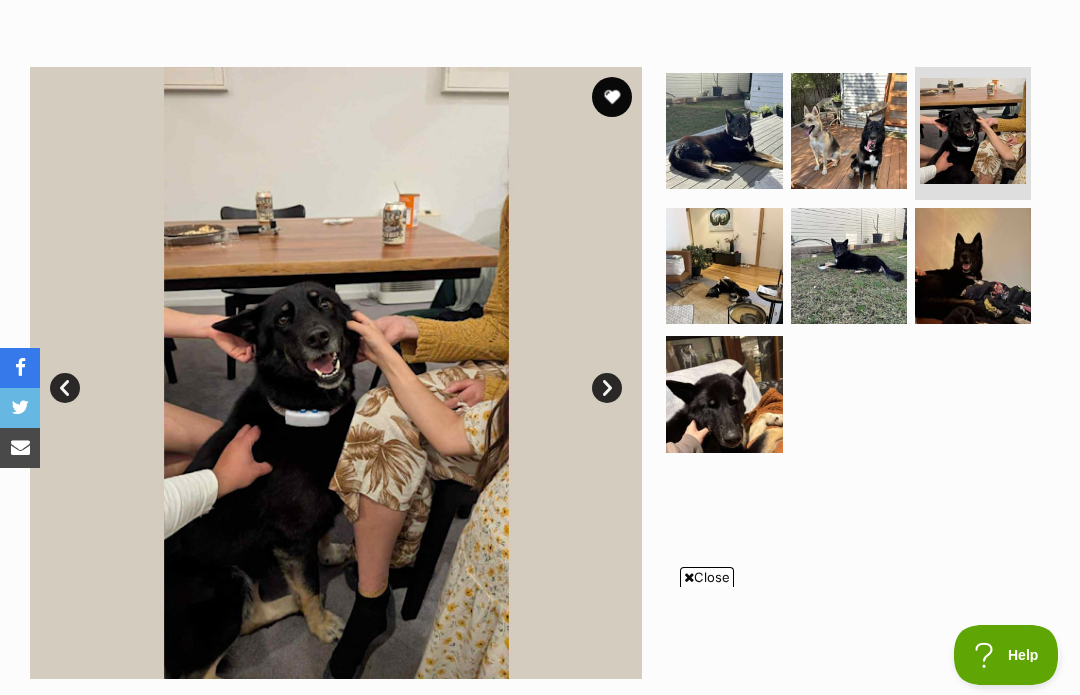 click at bounding box center (724, 266) 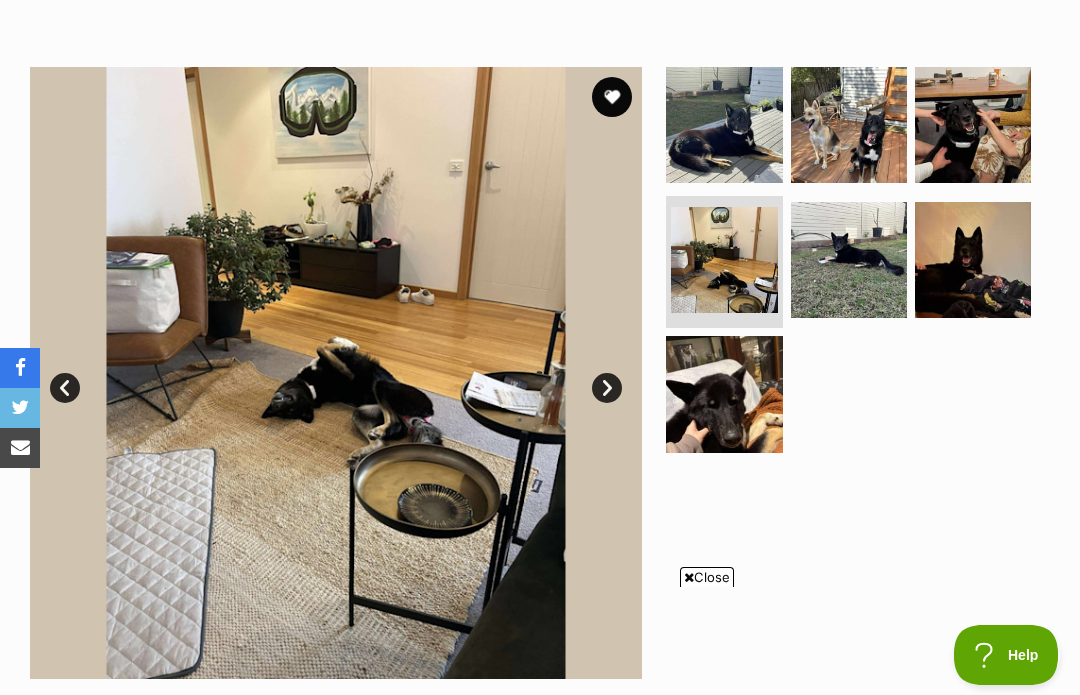 click at bounding box center [849, 260] 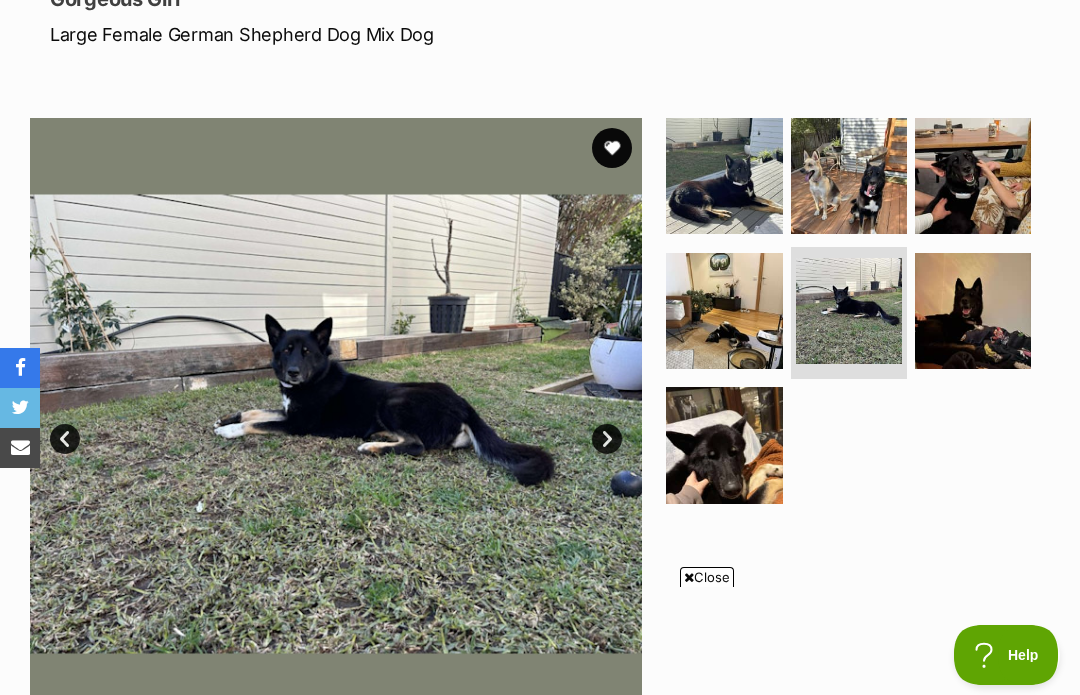 scroll, scrollTop: 0, scrollLeft: 0, axis: both 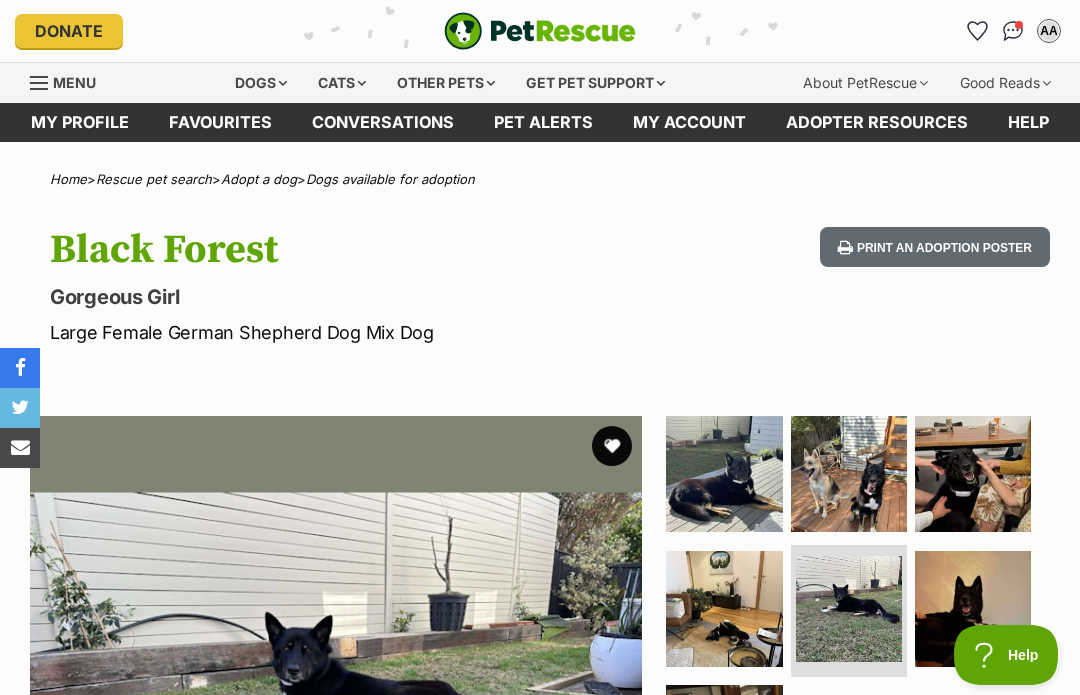 click at bounding box center [612, 446] 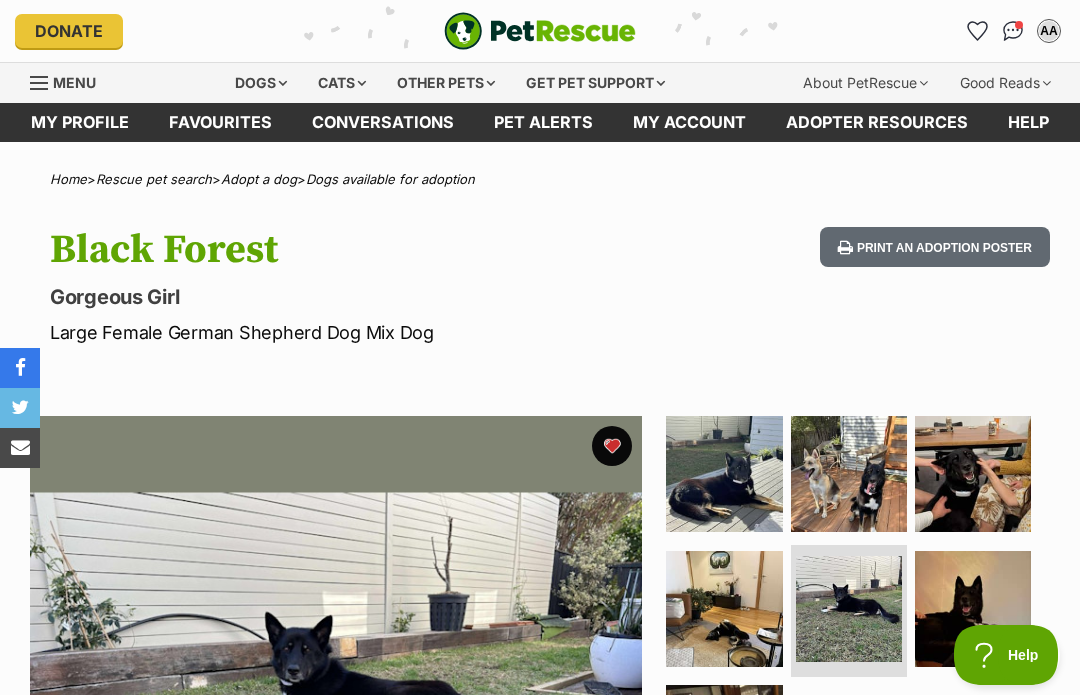 scroll, scrollTop: 0, scrollLeft: 0, axis: both 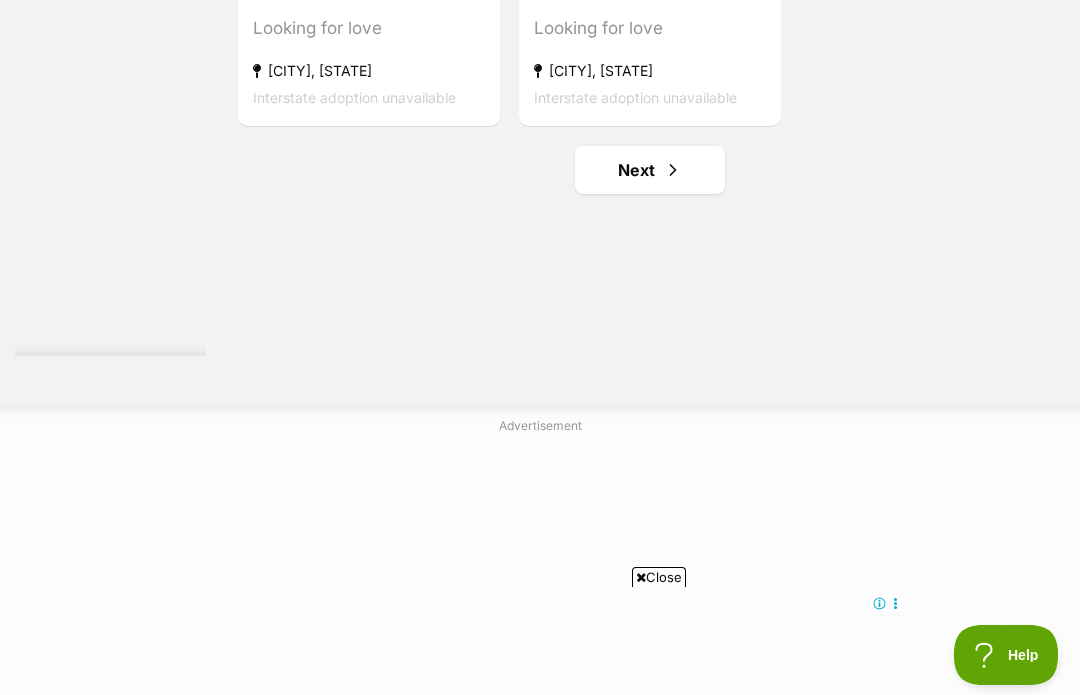 click on "Next" at bounding box center [650, 170] 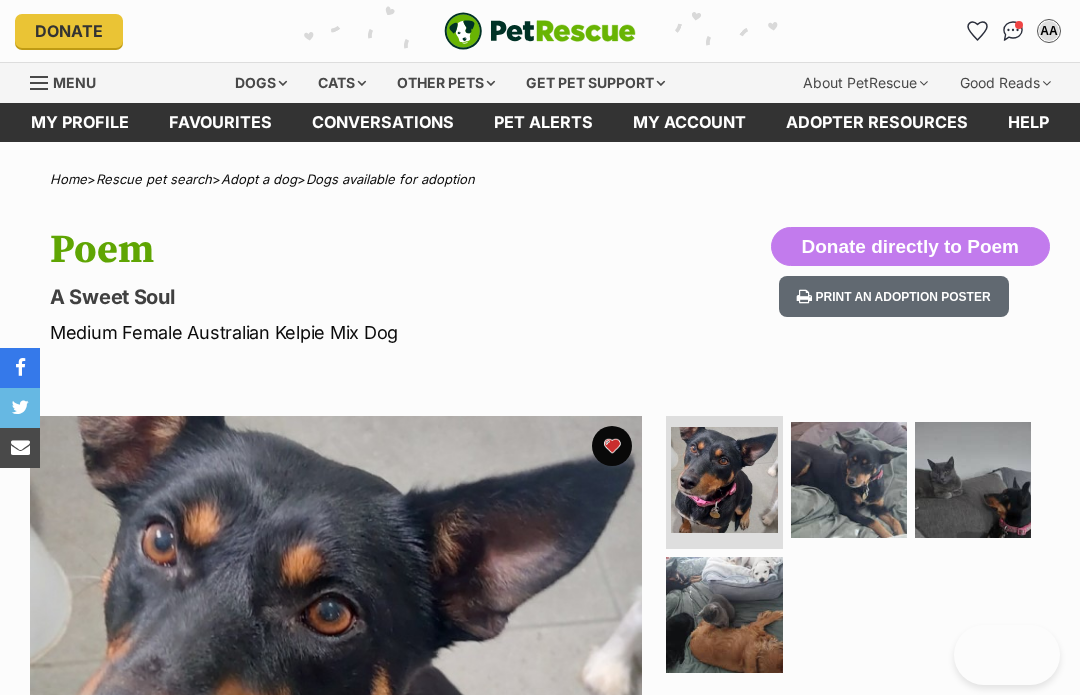 scroll, scrollTop: 0, scrollLeft: 0, axis: both 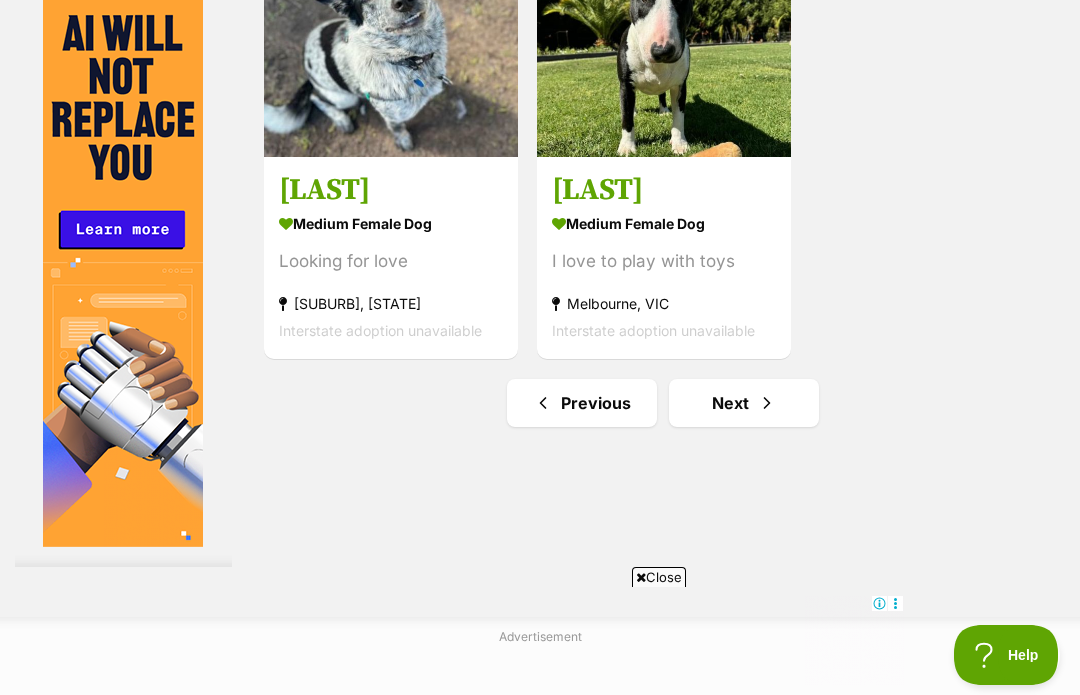 click on "Next" at bounding box center (744, 403) 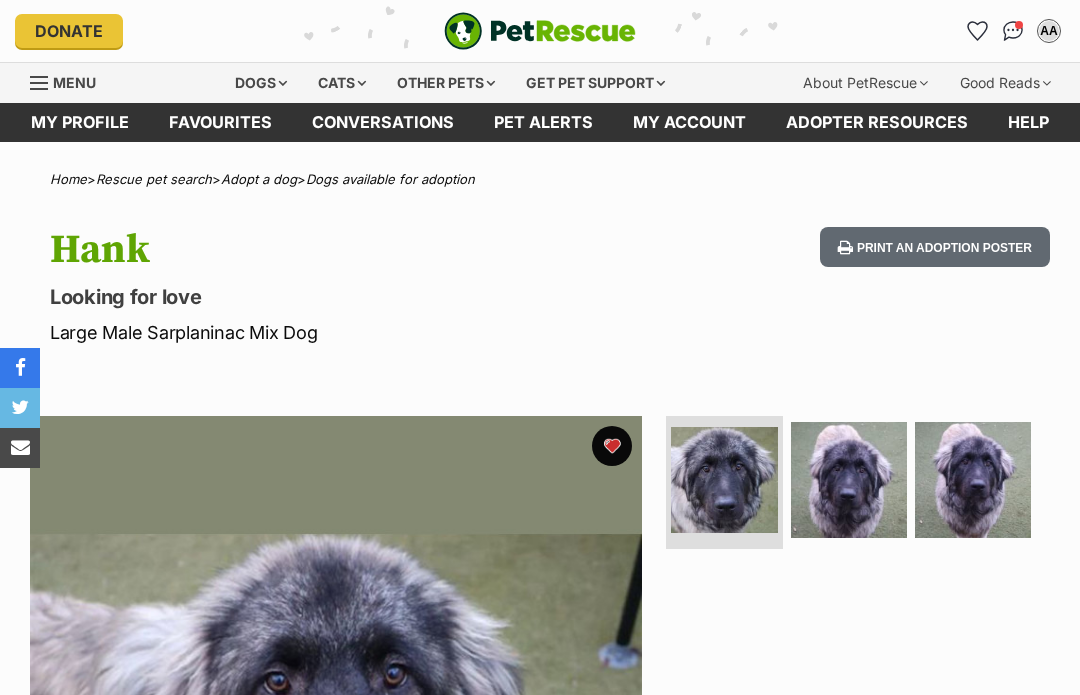 scroll, scrollTop: 0, scrollLeft: 0, axis: both 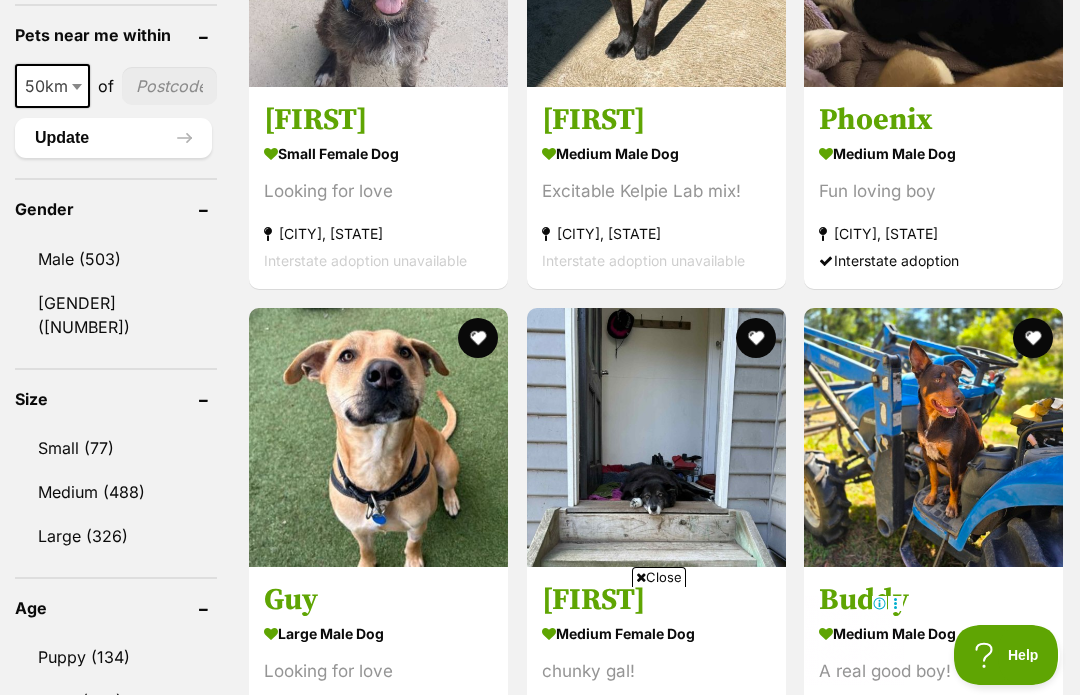 click on "Close" at bounding box center (659, 577) 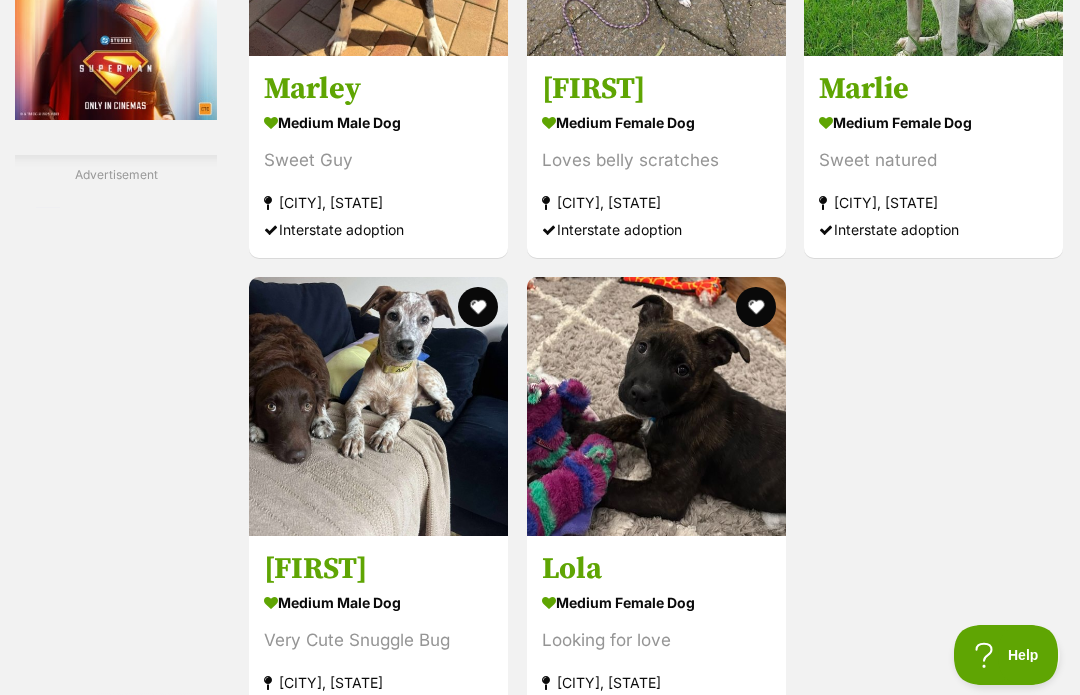 scroll, scrollTop: 3668, scrollLeft: 0, axis: vertical 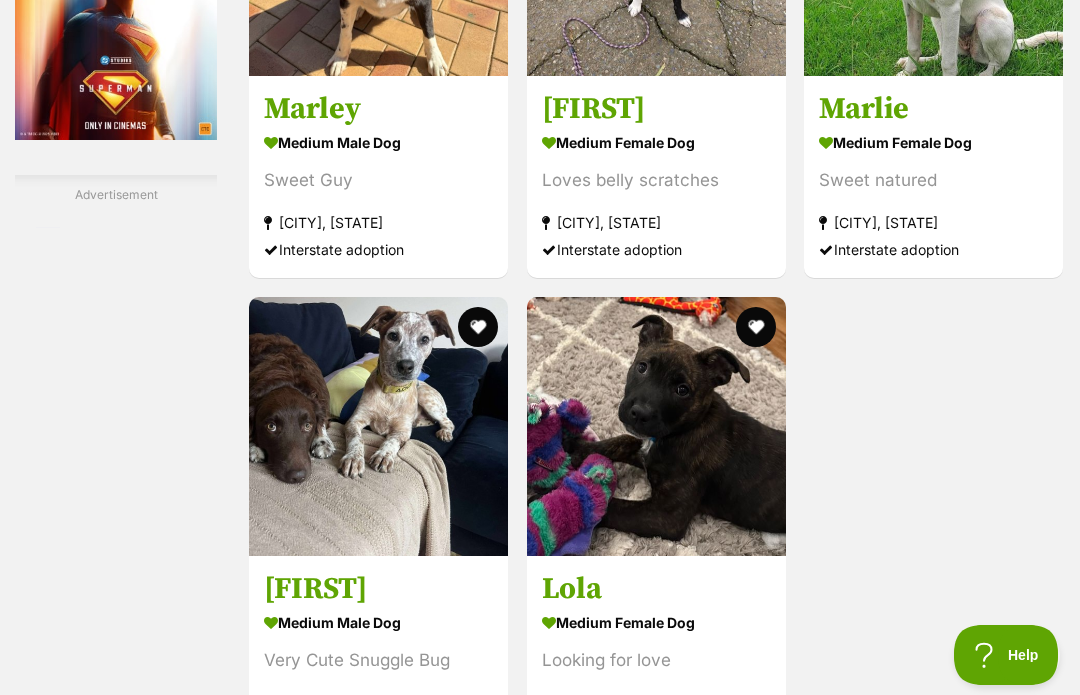 click on "Next" at bounding box center [737, 802] 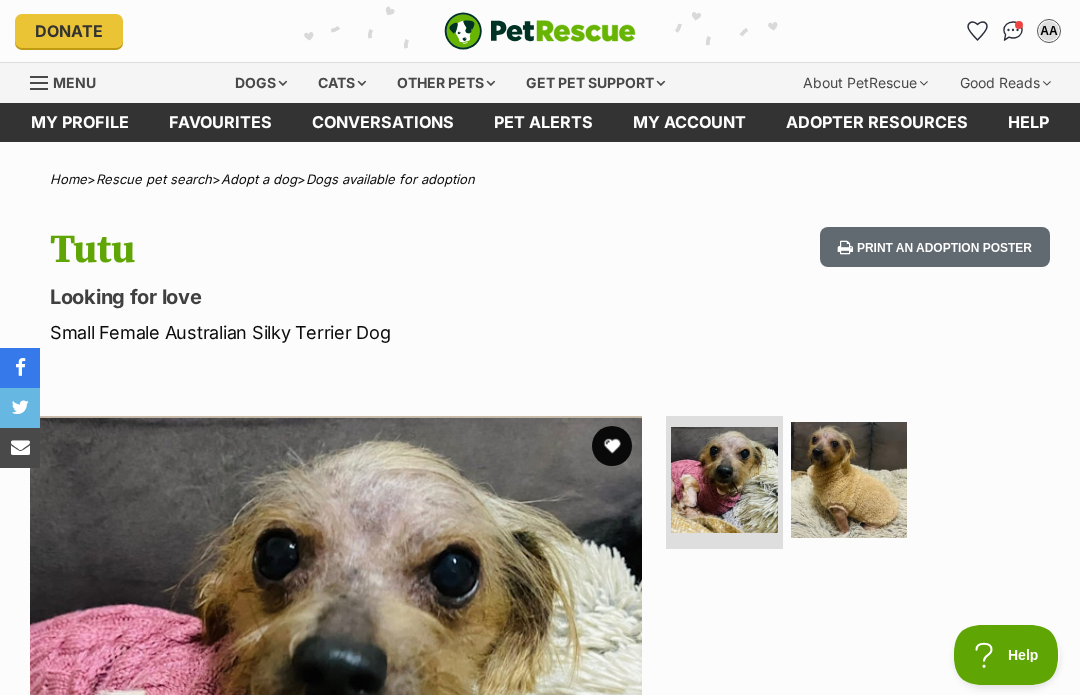 scroll, scrollTop: 0, scrollLeft: 0, axis: both 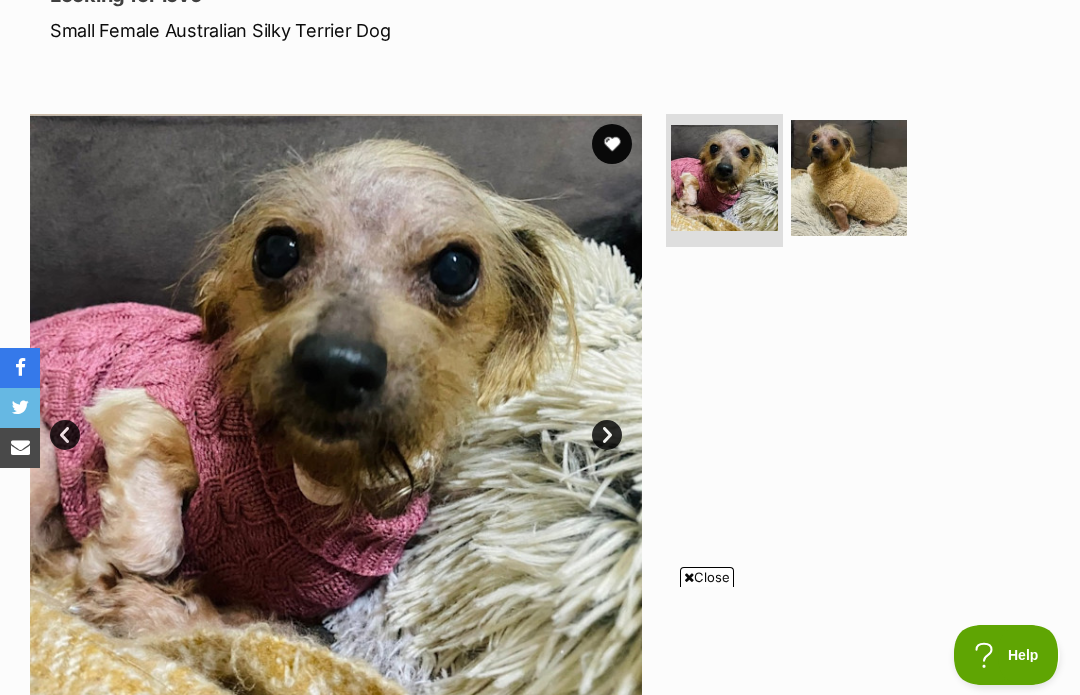 click at bounding box center (849, 178) 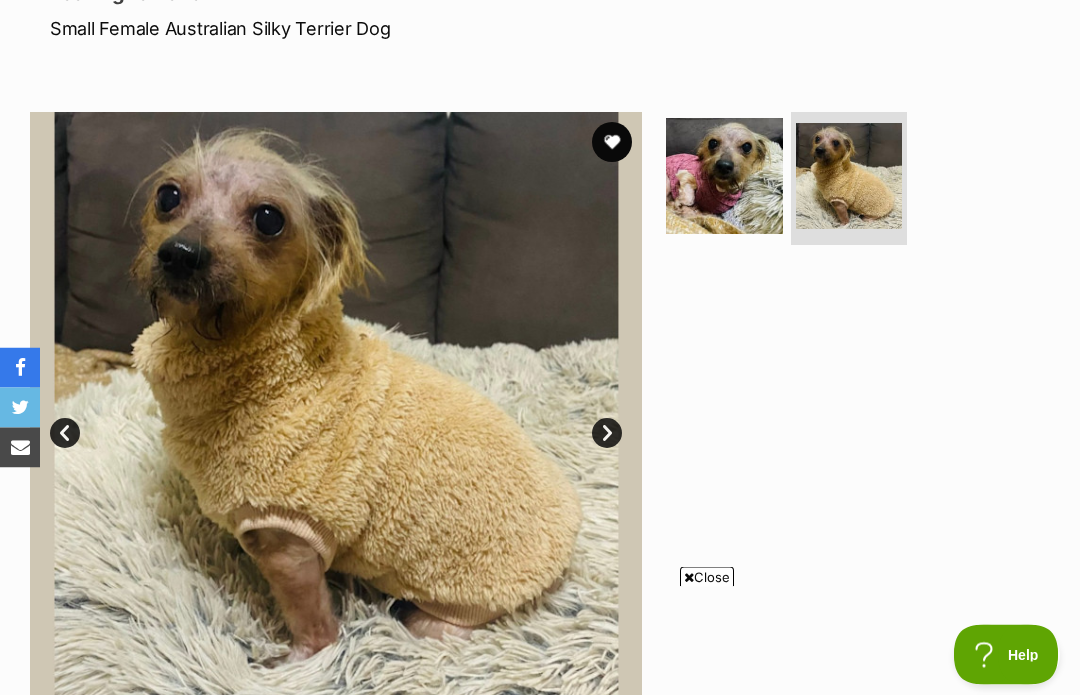 scroll, scrollTop: 304, scrollLeft: 0, axis: vertical 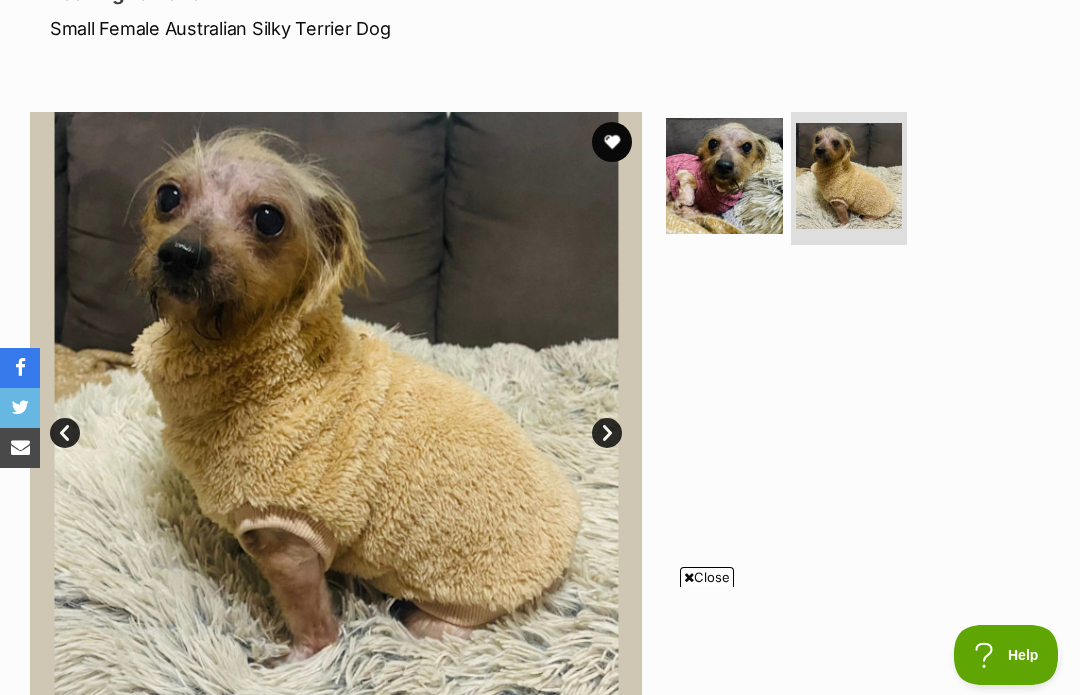 click at bounding box center [724, 176] 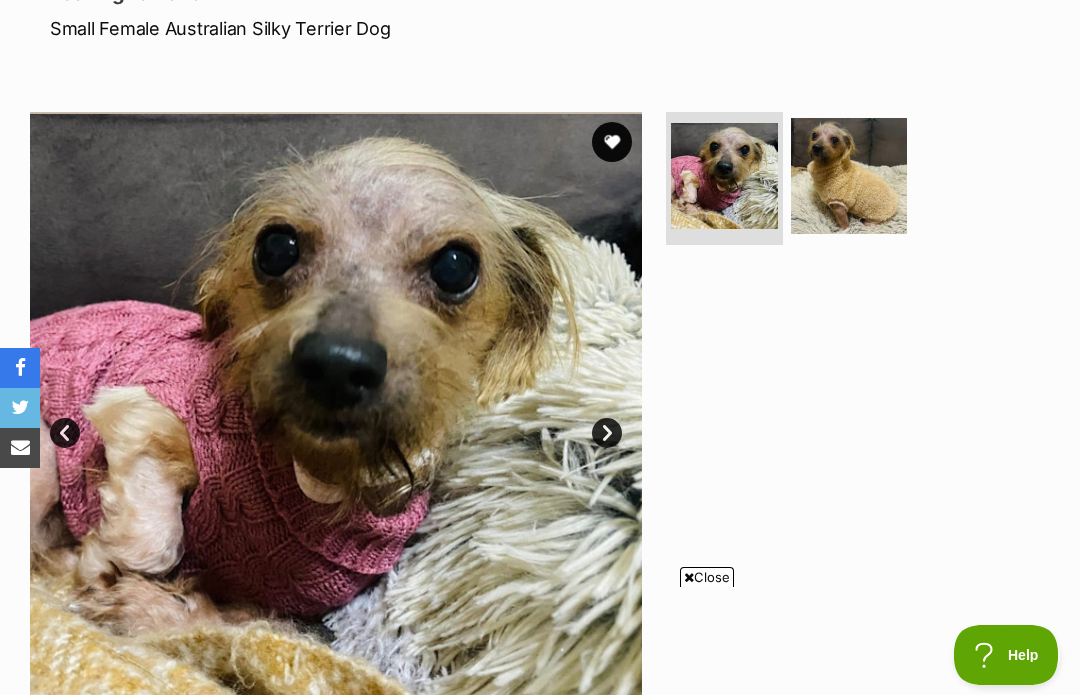 click at bounding box center [849, 176] 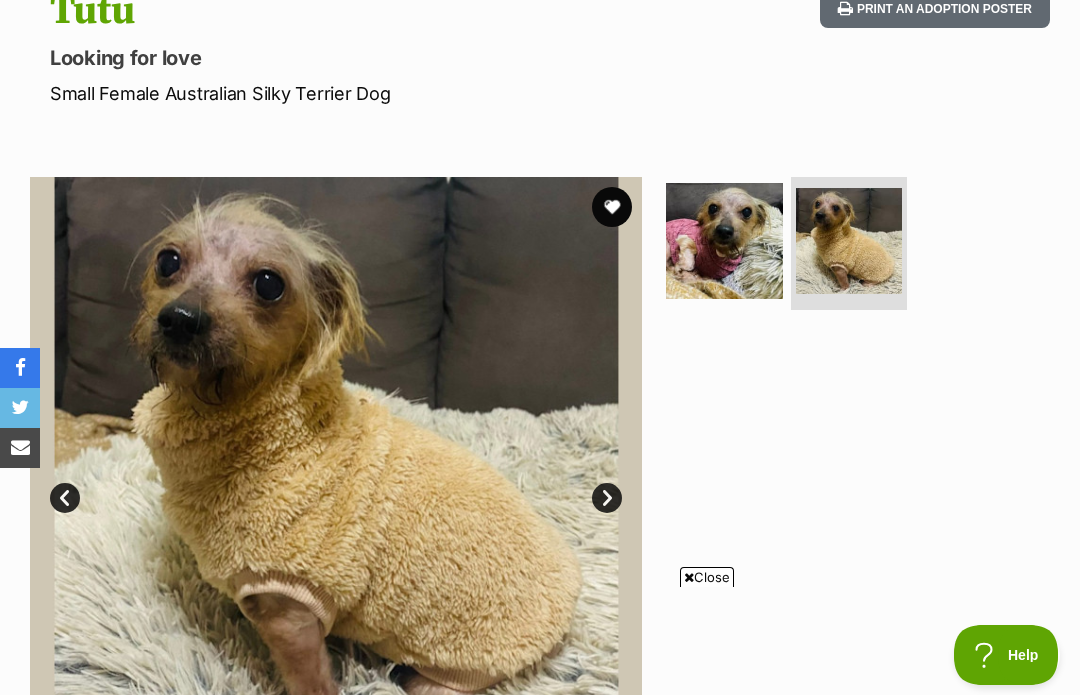 scroll, scrollTop: 232, scrollLeft: 0, axis: vertical 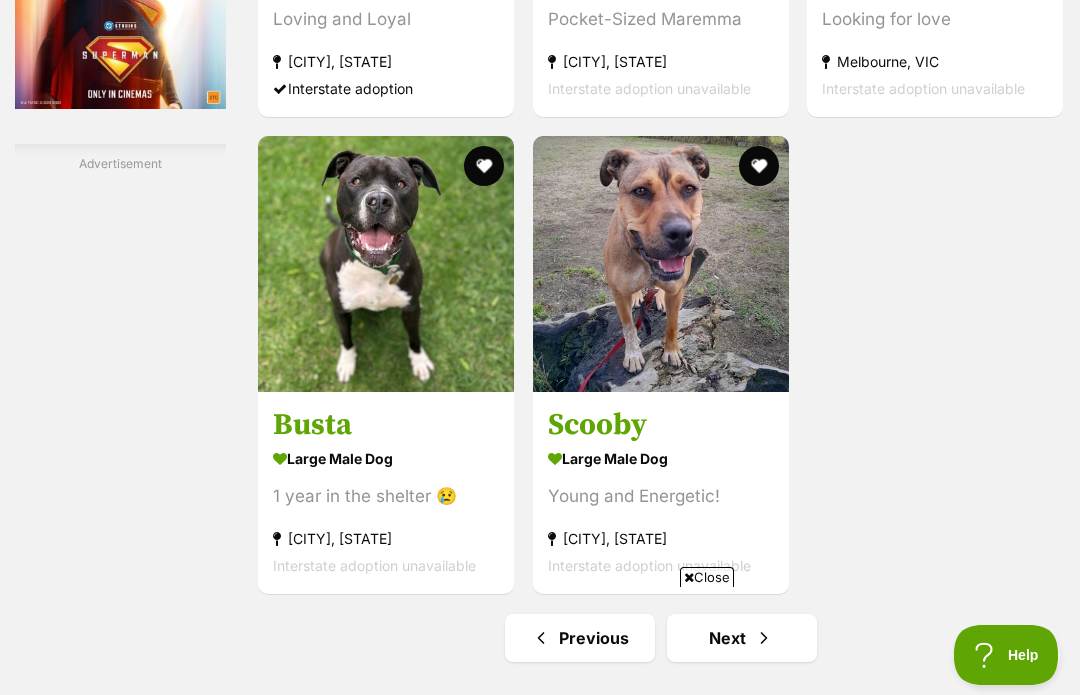 click on "Next" at bounding box center [742, 638] 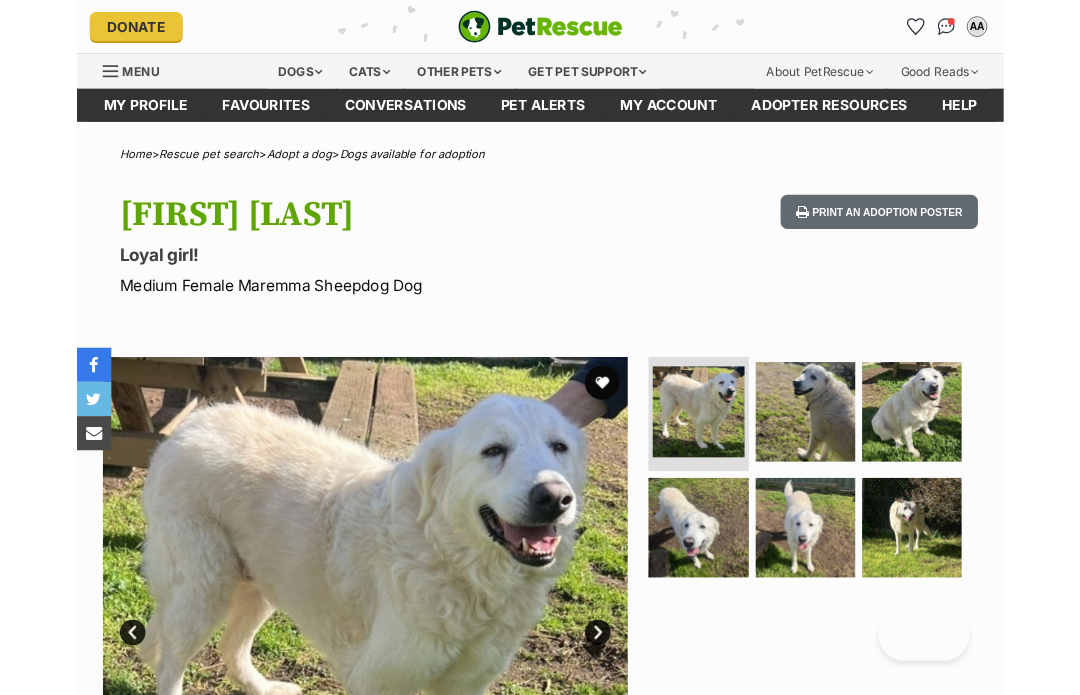 scroll, scrollTop: 0, scrollLeft: 0, axis: both 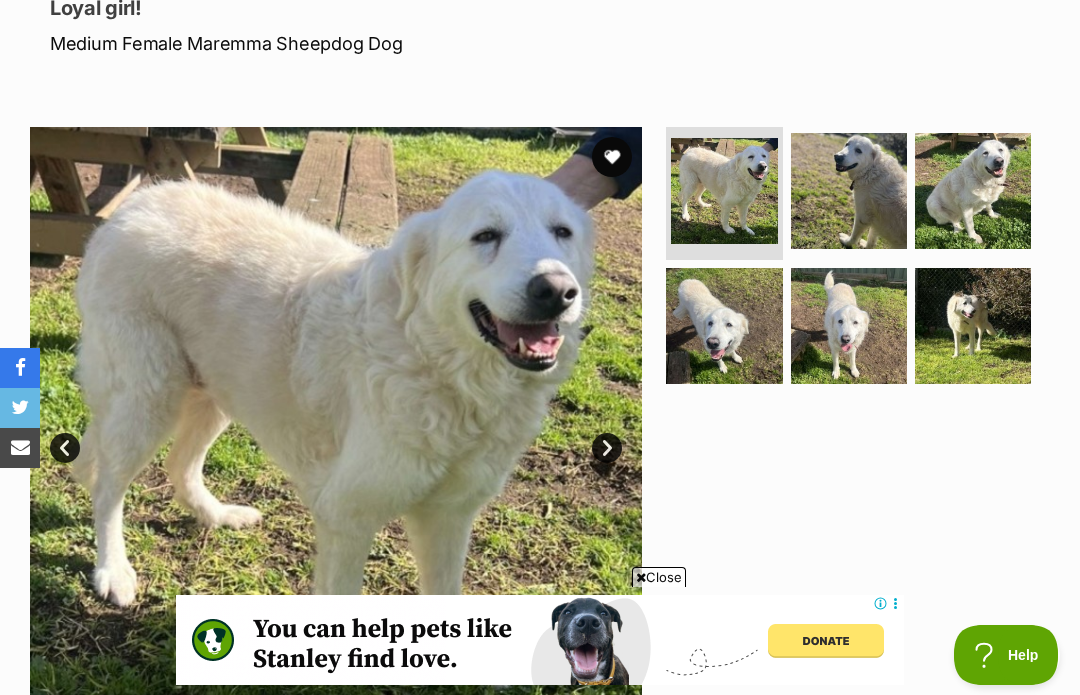 click at bounding box center (973, 191) 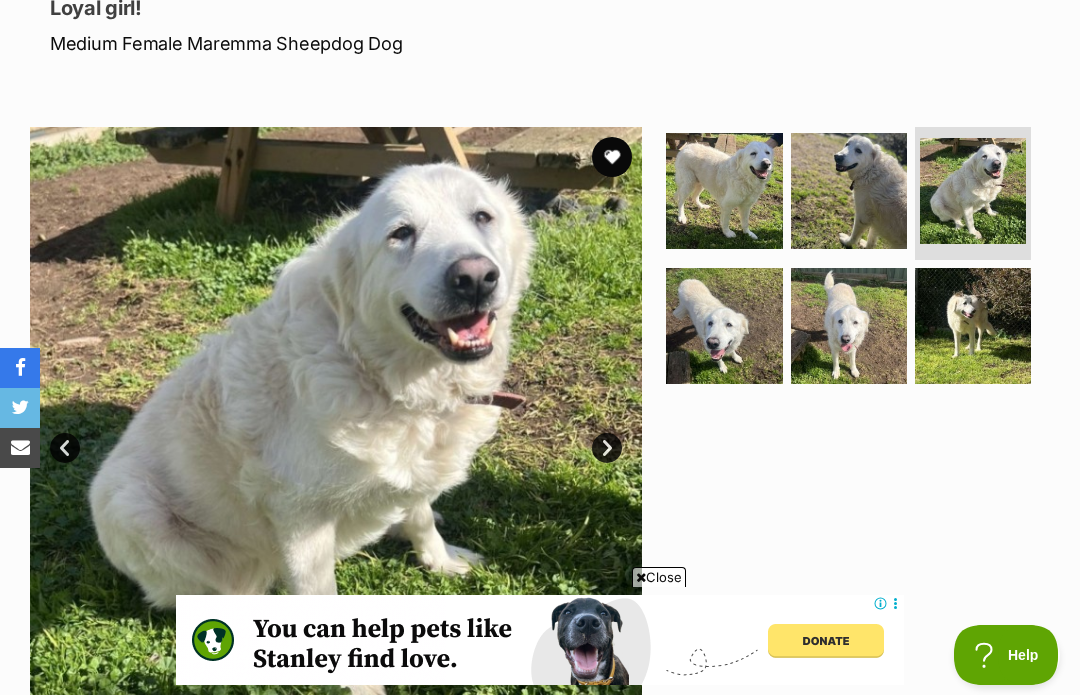 click at bounding box center [724, 326] 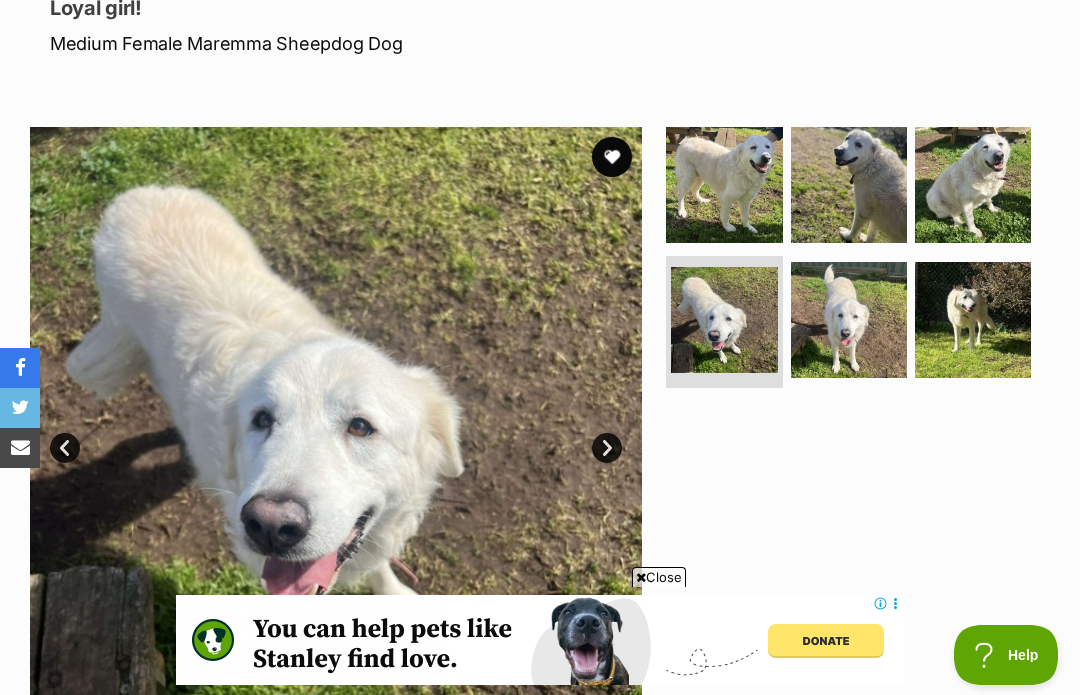 click at bounding box center [973, 185] 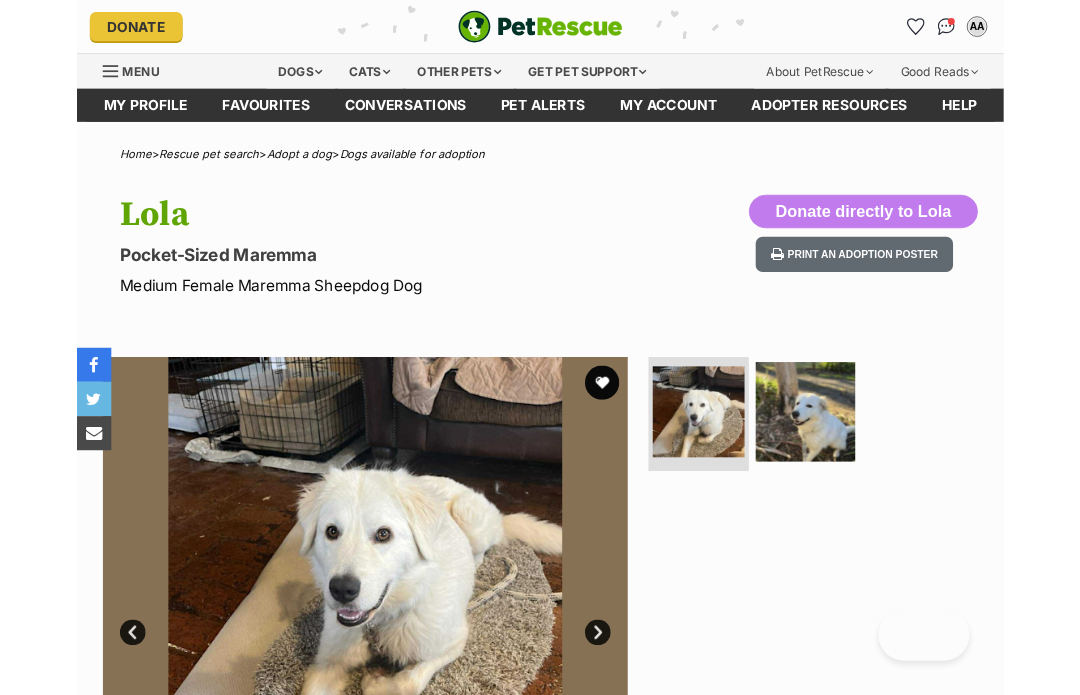 scroll, scrollTop: 0, scrollLeft: 0, axis: both 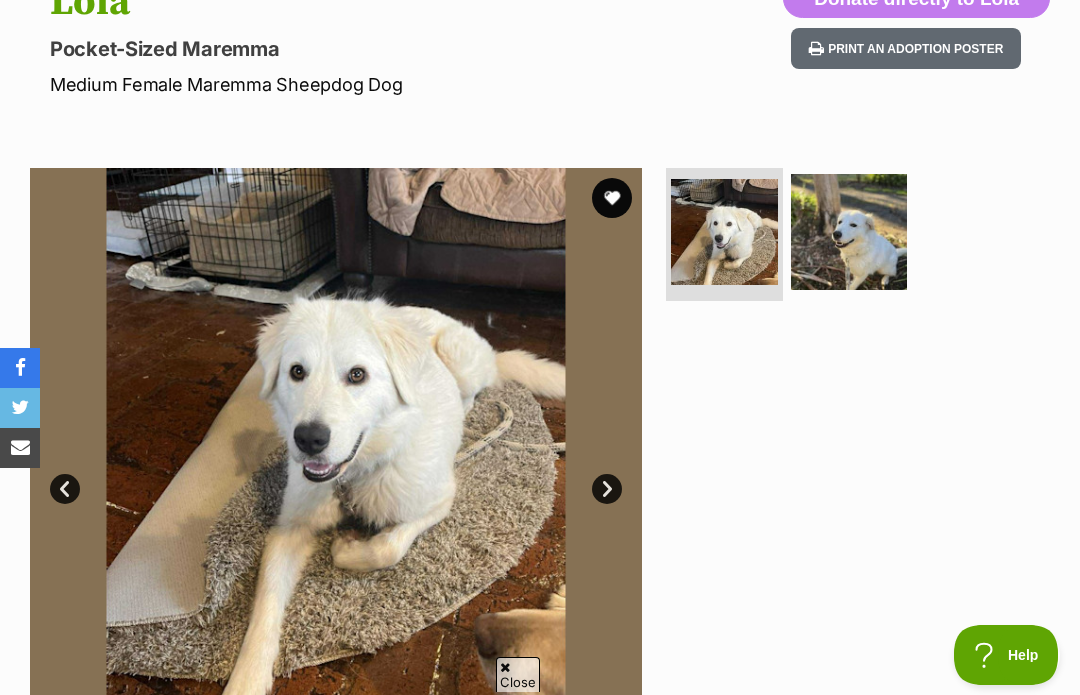 click at bounding box center [849, 232] 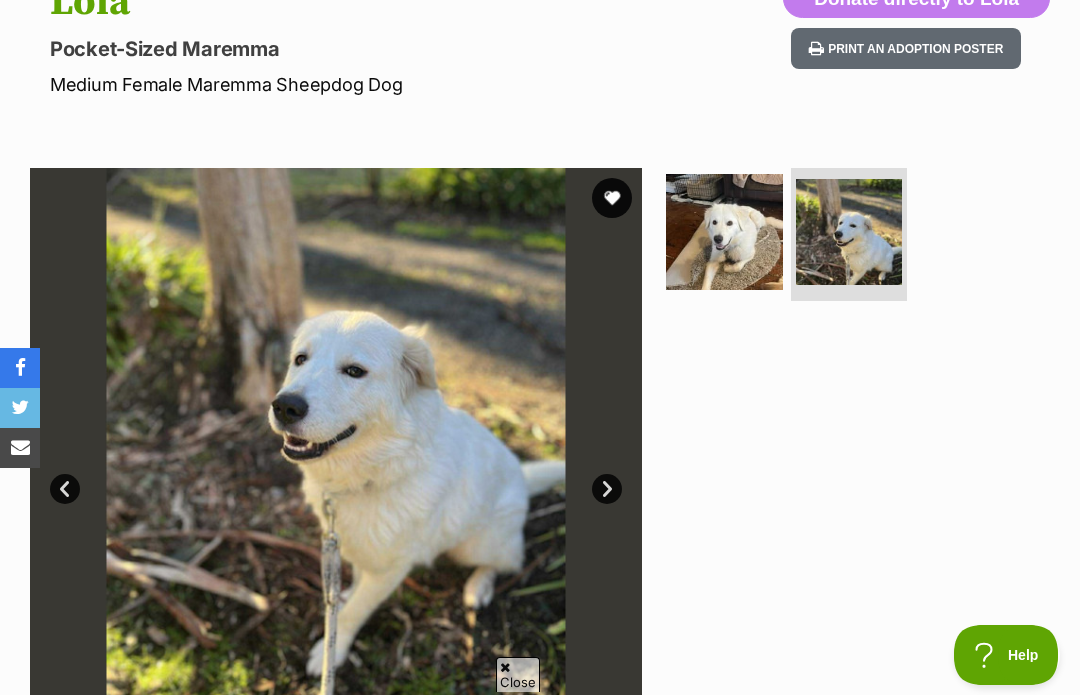 click at bounding box center (724, 232) 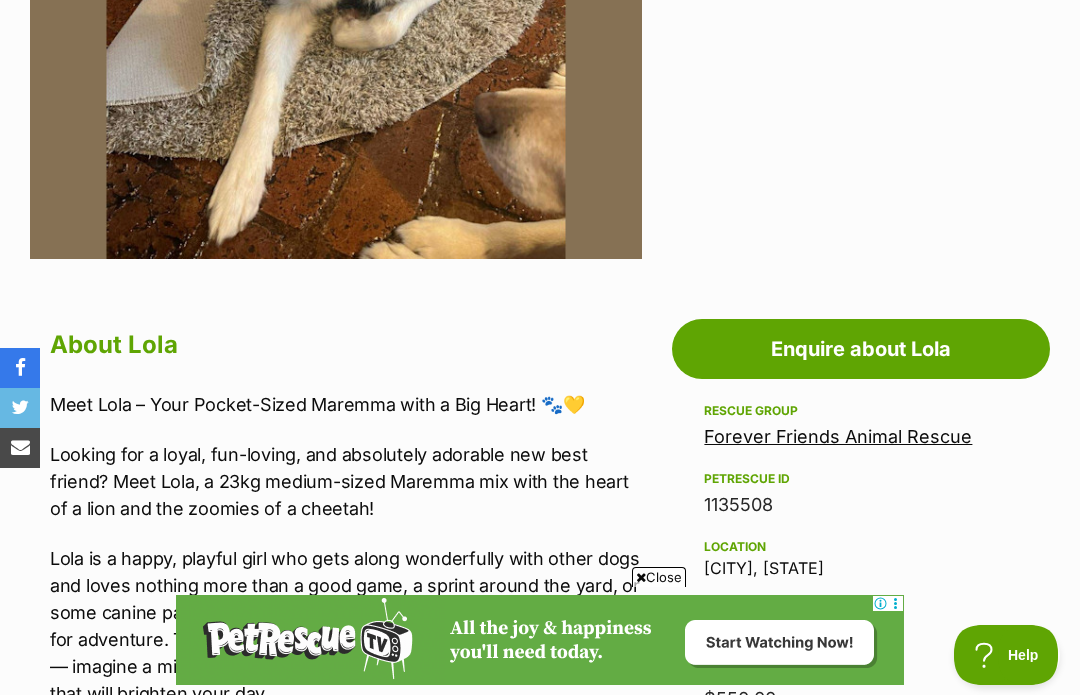 scroll, scrollTop: 771, scrollLeft: 0, axis: vertical 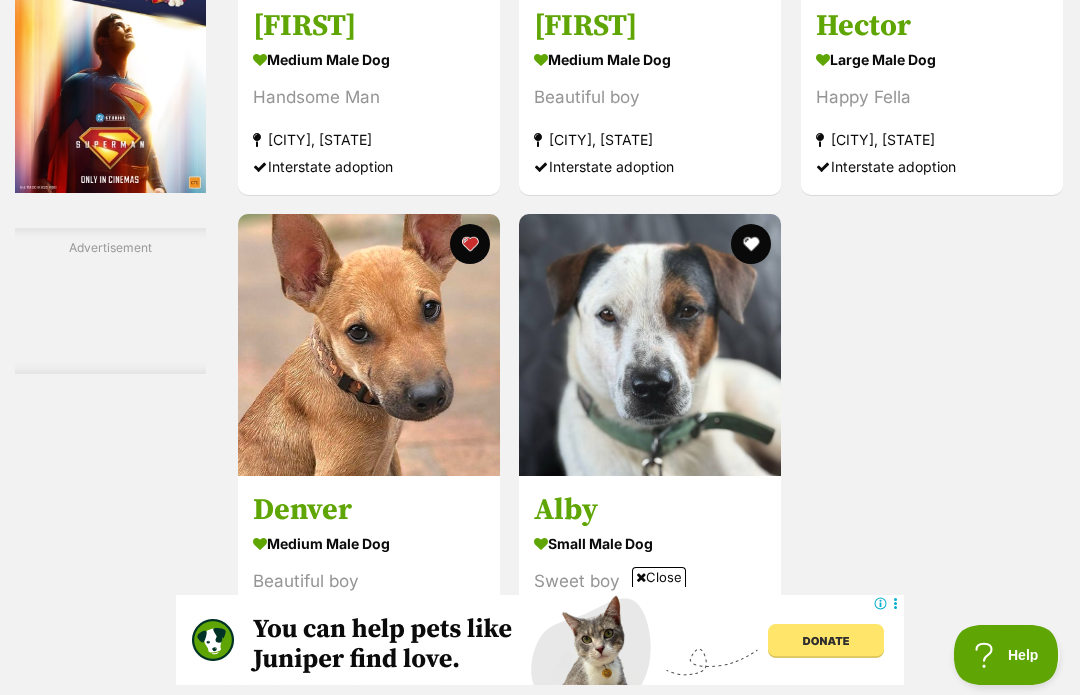 click on "Next" at bounding box center (731, 723) 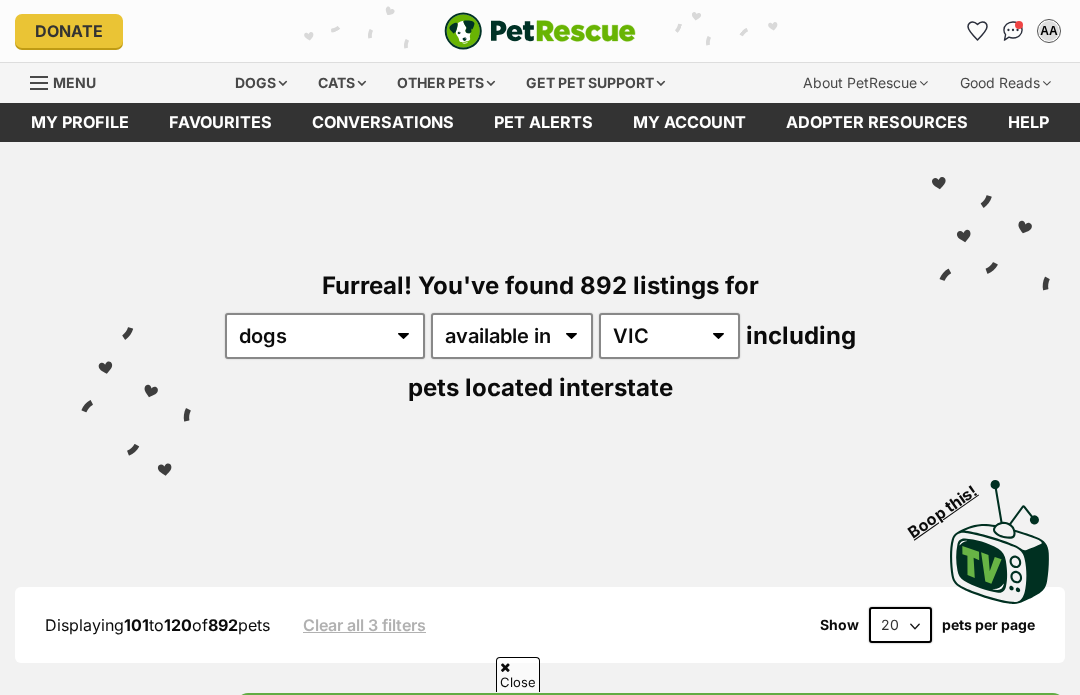 scroll, scrollTop: 624, scrollLeft: 0, axis: vertical 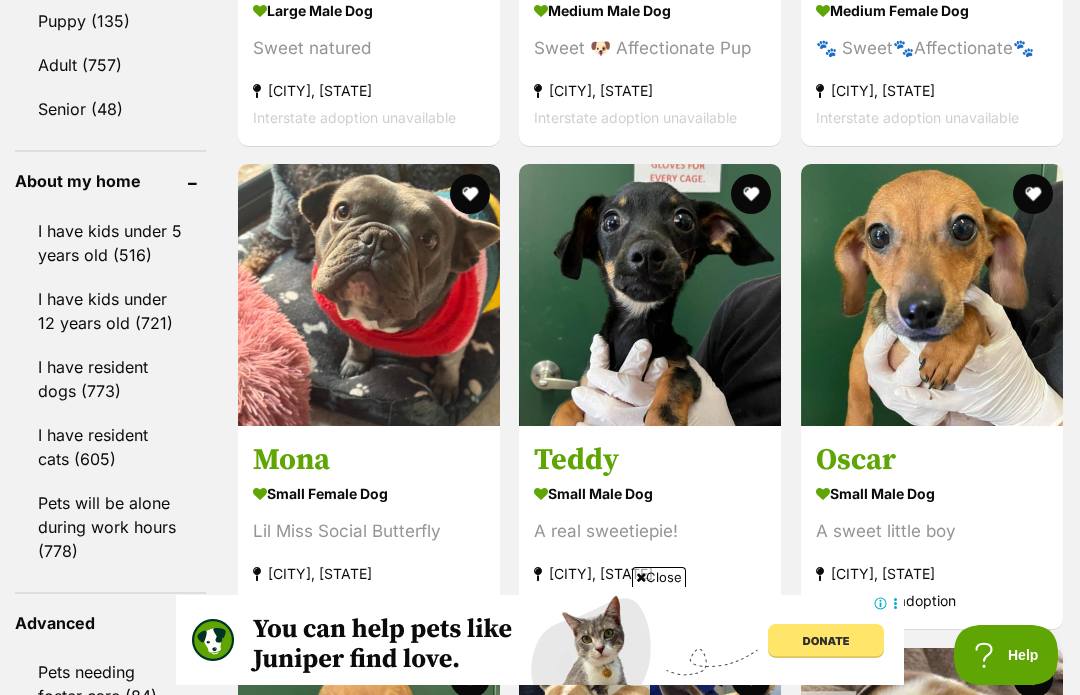 click at bounding box center (650, 295) 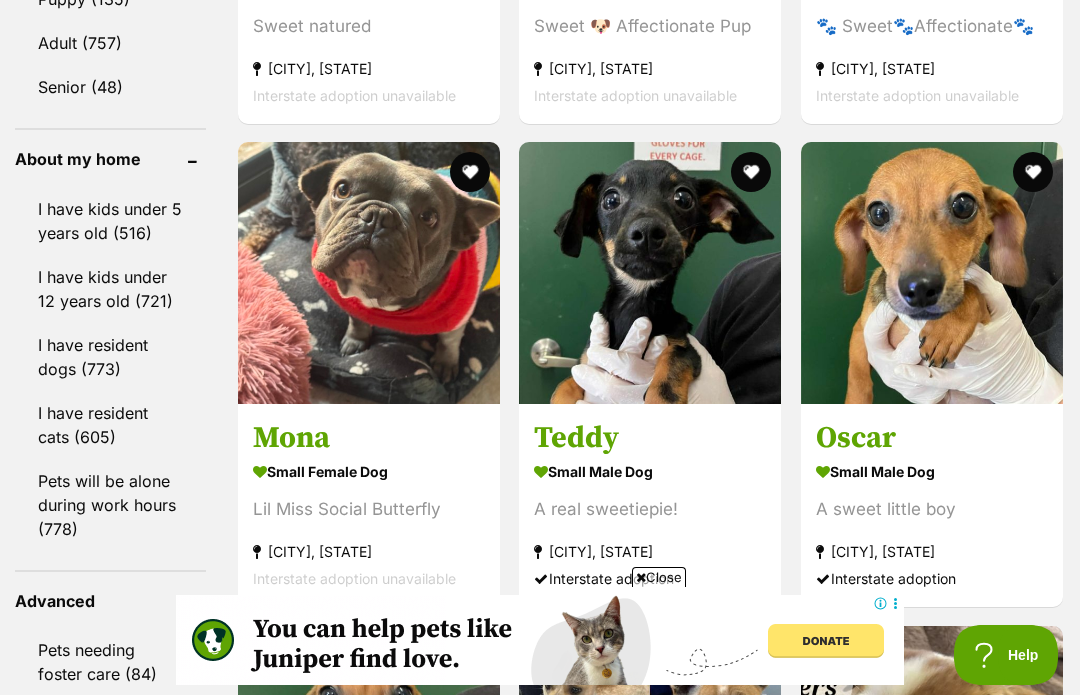 scroll, scrollTop: 2400, scrollLeft: 0, axis: vertical 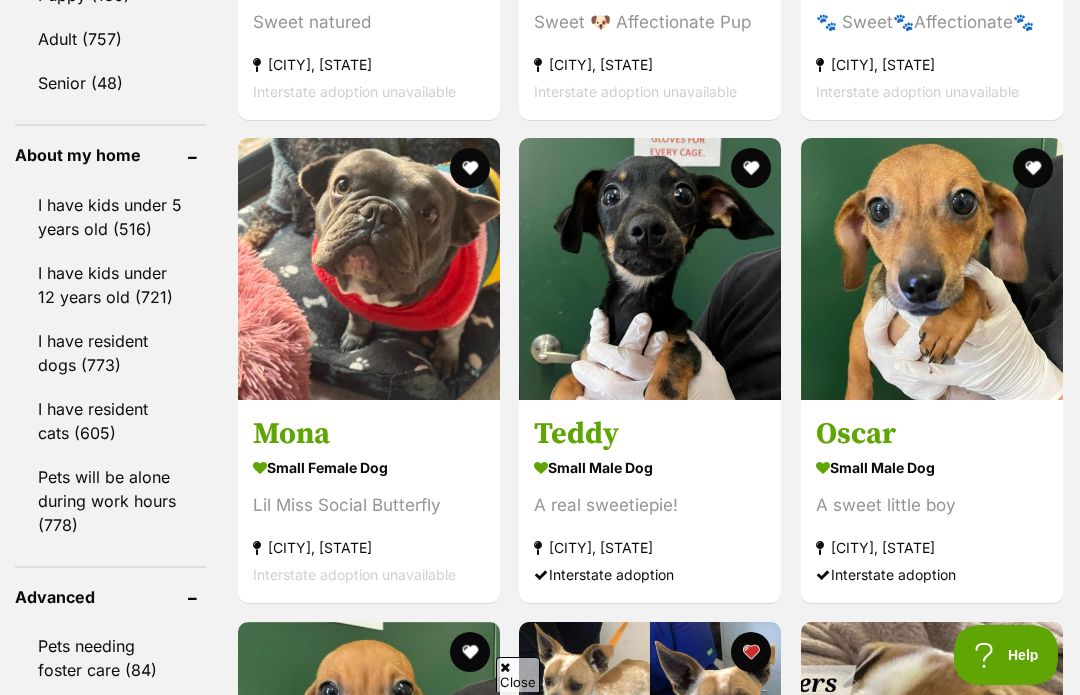 click at bounding box center [650, 269] 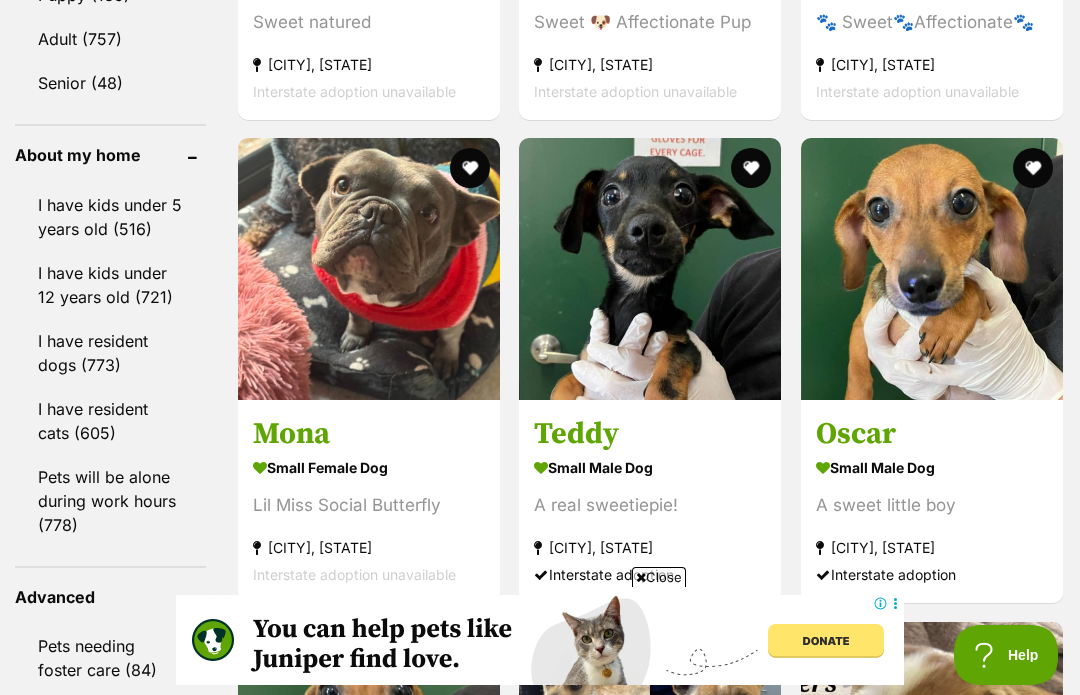 scroll, scrollTop: 0, scrollLeft: 0, axis: both 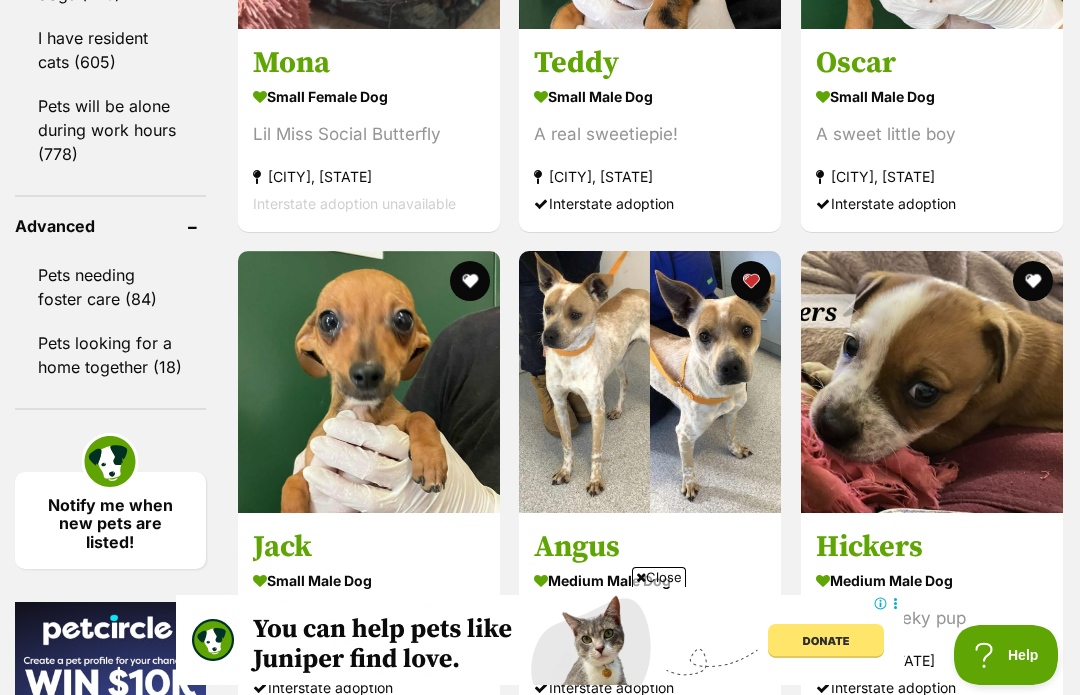 click at bounding box center [369, 382] 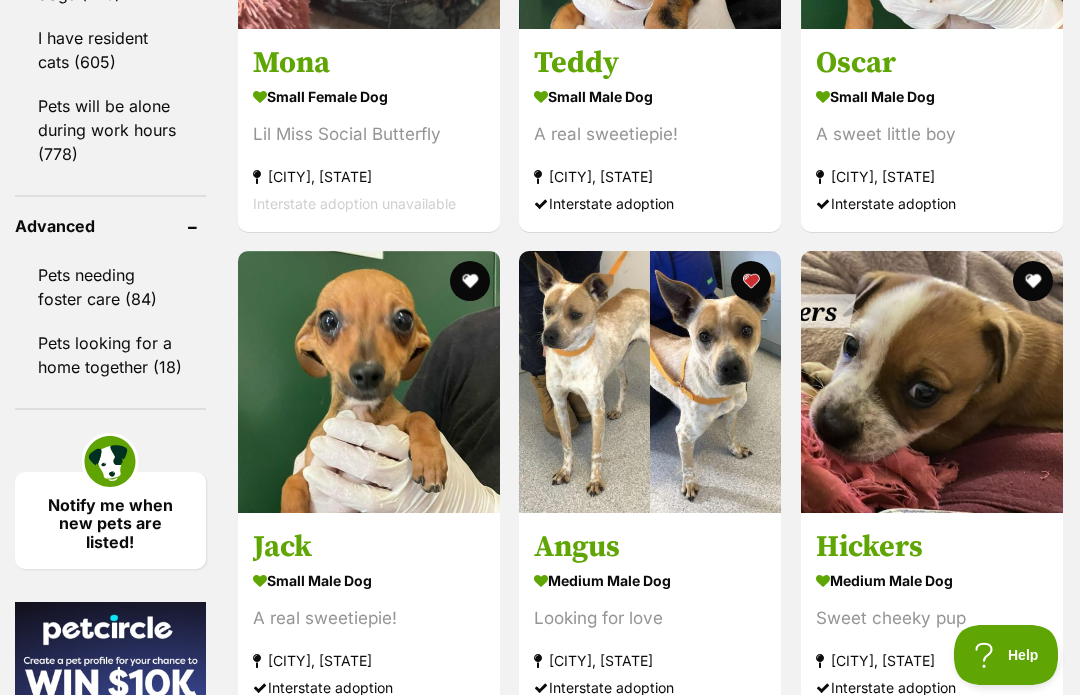 scroll, scrollTop: 2846, scrollLeft: 0, axis: vertical 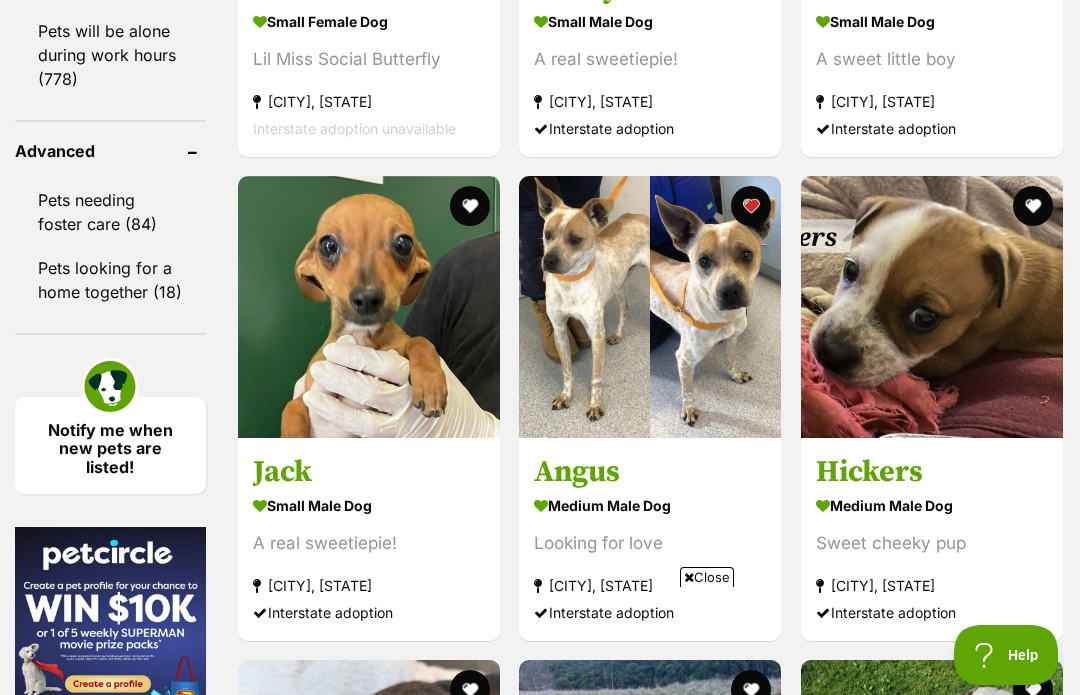 click at bounding box center (650, 307) 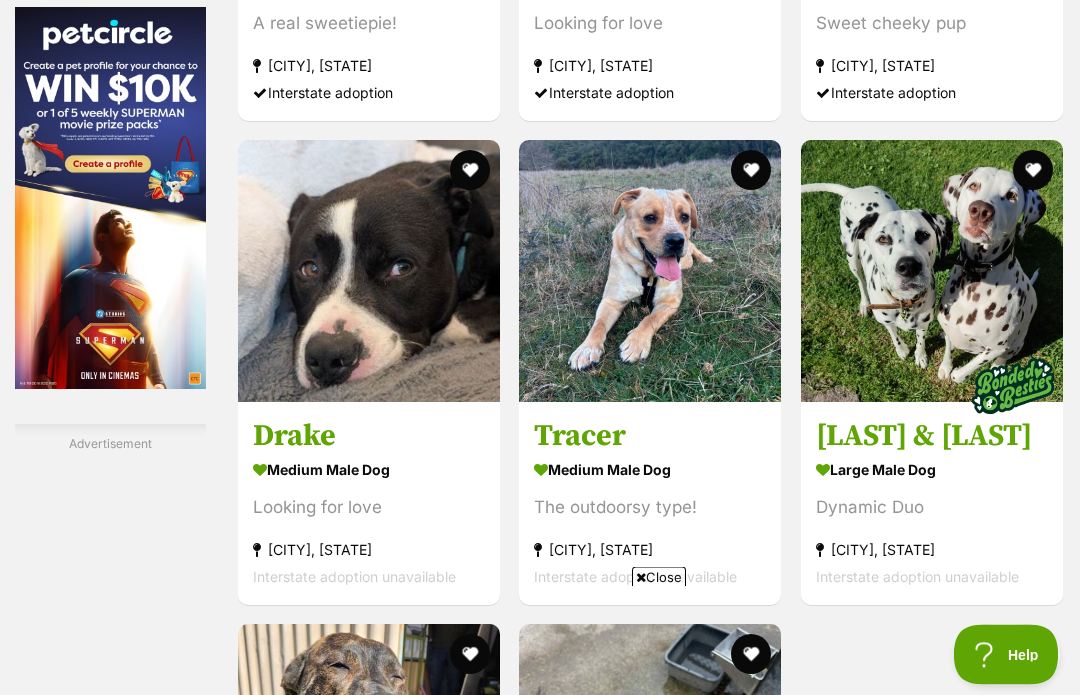 scroll, scrollTop: 3366, scrollLeft: 0, axis: vertical 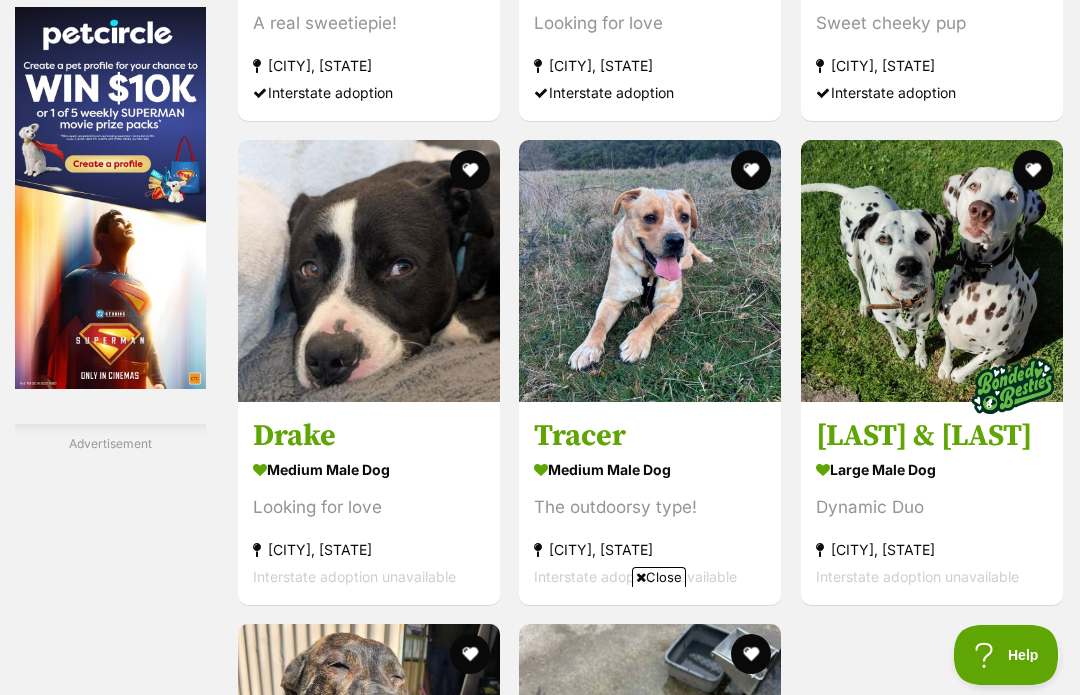 click at bounding box center (650, 271) 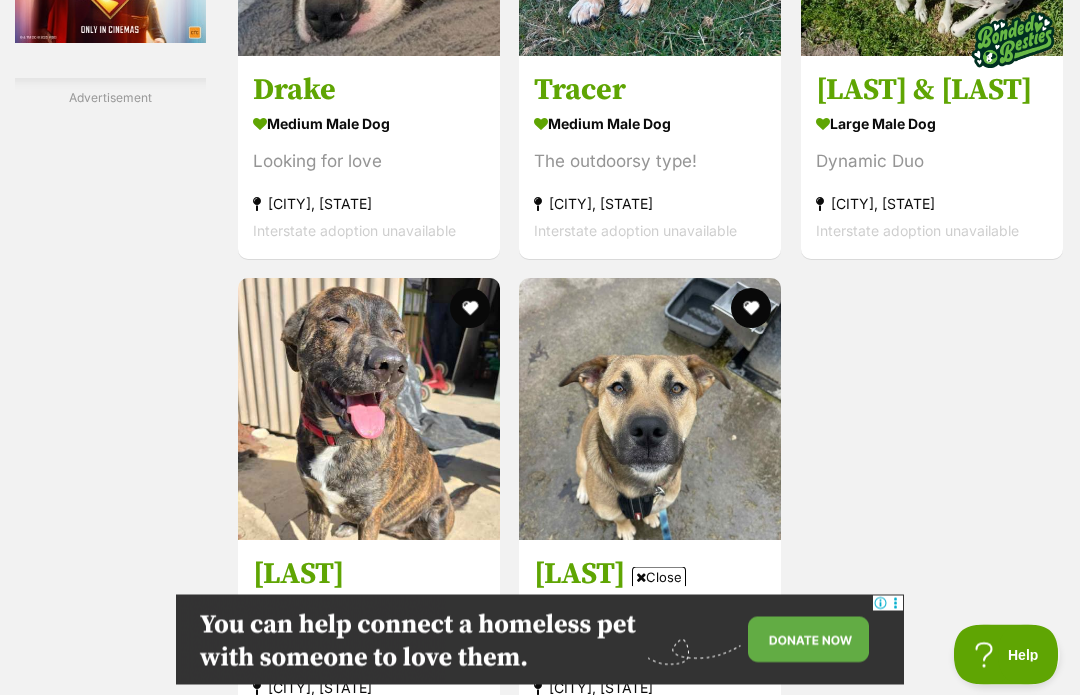 scroll, scrollTop: 3712, scrollLeft: 0, axis: vertical 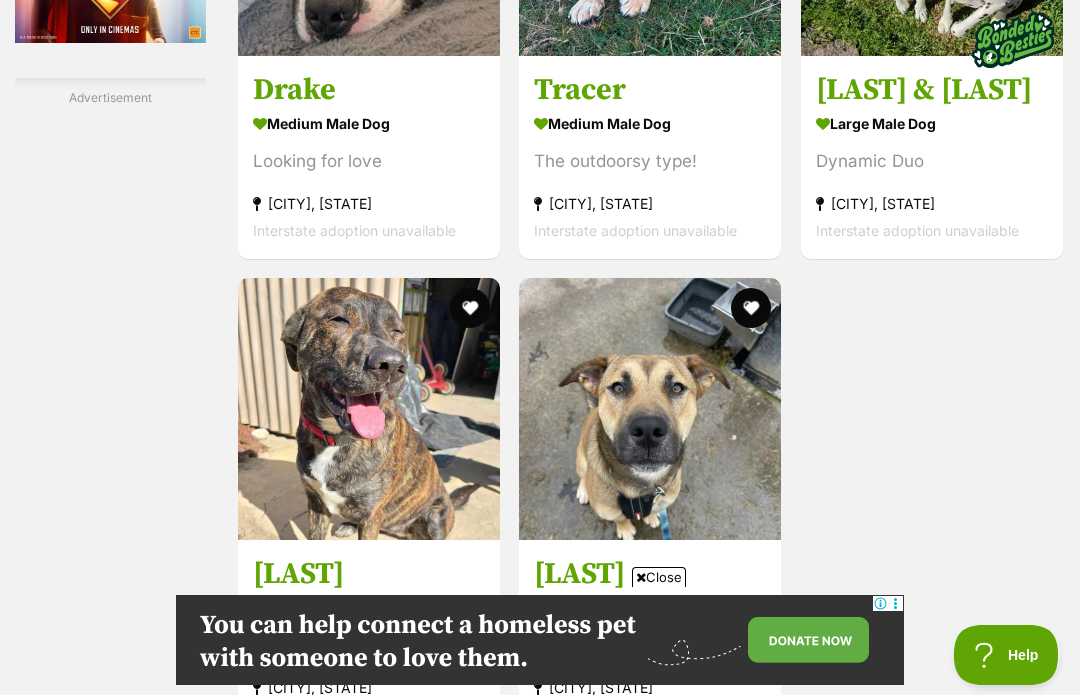 click at bounding box center (754, 787) 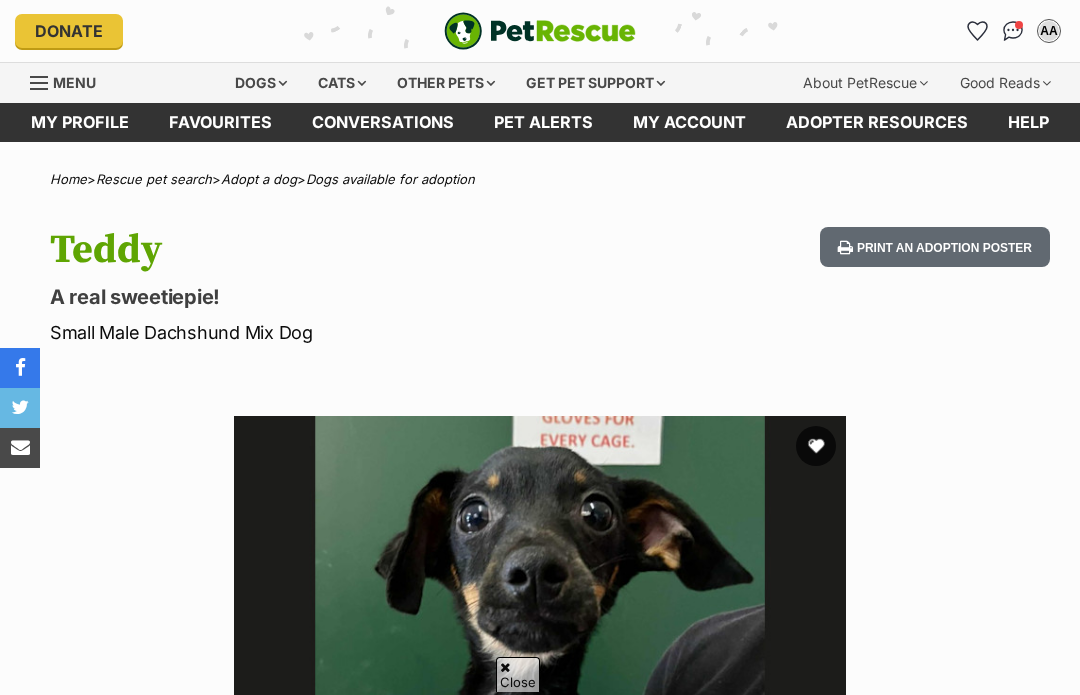 scroll, scrollTop: 438, scrollLeft: 0, axis: vertical 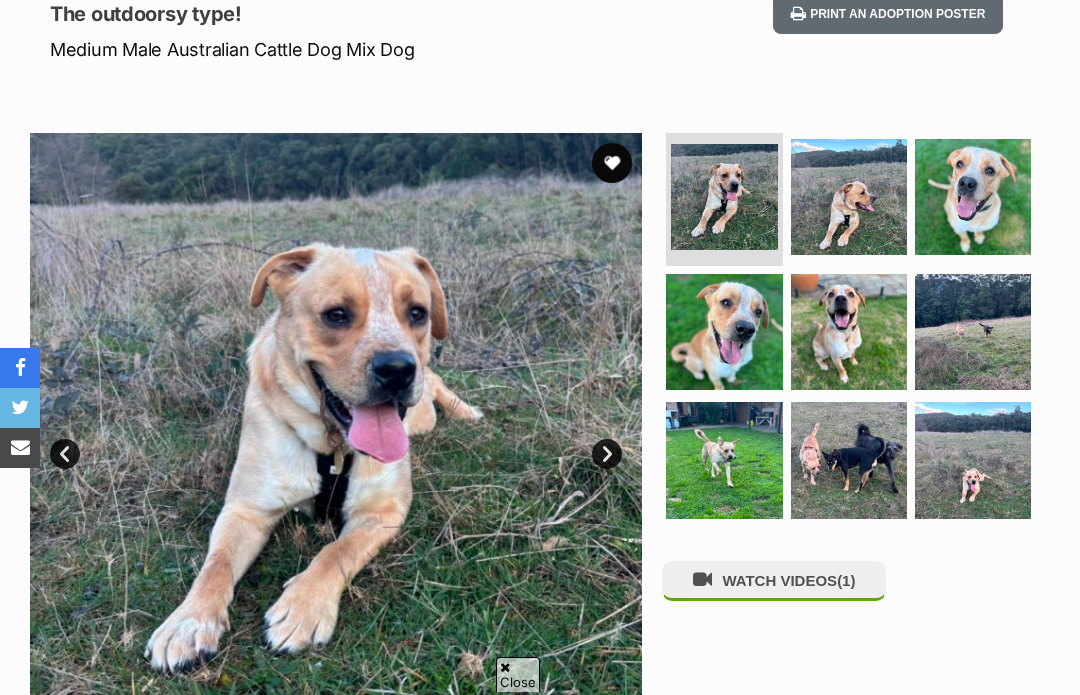 click at bounding box center (724, 460) 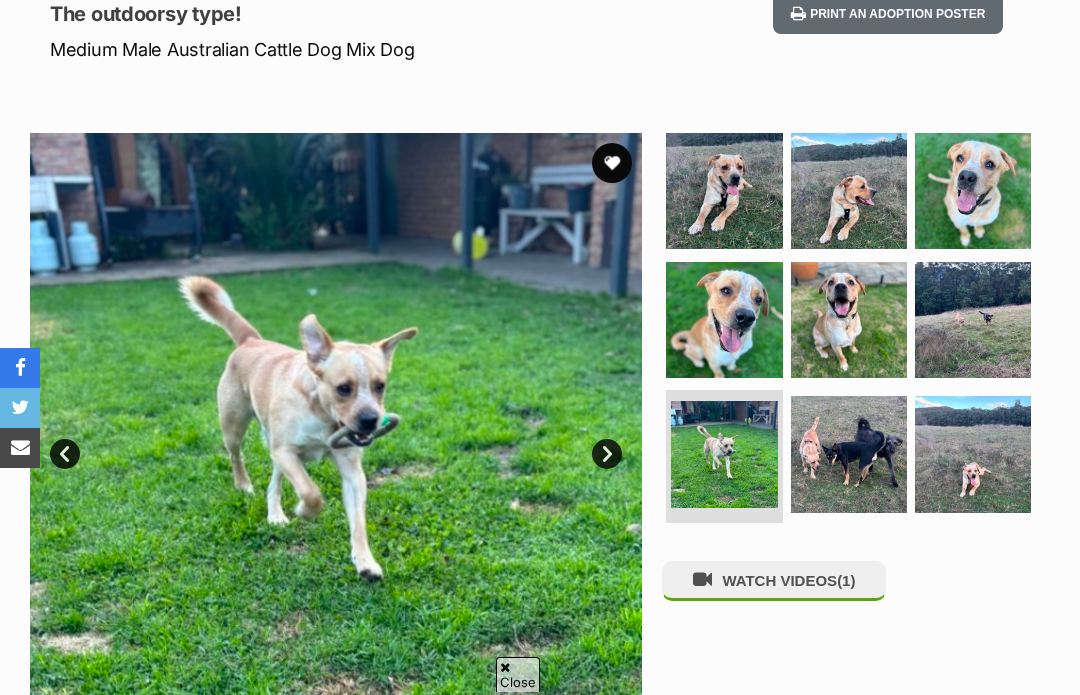 scroll, scrollTop: 0, scrollLeft: 0, axis: both 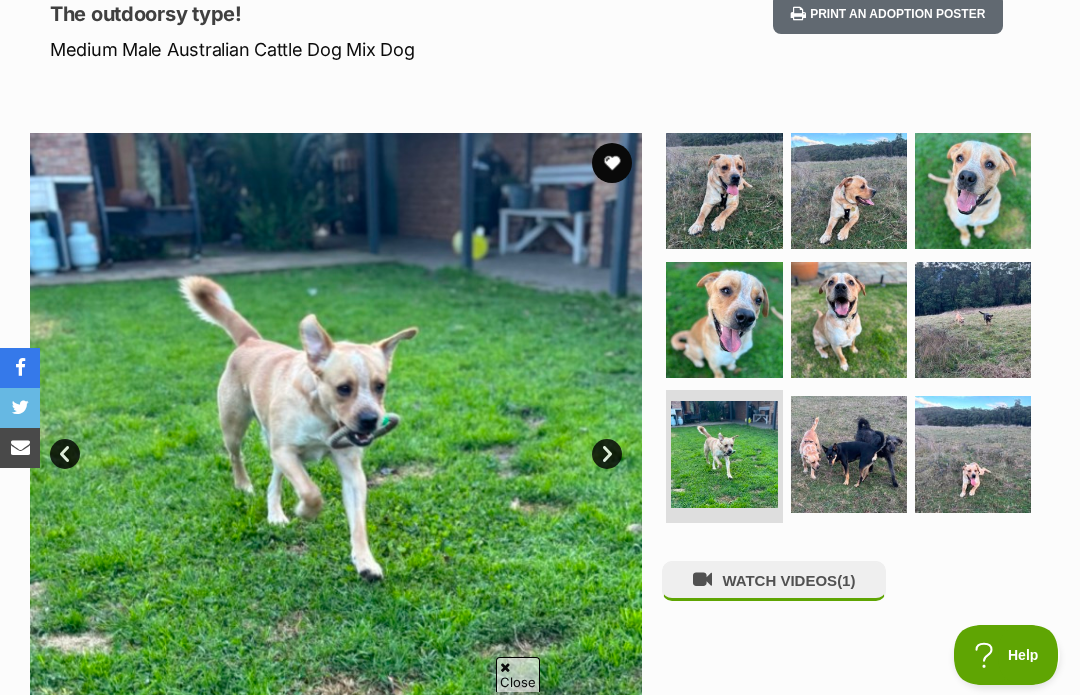 click at bounding box center (973, 454) 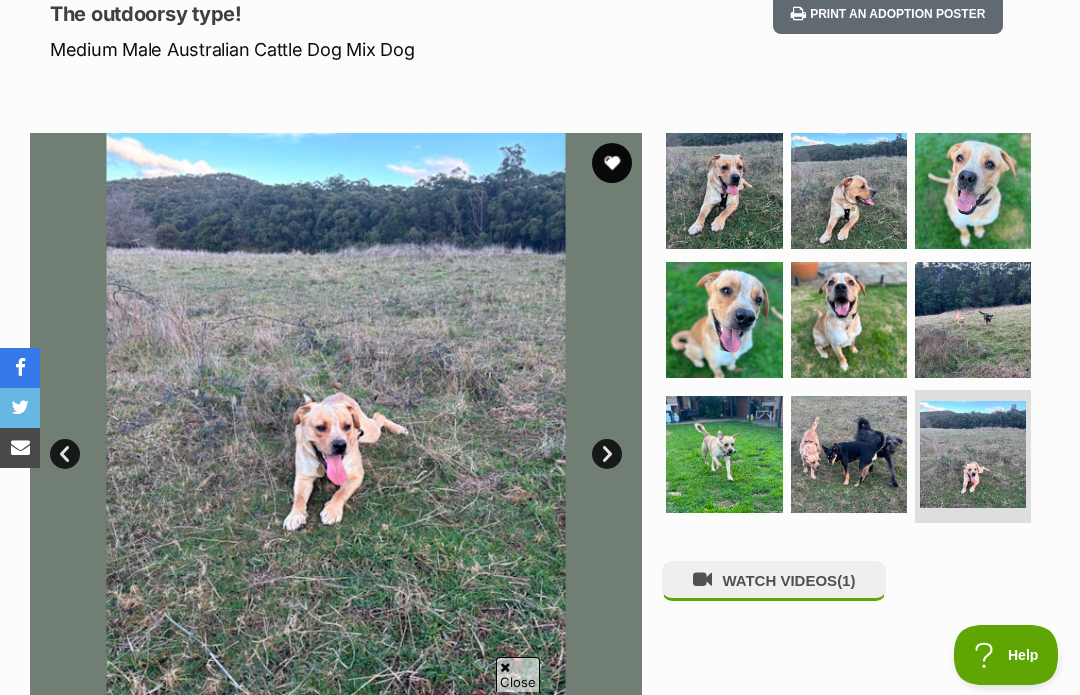 scroll, scrollTop: 0, scrollLeft: 0, axis: both 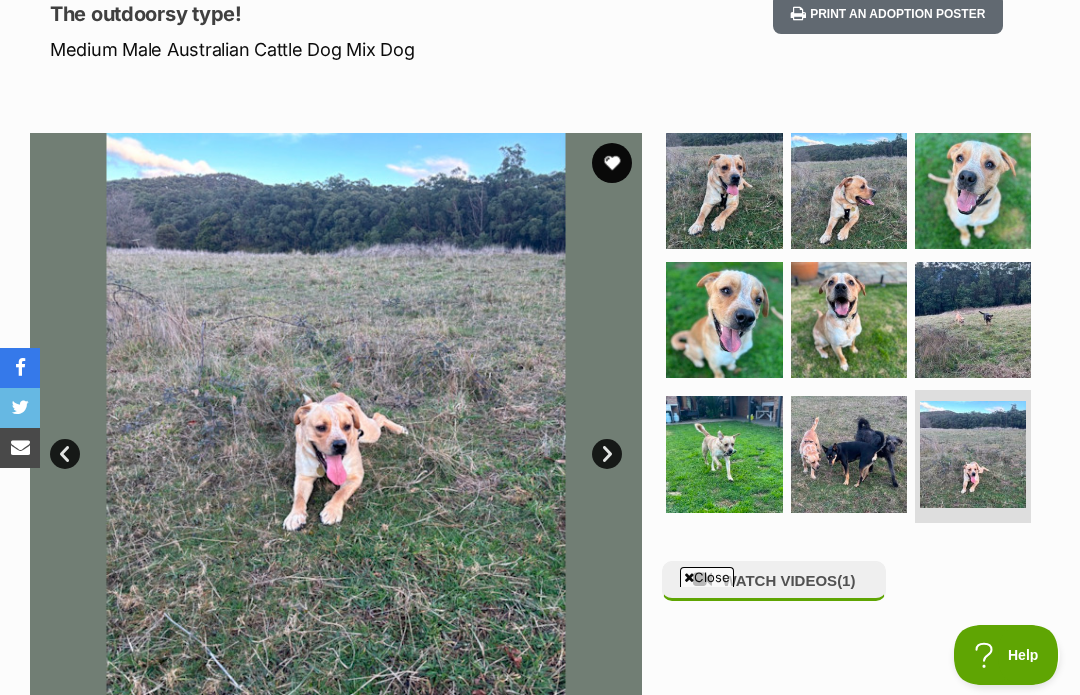 click at bounding box center (849, 320) 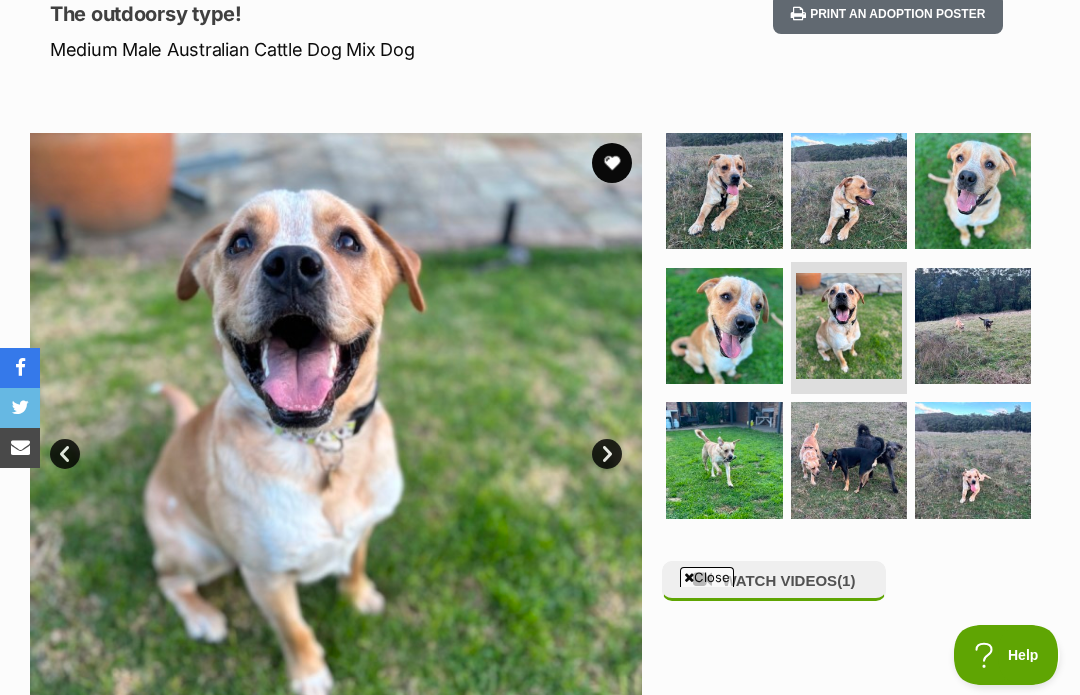 click at bounding box center (849, 191) 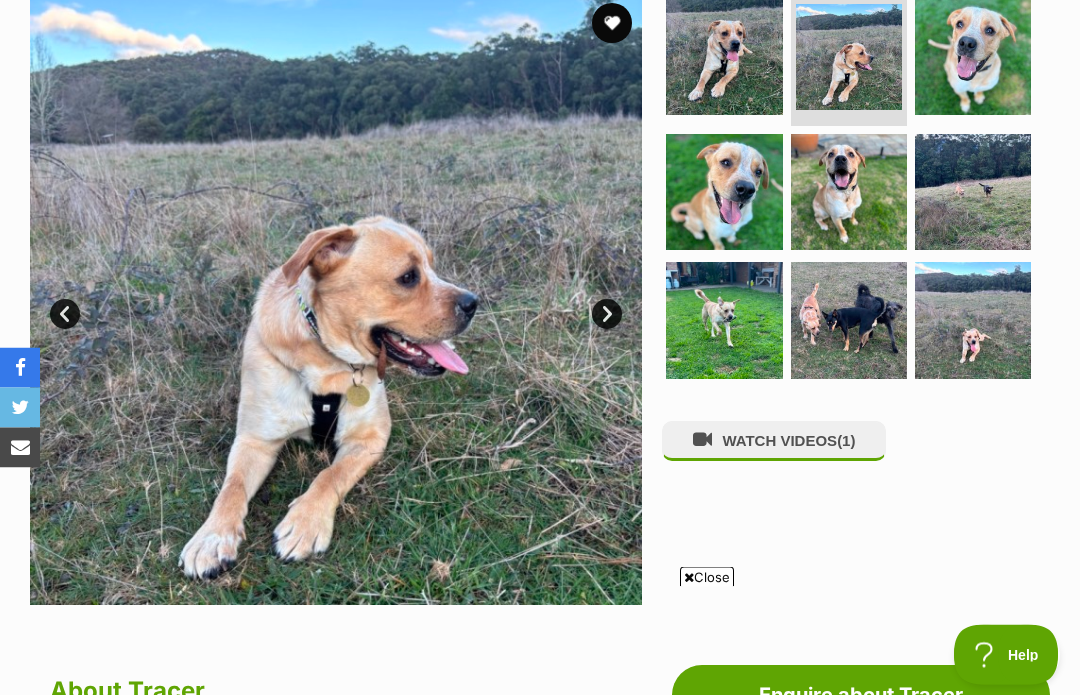 scroll, scrollTop: 404, scrollLeft: 0, axis: vertical 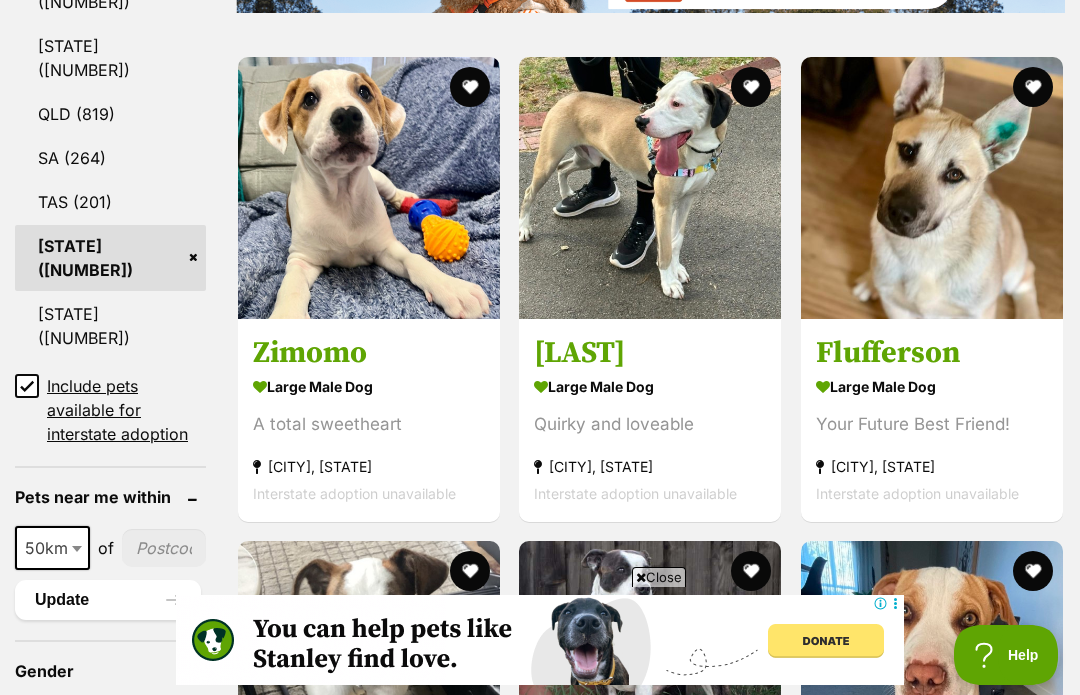 click at bounding box center [932, 188] 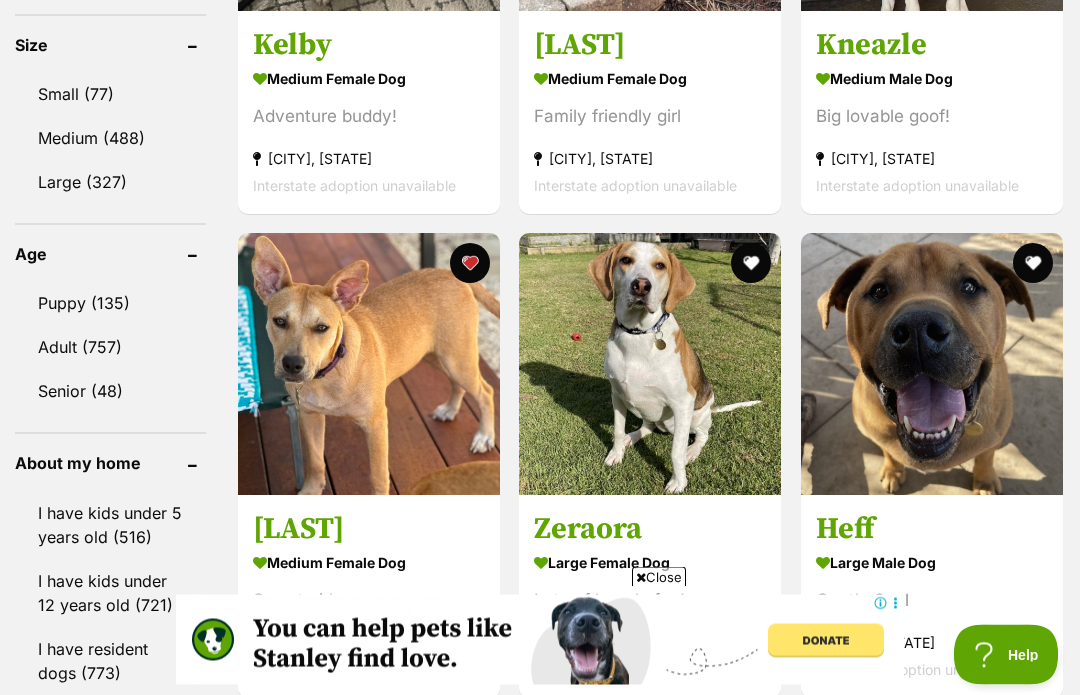 scroll, scrollTop: 2092, scrollLeft: 0, axis: vertical 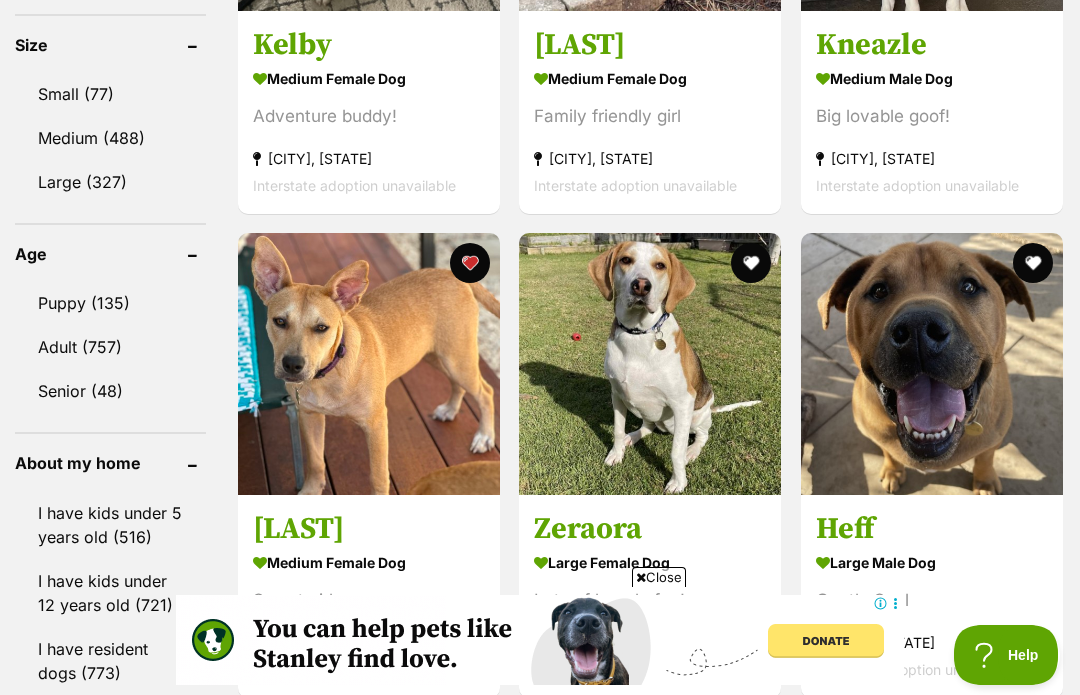 click at bounding box center [369, 364] 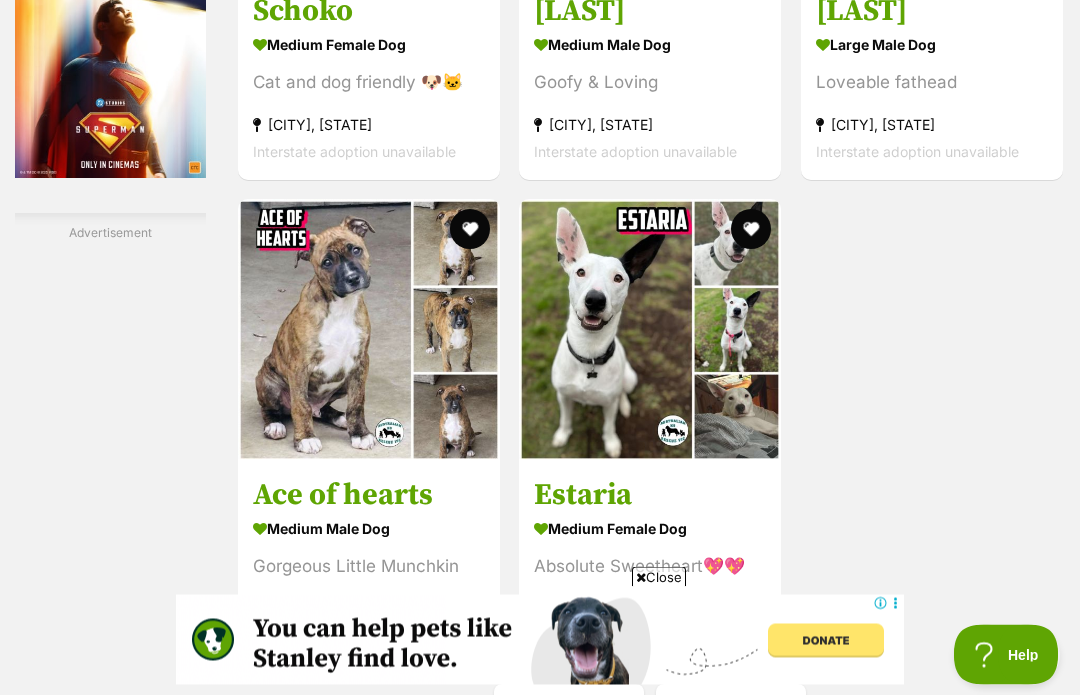 scroll, scrollTop: 3578, scrollLeft: 0, axis: vertical 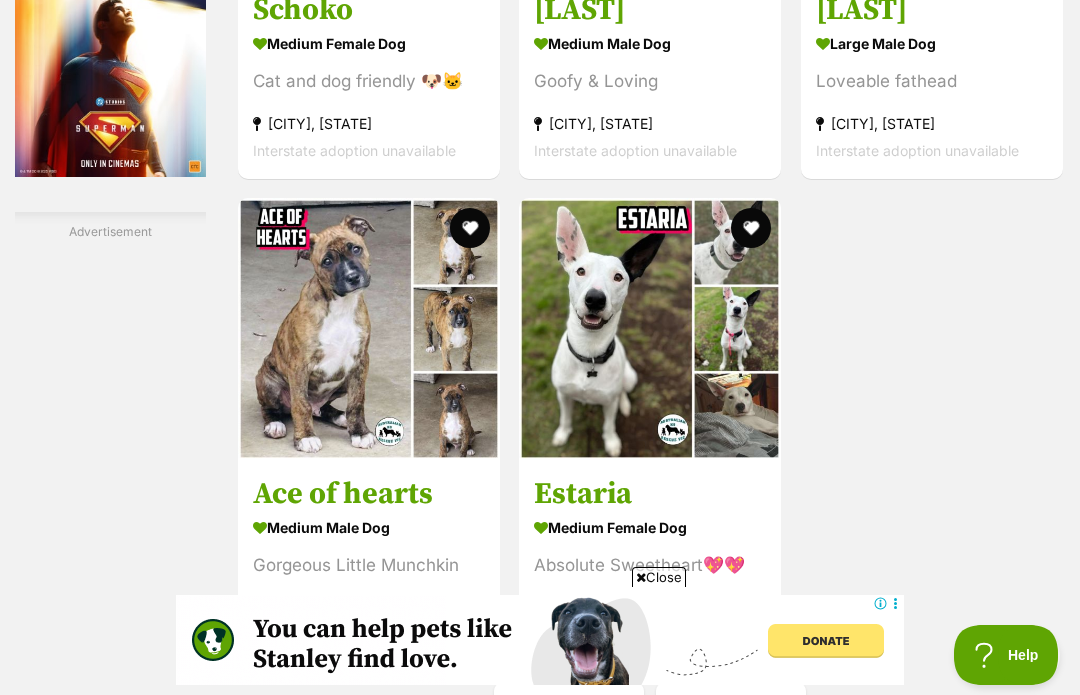click on "Next" at bounding box center [731, 707] 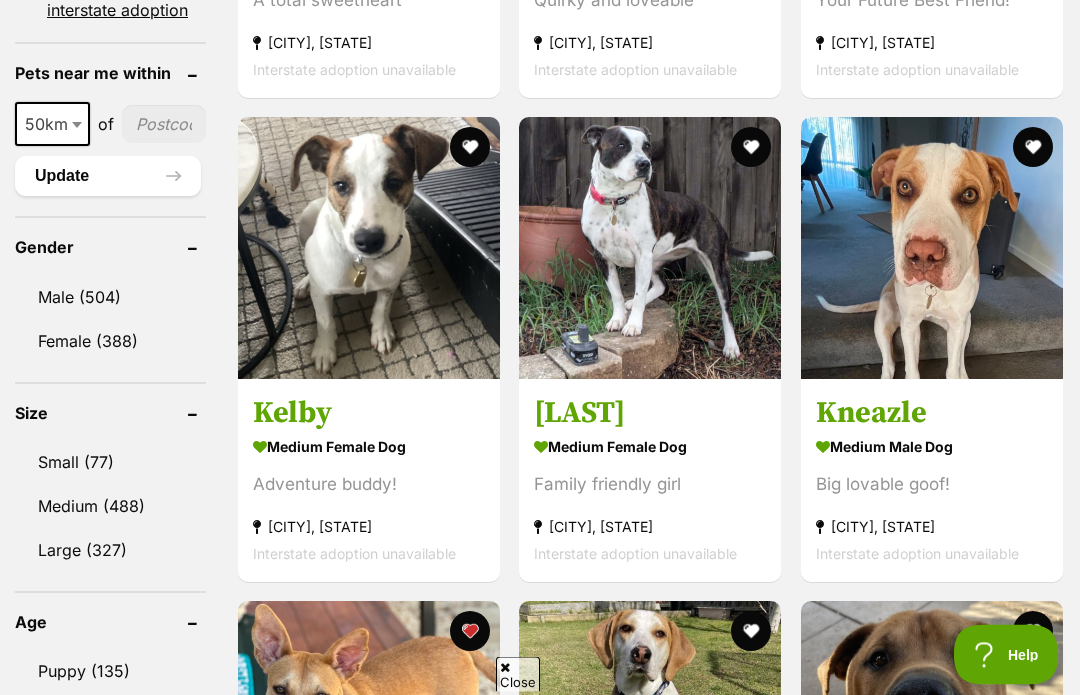 scroll, scrollTop: 1725, scrollLeft: 0, axis: vertical 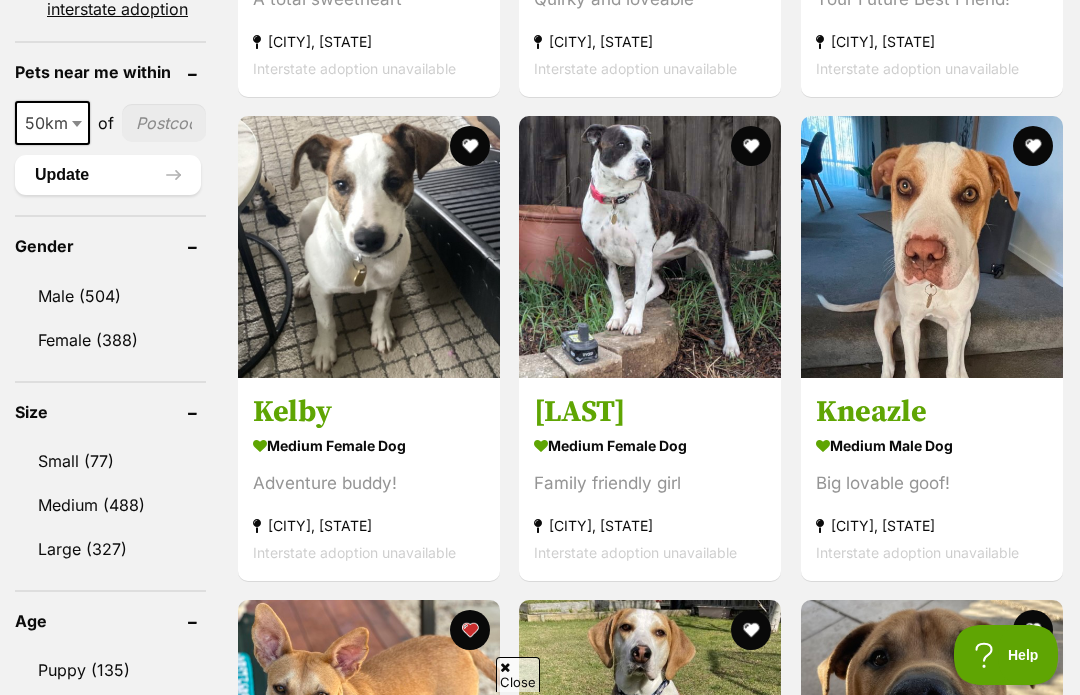 click at bounding box center (369, 731) 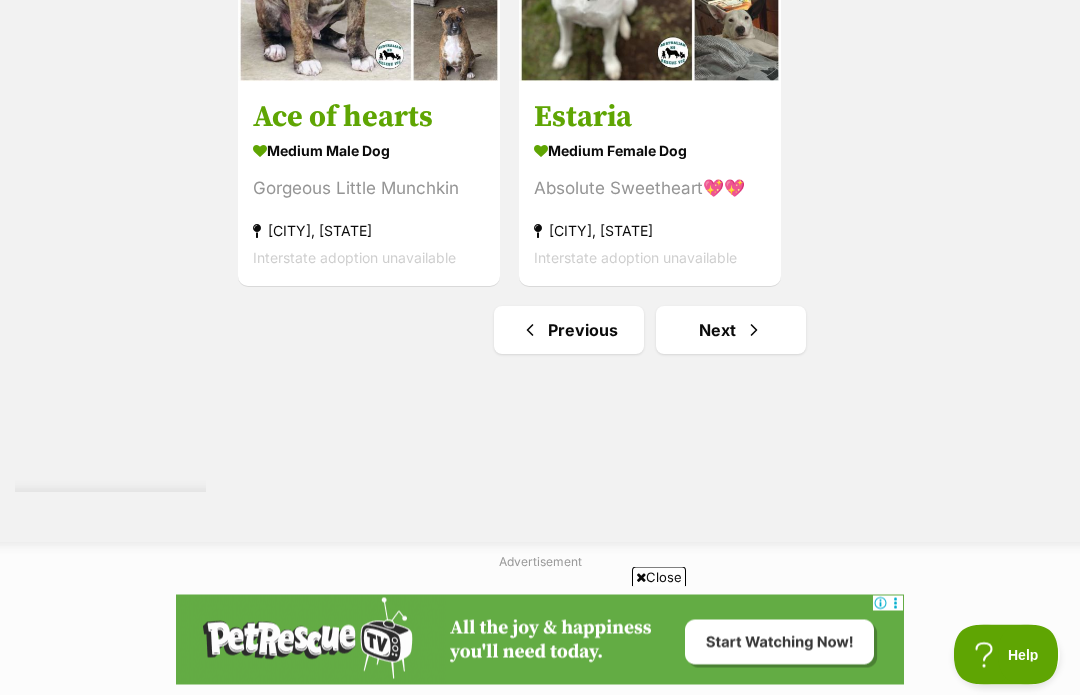 scroll, scrollTop: 3962, scrollLeft: 0, axis: vertical 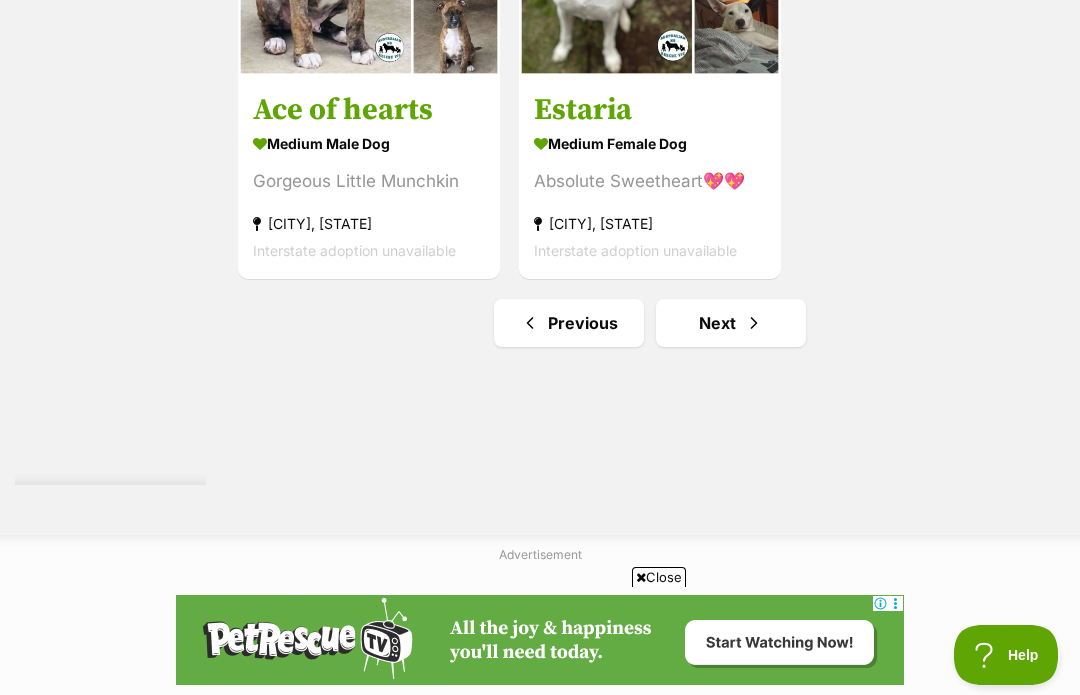 click on "Next" at bounding box center (731, 323) 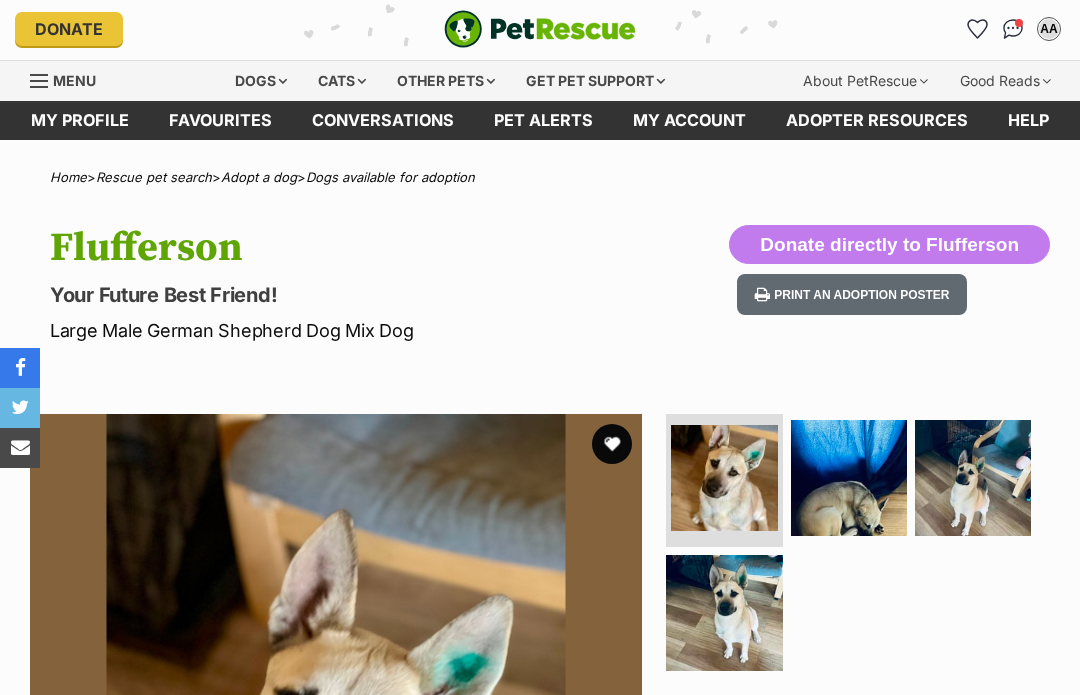 scroll, scrollTop: 0, scrollLeft: 0, axis: both 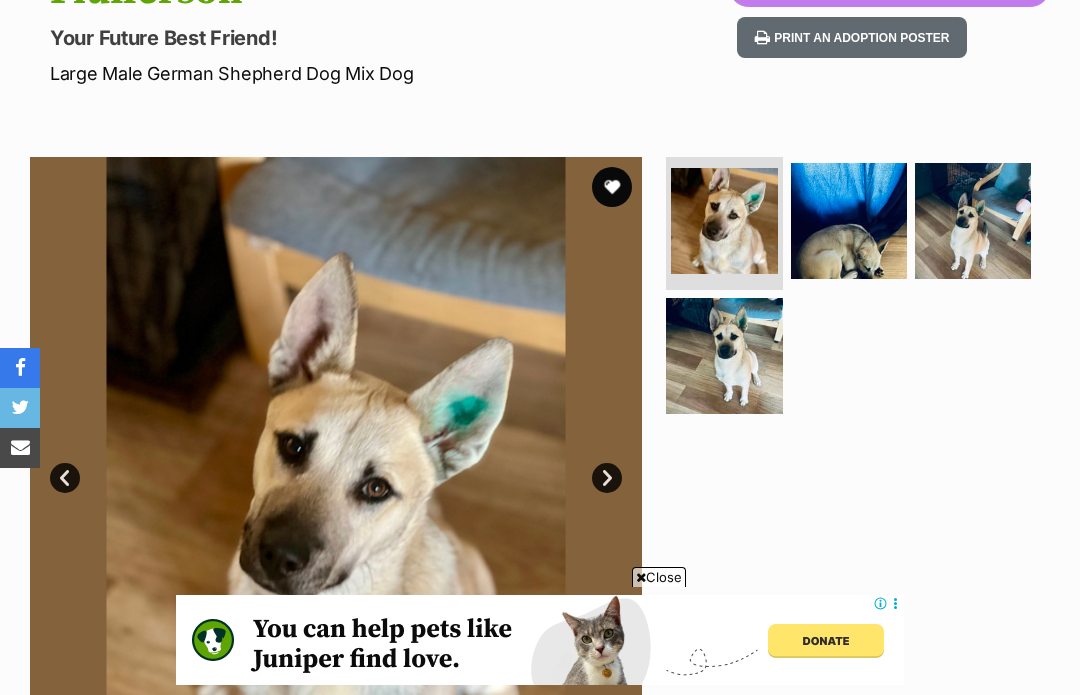 click at bounding box center (724, 356) 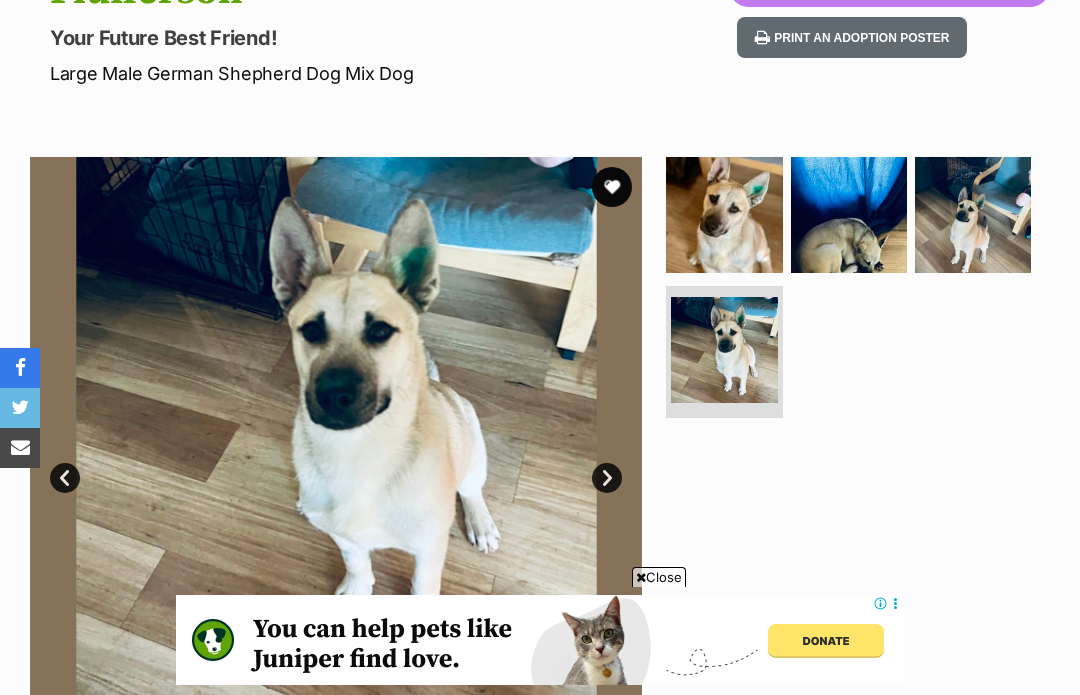scroll, scrollTop: 236, scrollLeft: 0, axis: vertical 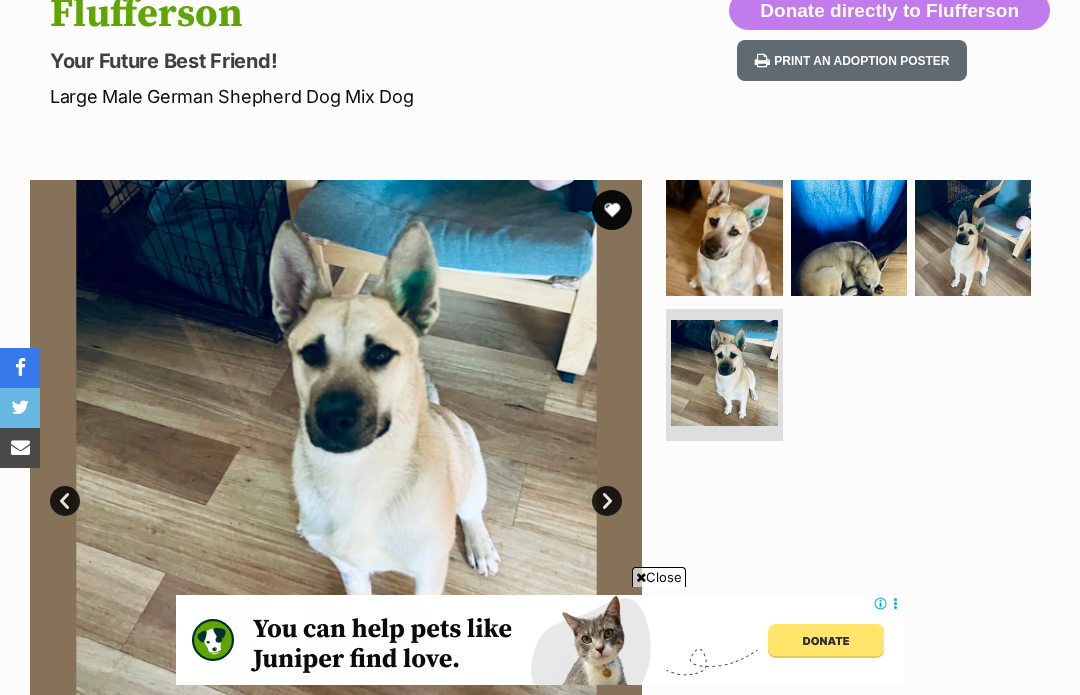 click at bounding box center [973, 238] 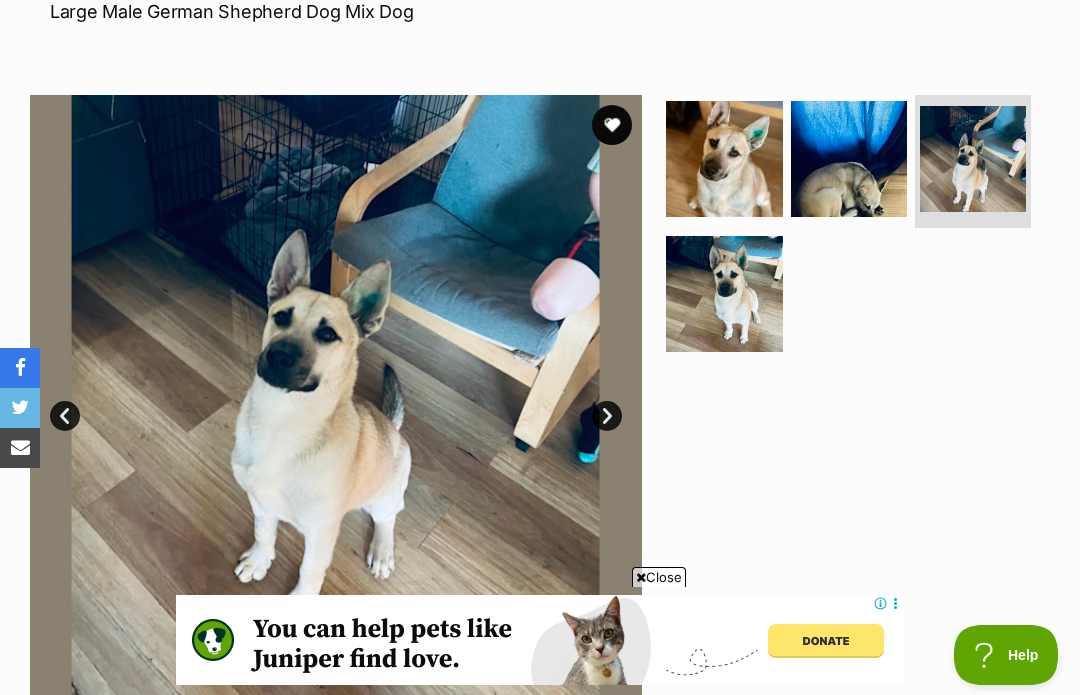 scroll, scrollTop: 0, scrollLeft: 0, axis: both 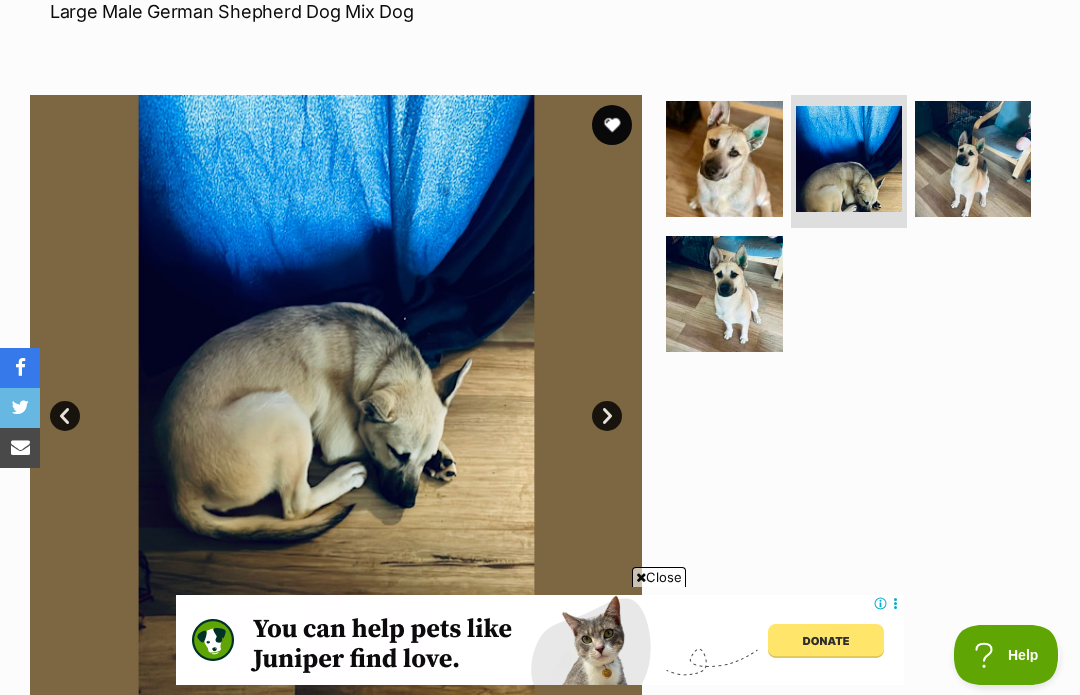 click at bounding box center [724, 159] 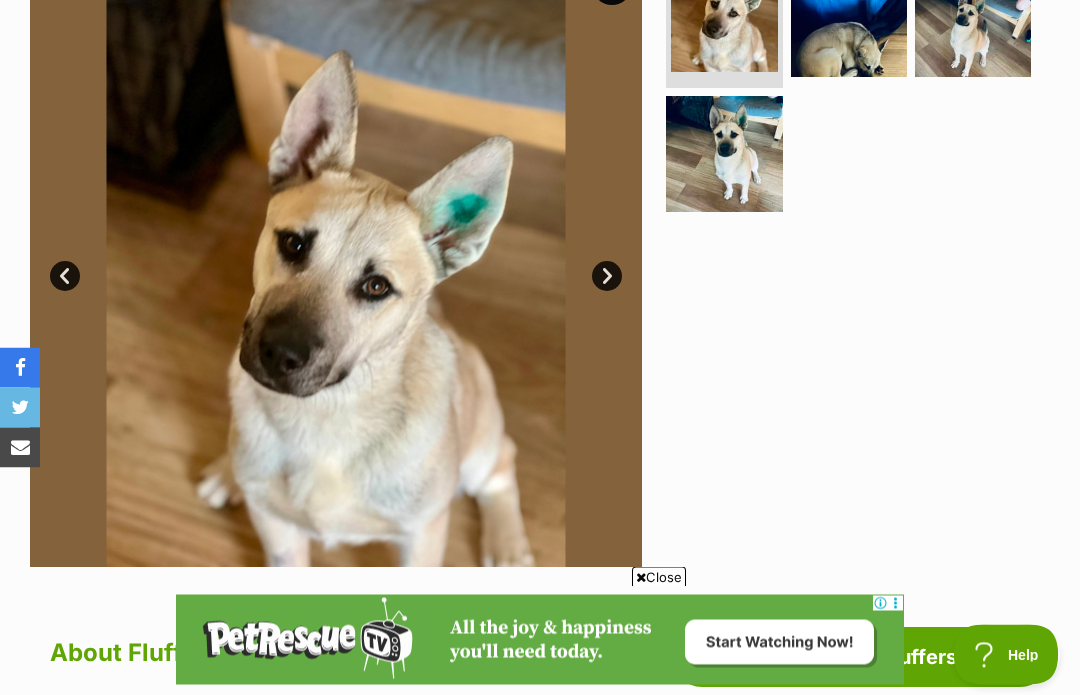 scroll, scrollTop: 484, scrollLeft: 0, axis: vertical 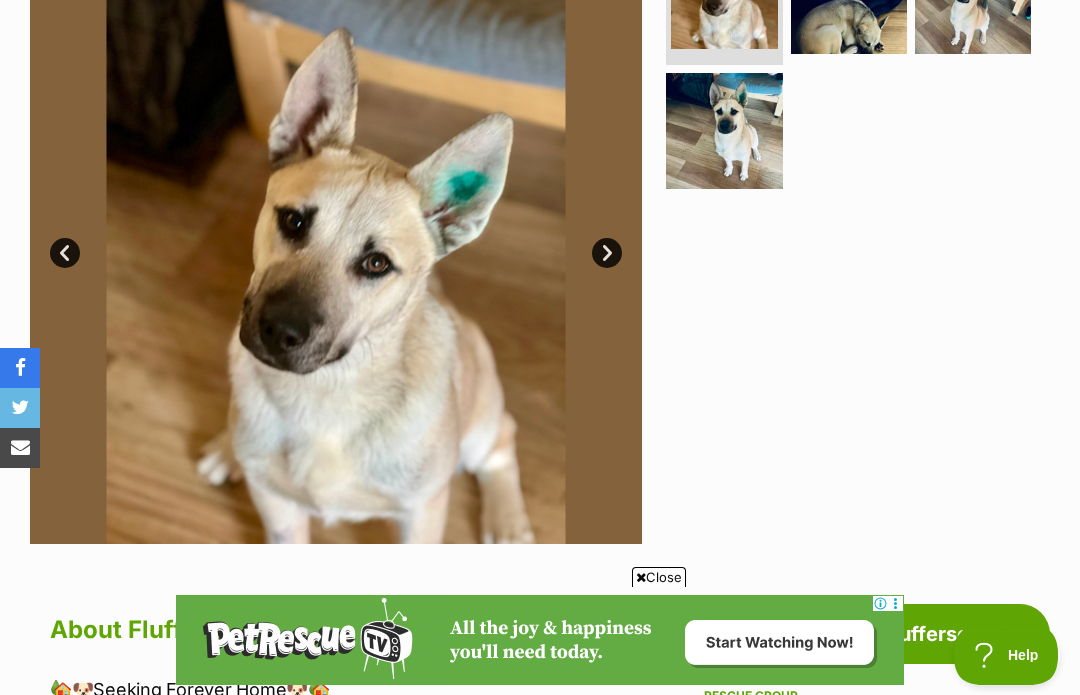 click at bounding box center (724, 131) 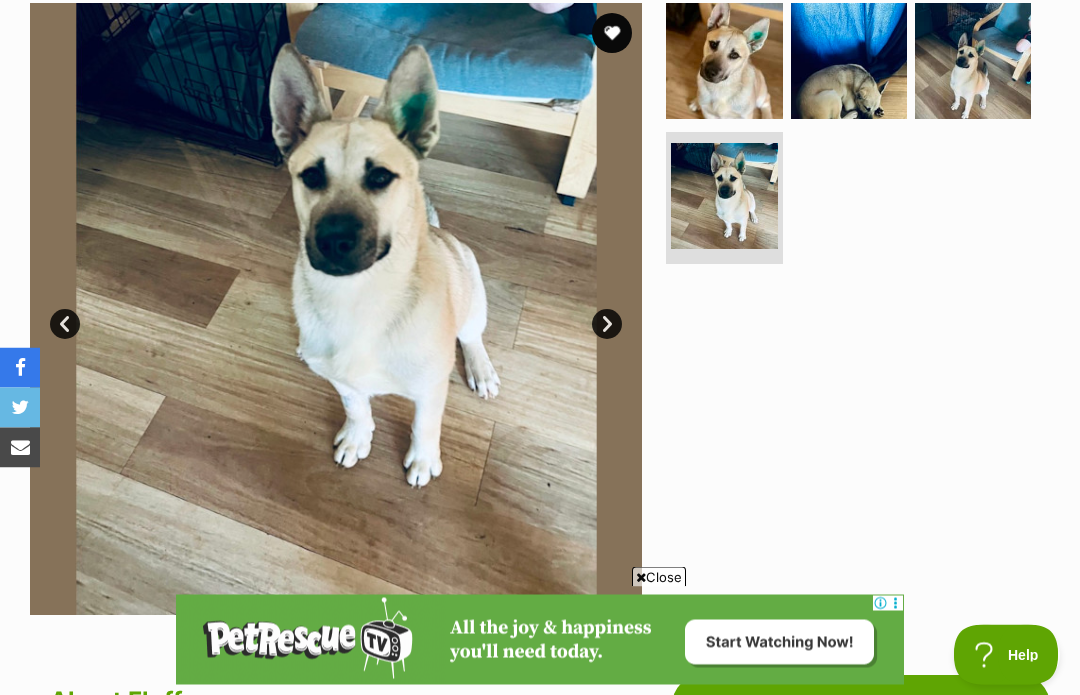 scroll, scrollTop: 413, scrollLeft: 0, axis: vertical 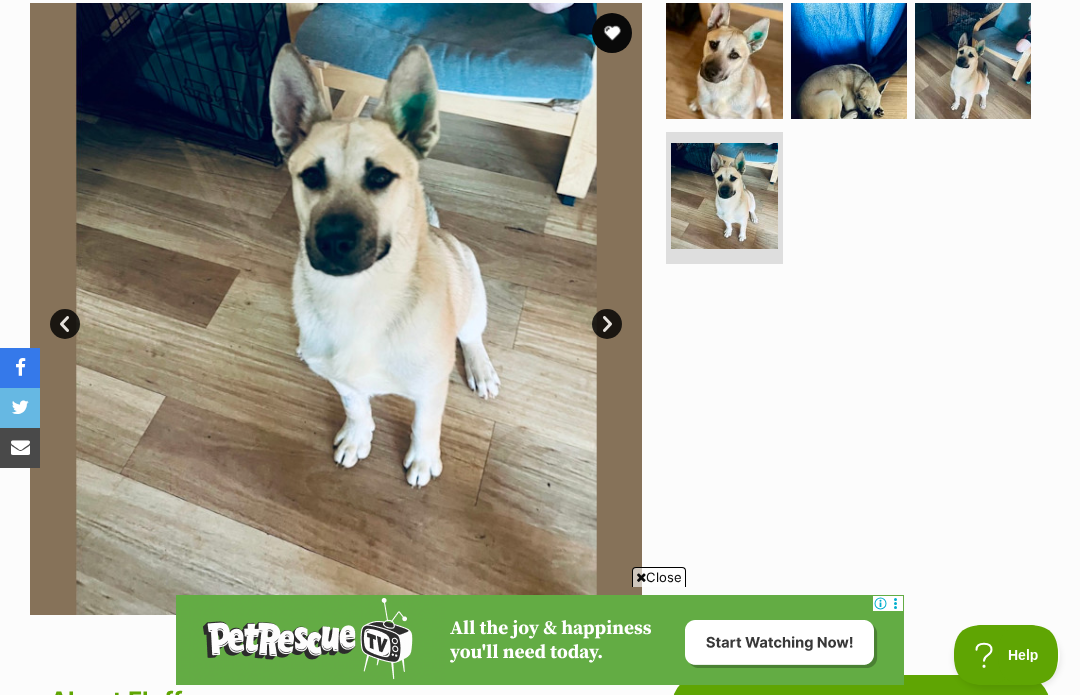 click at bounding box center (849, 61) 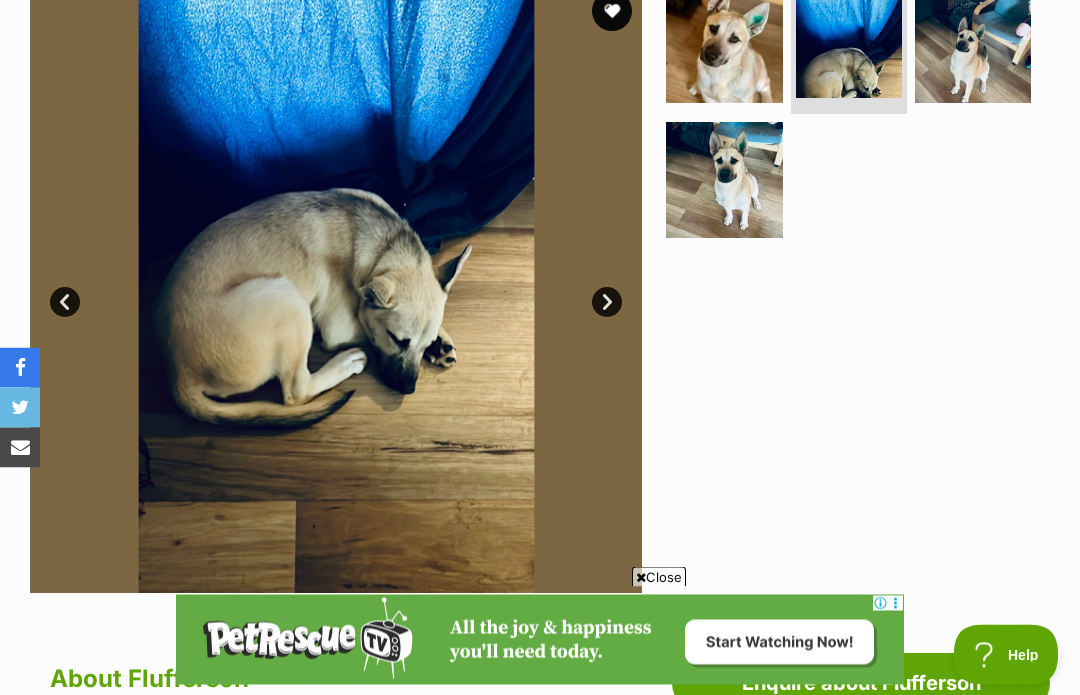scroll, scrollTop: 434, scrollLeft: 0, axis: vertical 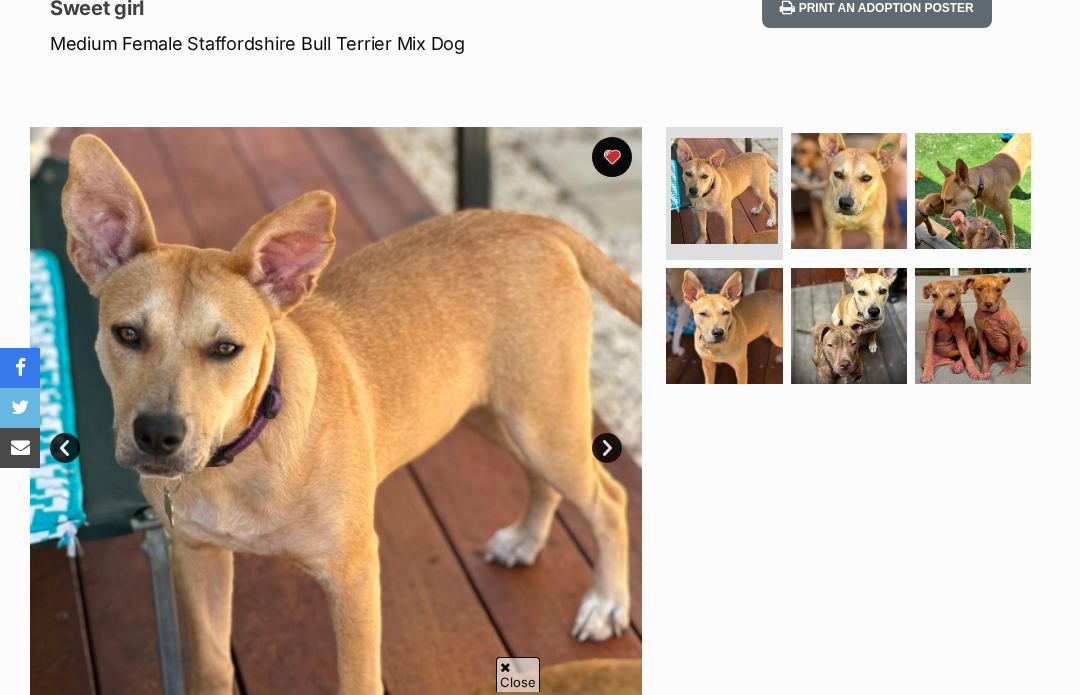 click at bounding box center (724, 326) 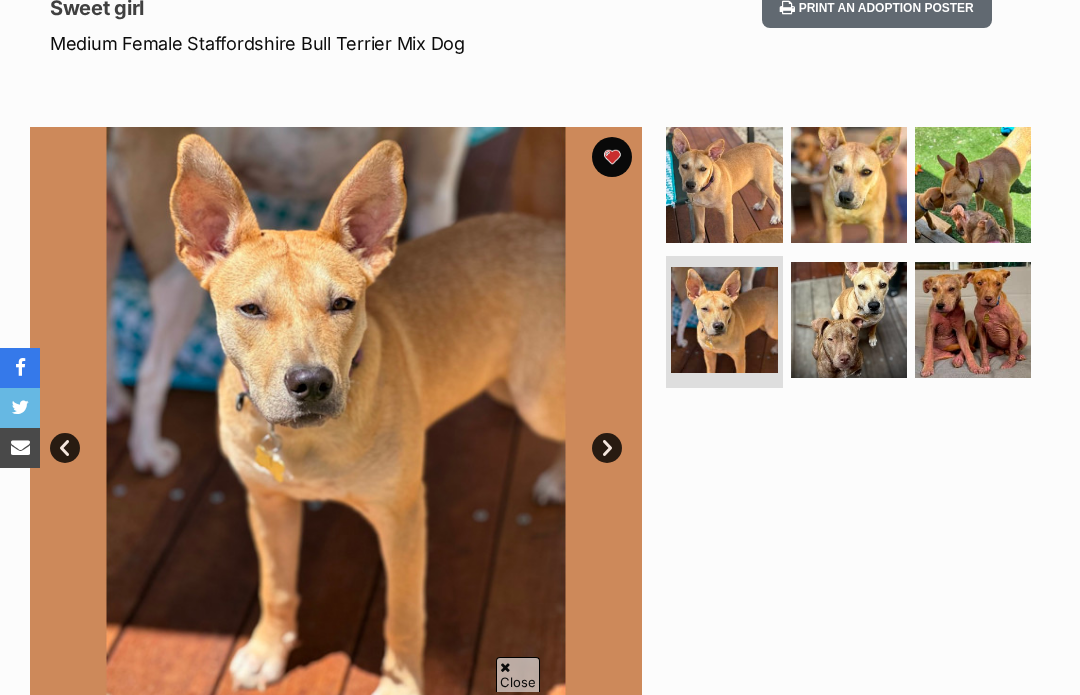 click at bounding box center [973, 185] 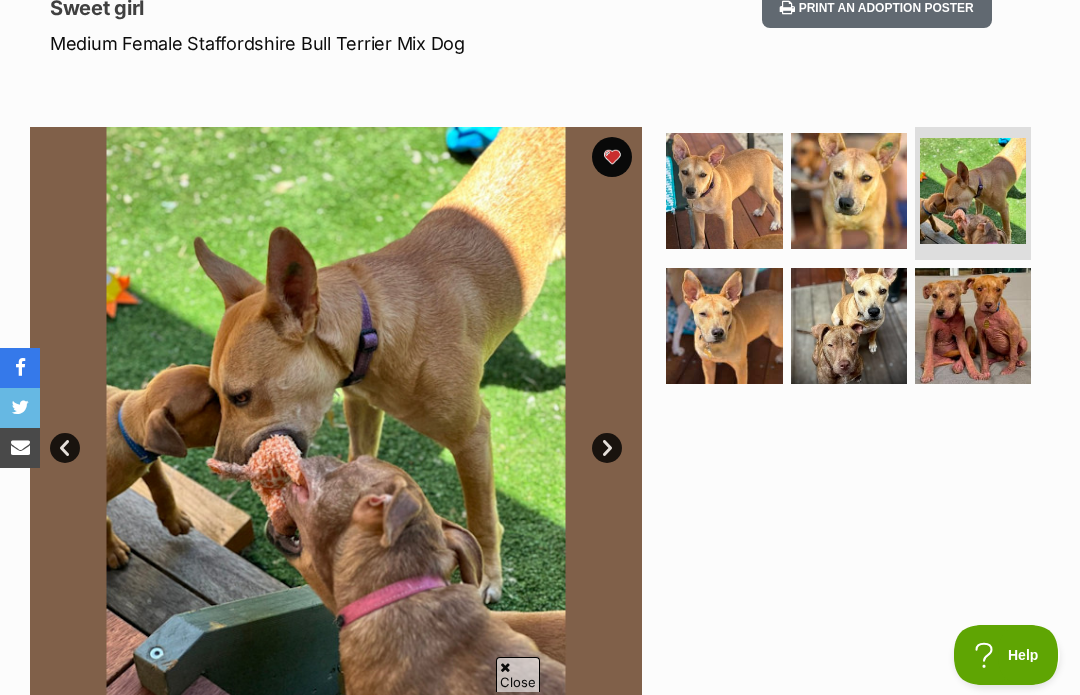 scroll, scrollTop: 0, scrollLeft: 0, axis: both 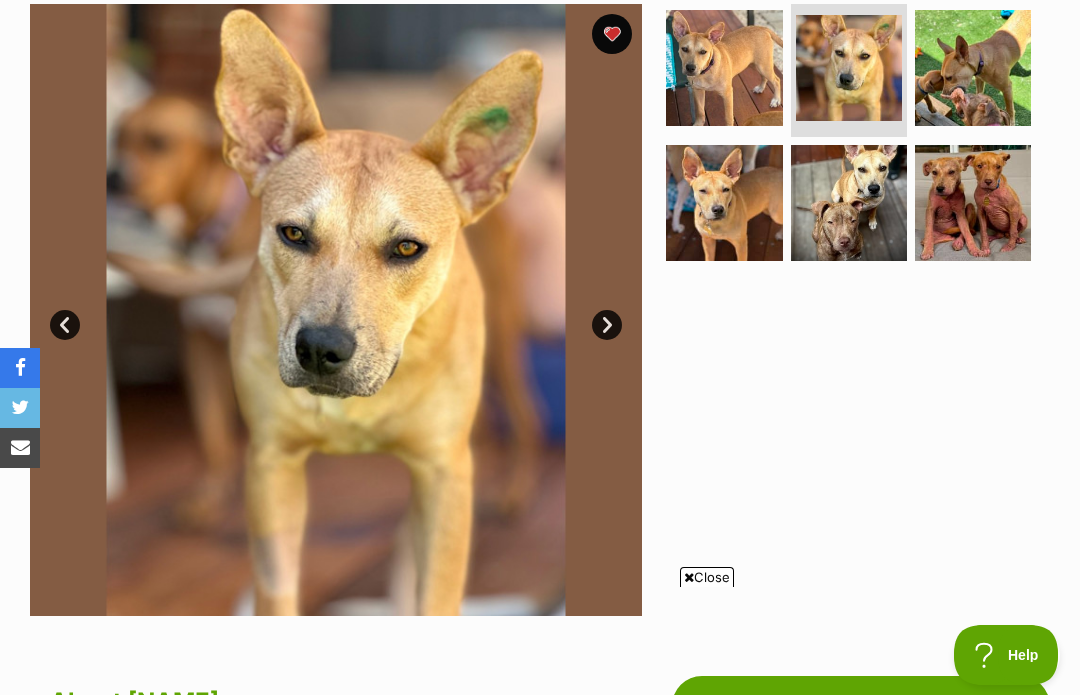click at bounding box center (849, 203) 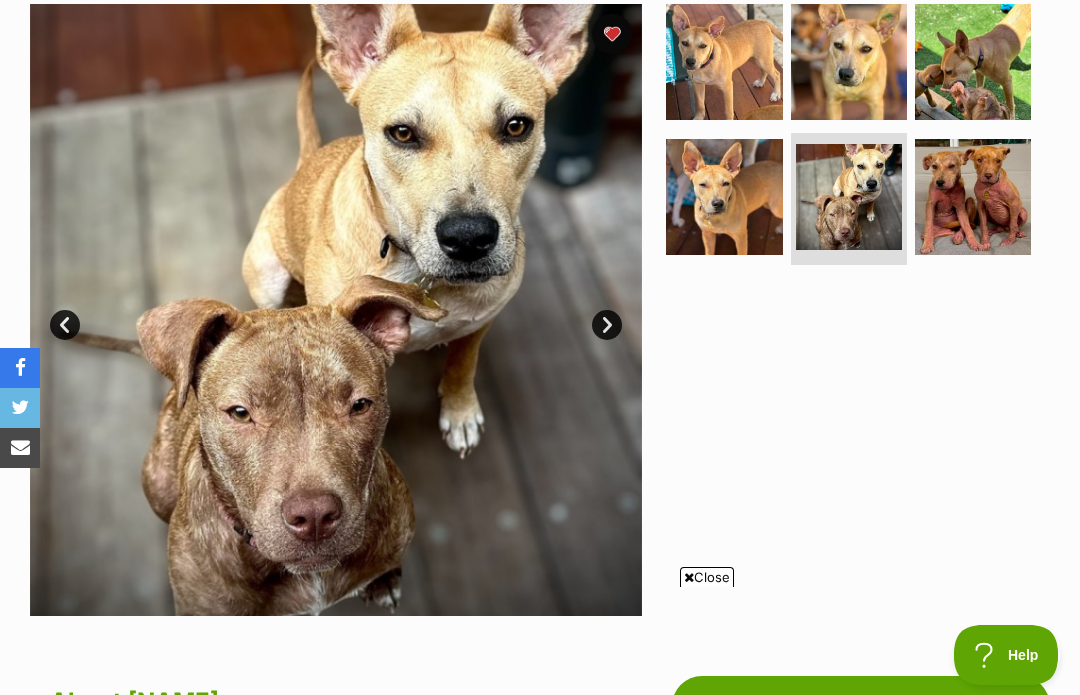 click at bounding box center [973, 197] 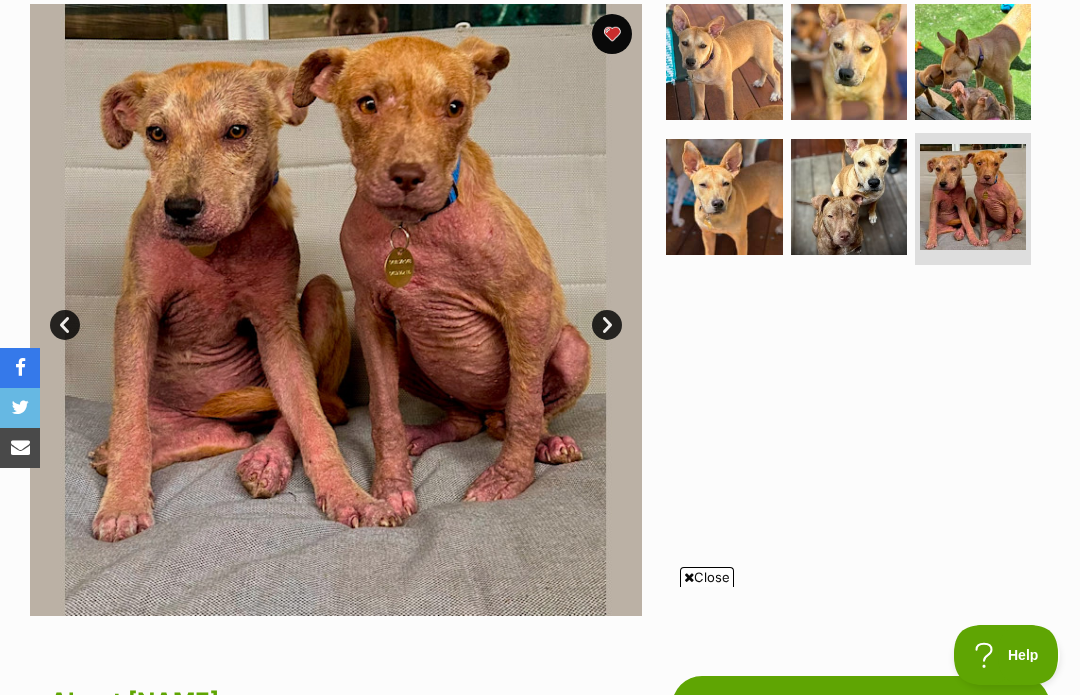 click at bounding box center [724, 62] 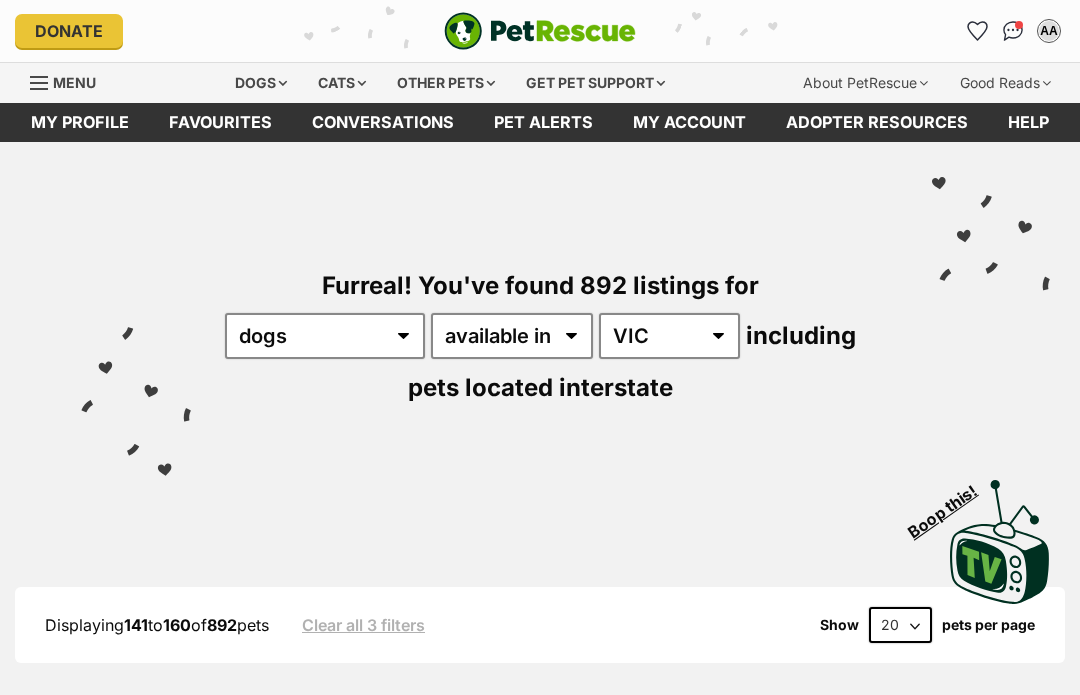 scroll, scrollTop: 246, scrollLeft: 0, axis: vertical 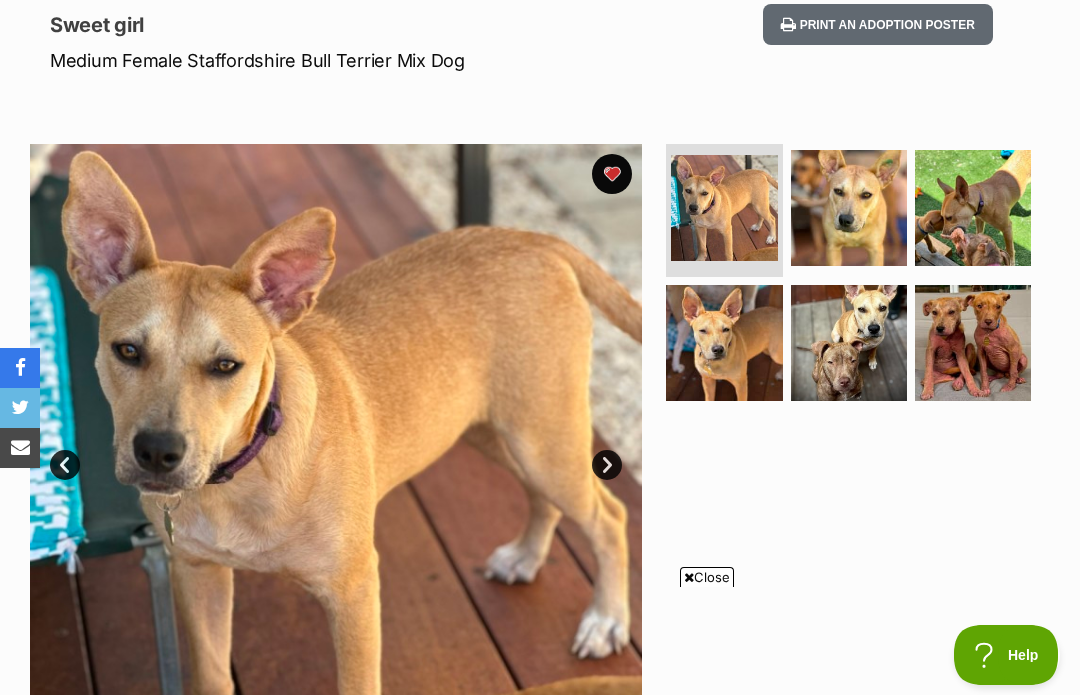 click at bounding box center (849, 208) 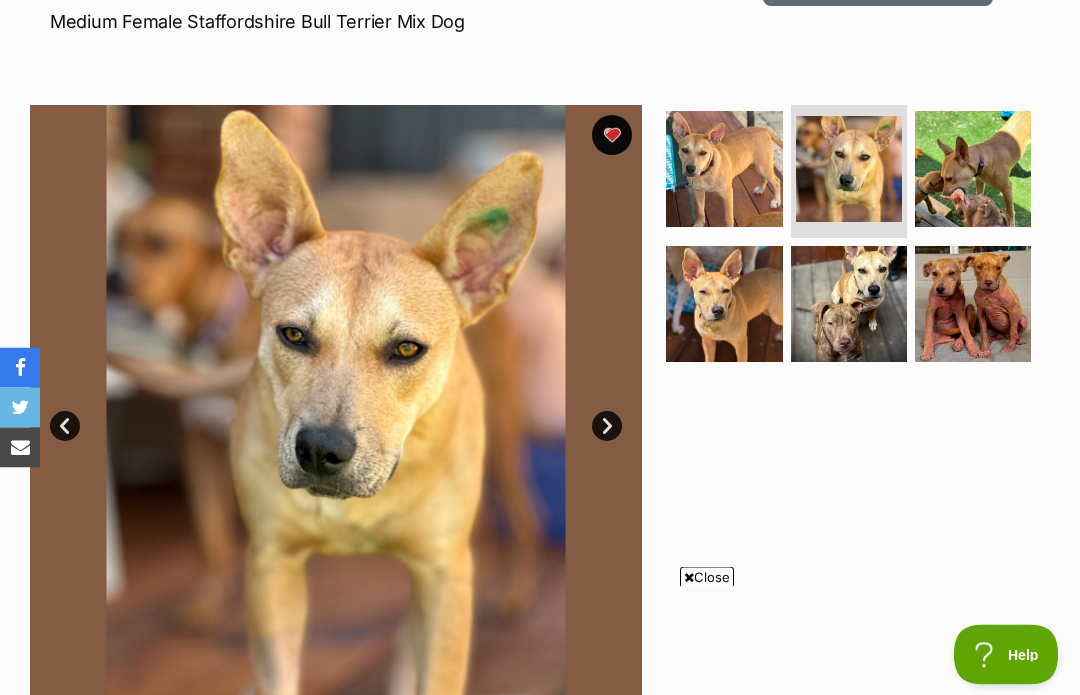scroll, scrollTop: 311, scrollLeft: 0, axis: vertical 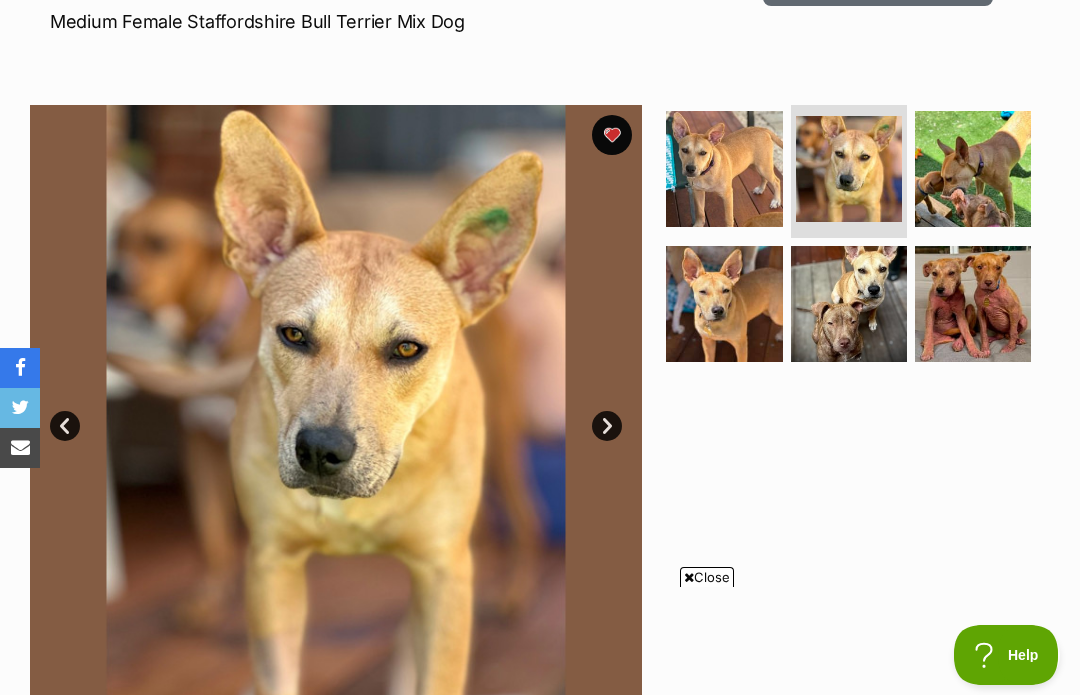 click at bounding box center [724, 304] 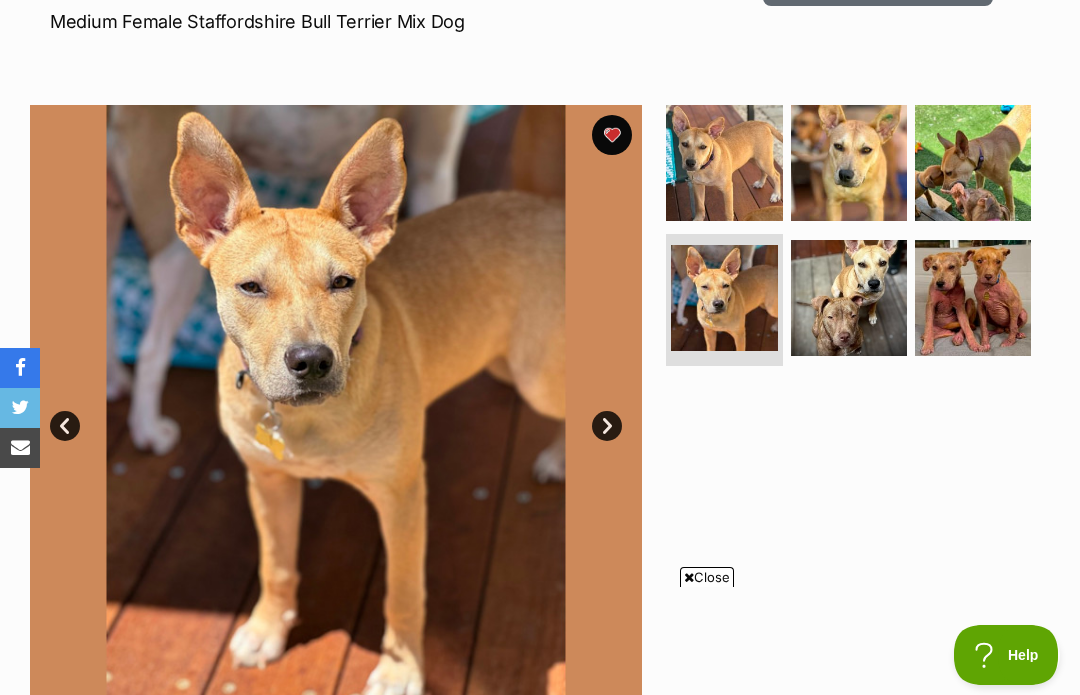 click at bounding box center (849, 298) 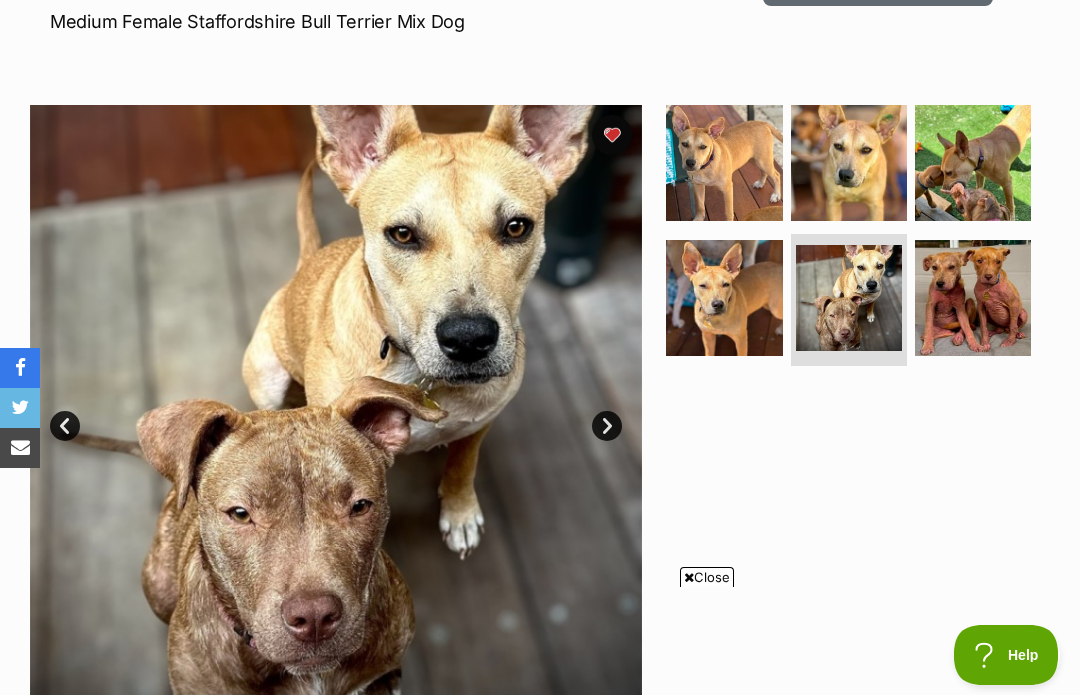 click at bounding box center (973, 163) 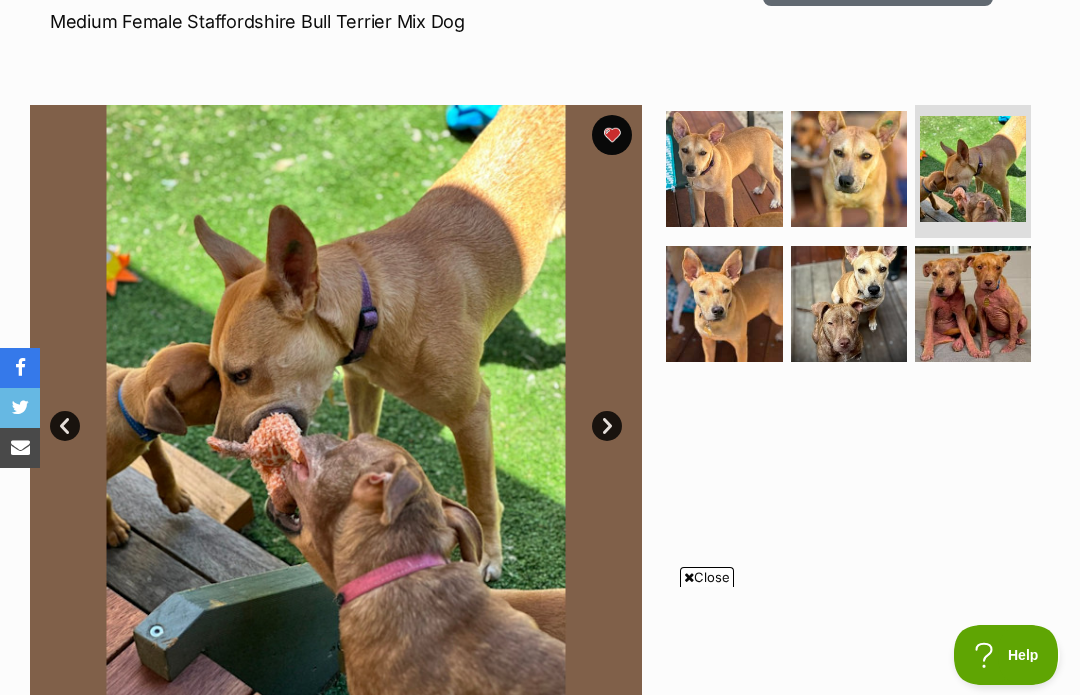 click at bounding box center (724, 169) 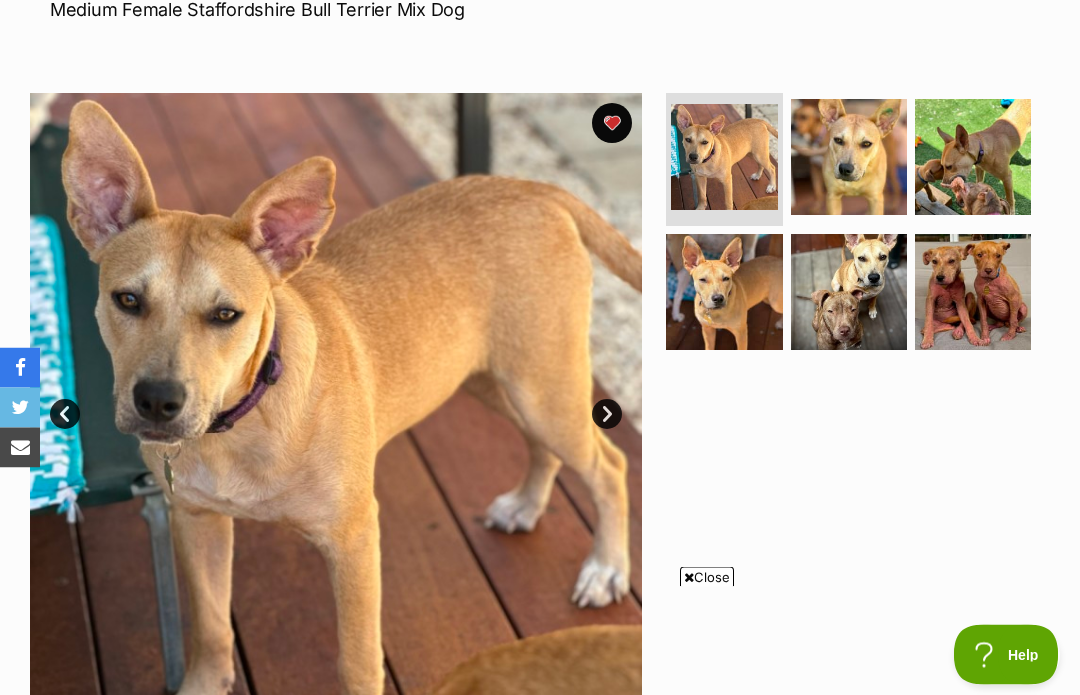 scroll, scrollTop: 323, scrollLeft: 0, axis: vertical 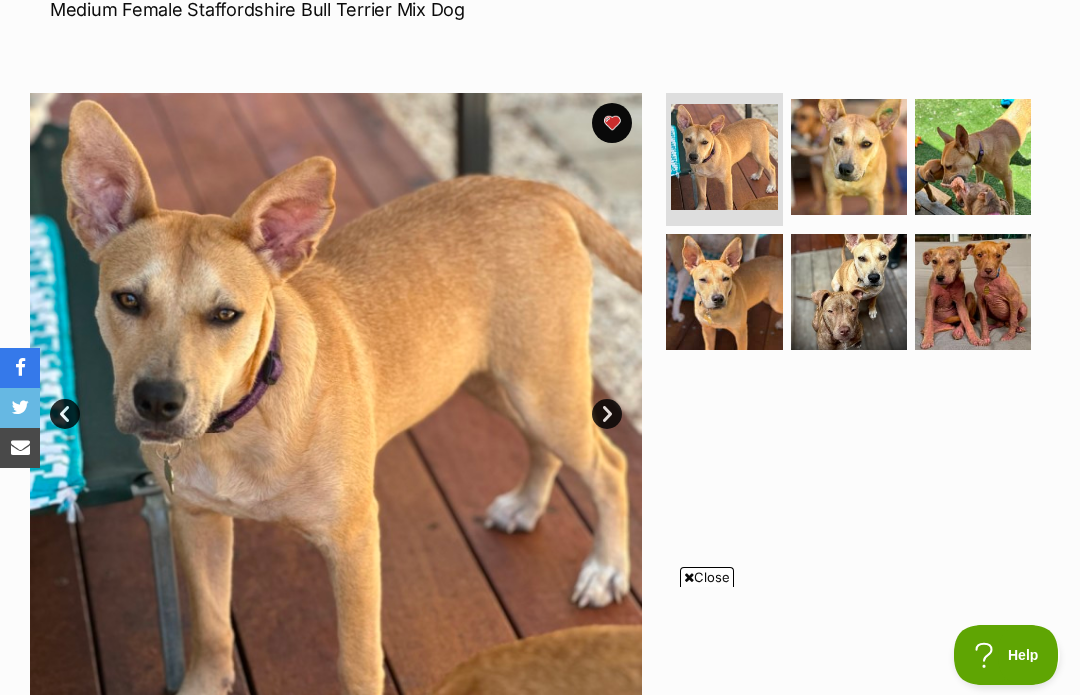 click at bounding box center (849, 292) 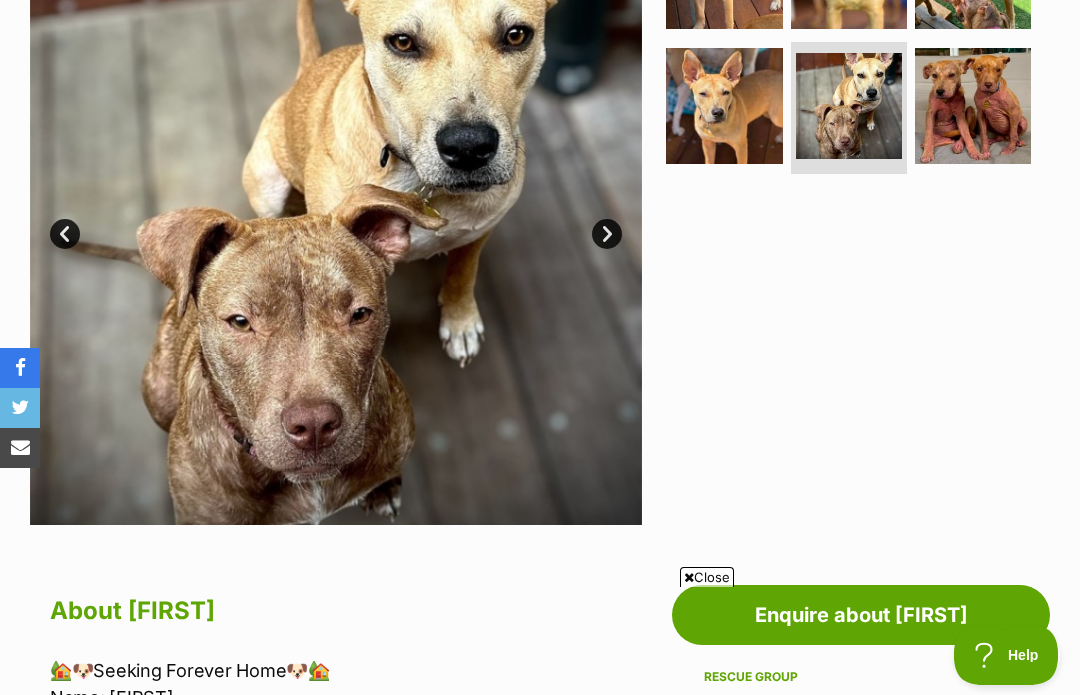 click at bounding box center (724, 106) 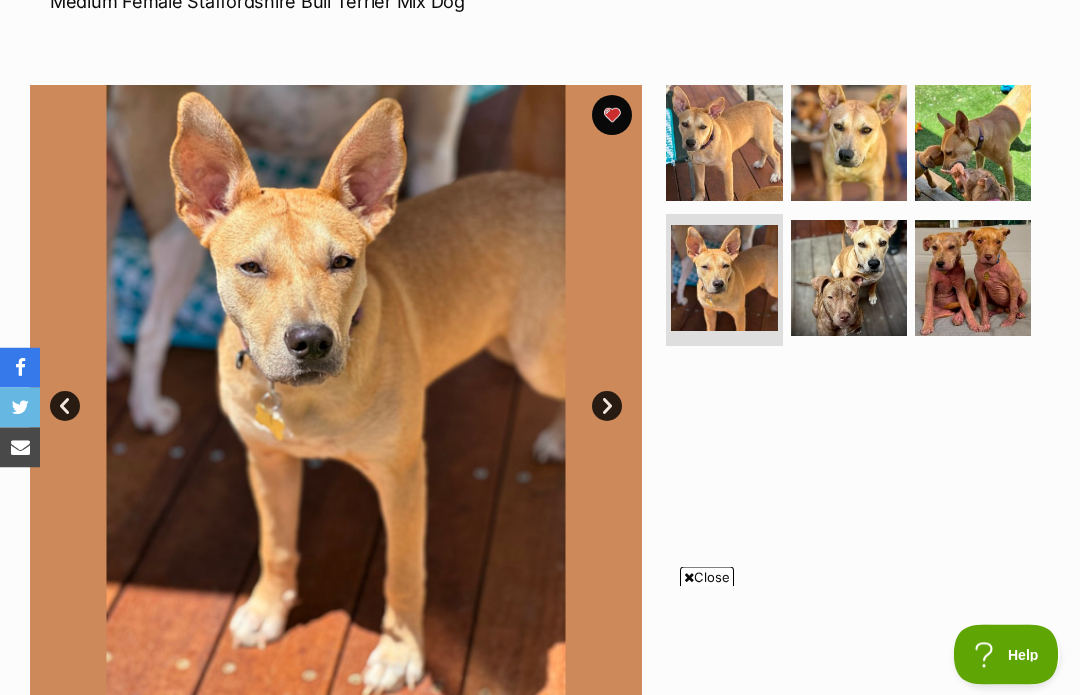 scroll, scrollTop: 331, scrollLeft: 0, axis: vertical 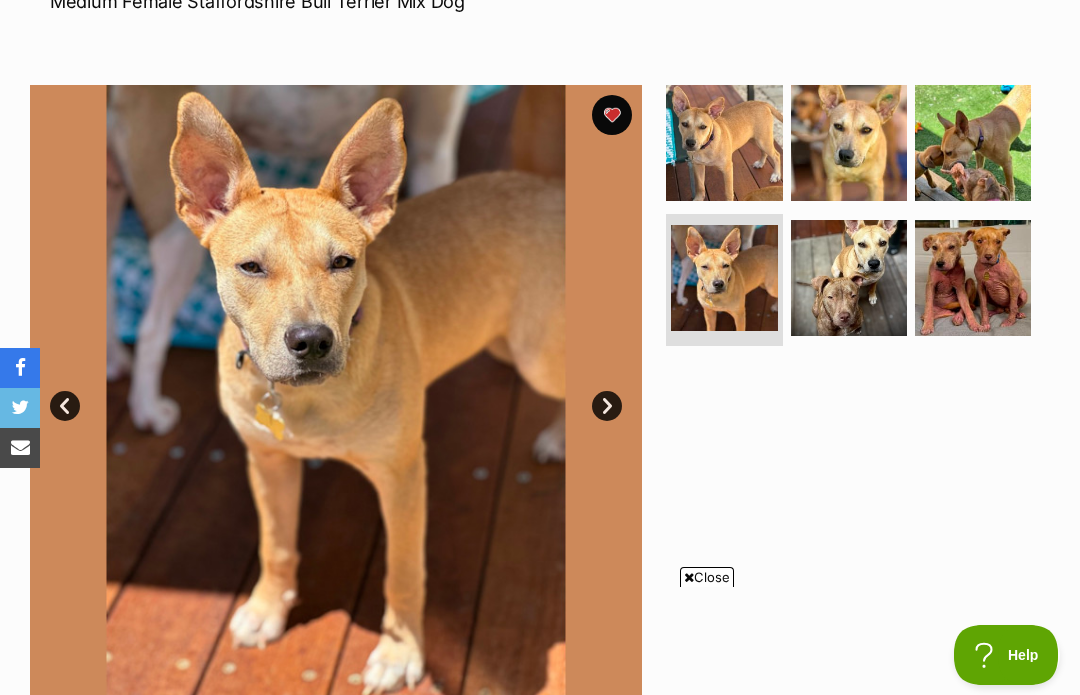 click at bounding box center (973, 278) 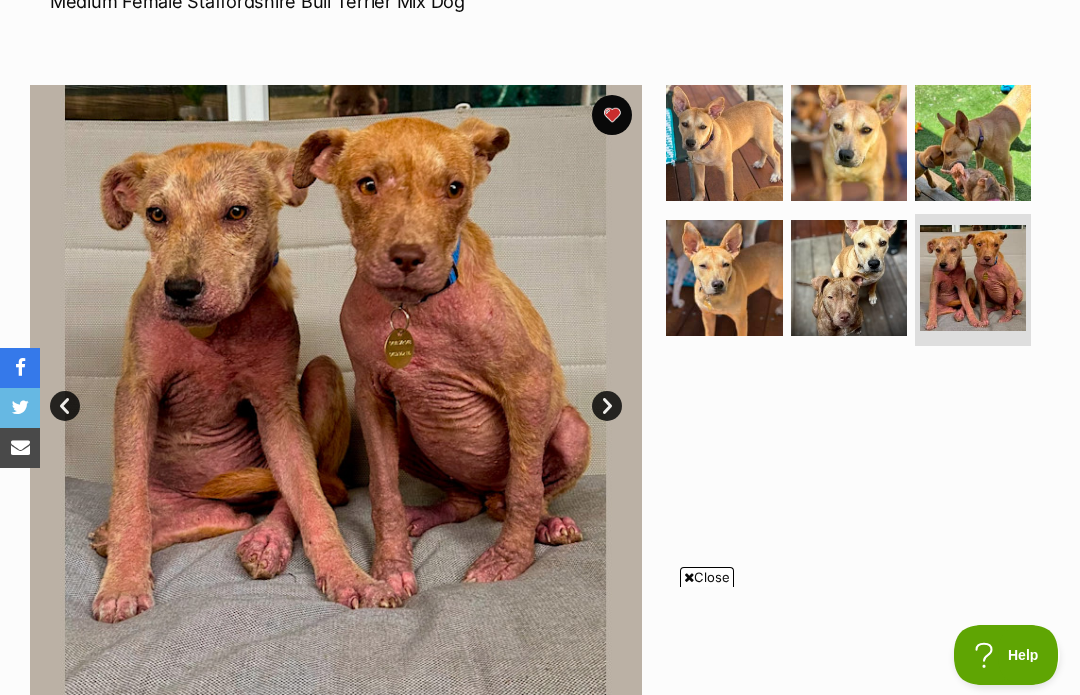 click at bounding box center [849, 143] 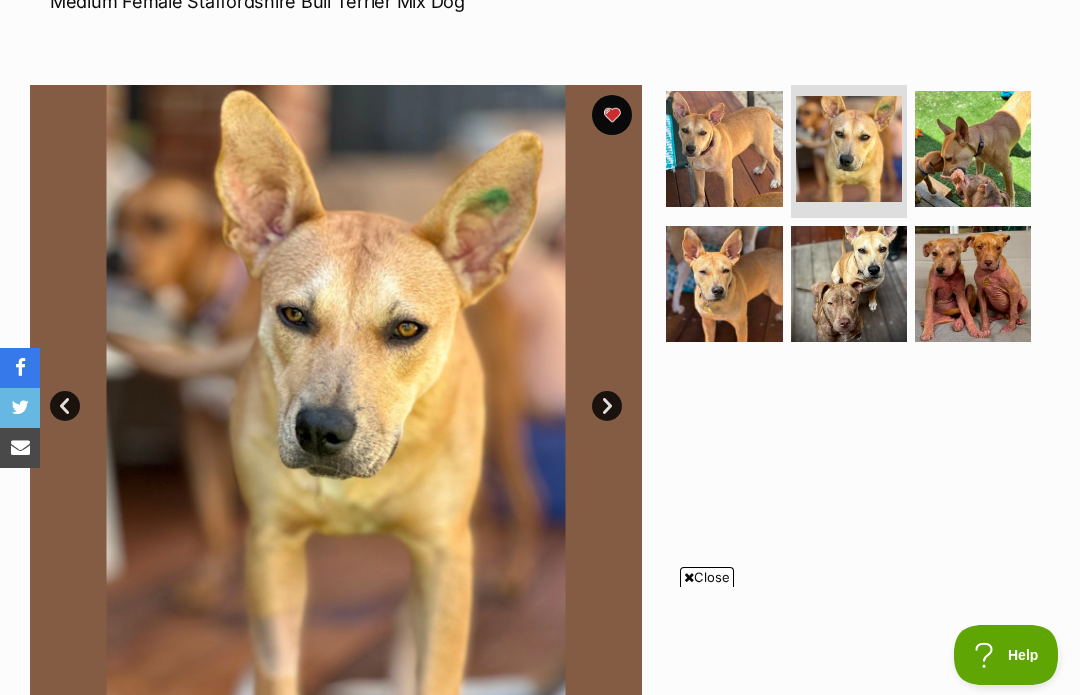 click at bounding box center (724, 149) 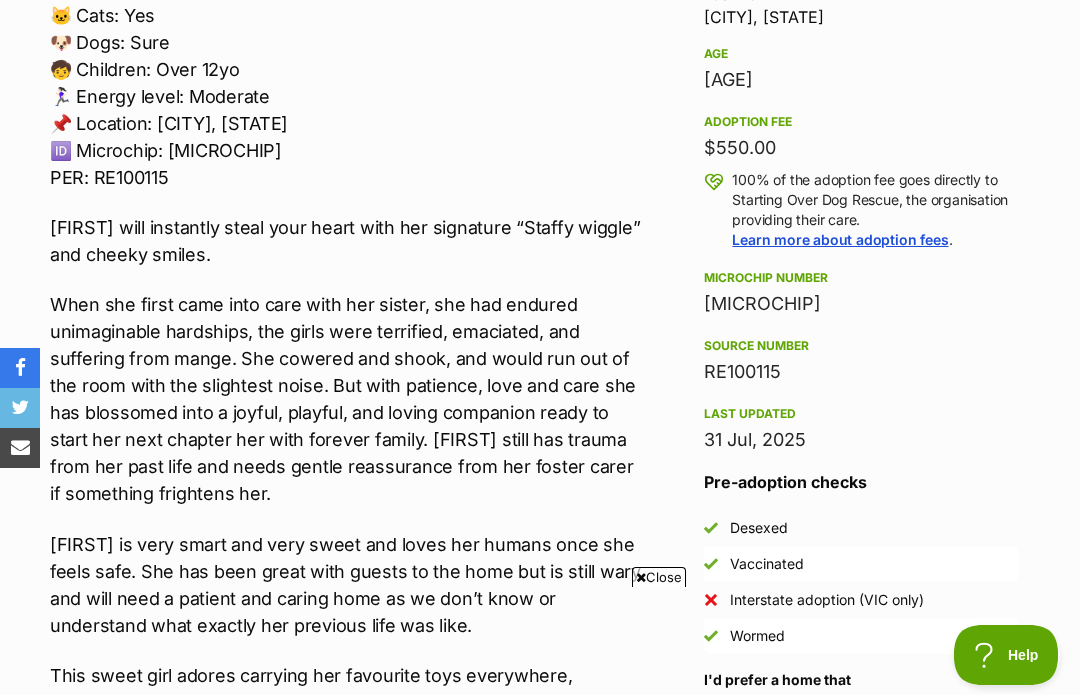 scroll, scrollTop: 1325, scrollLeft: 0, axis: vertical 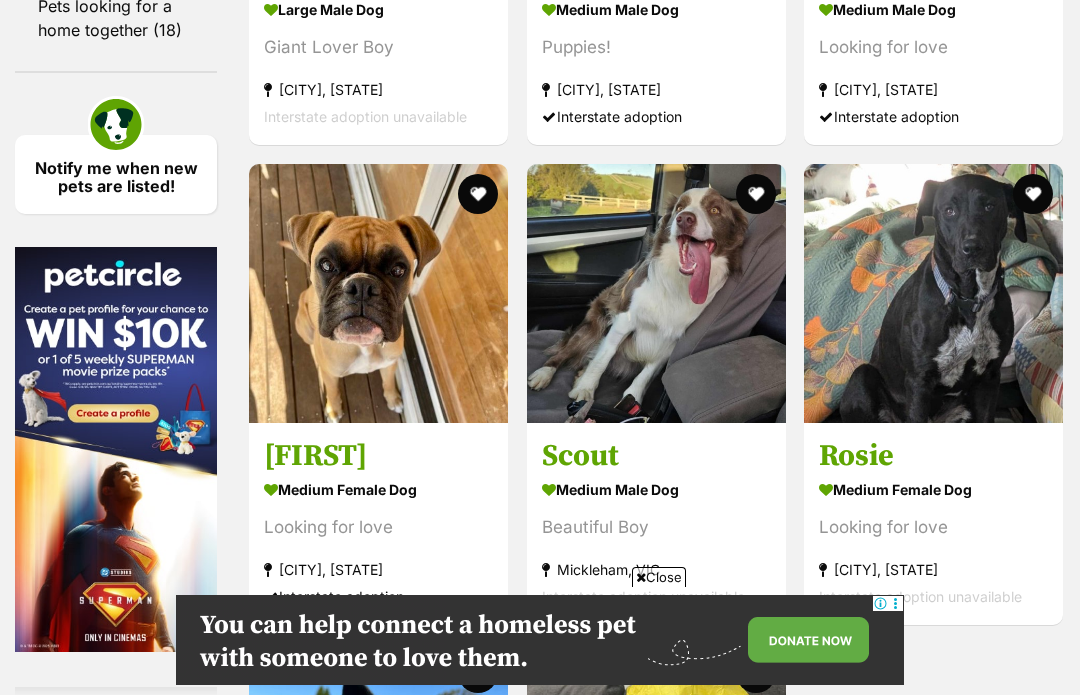 click at bounding box center [656, 293] 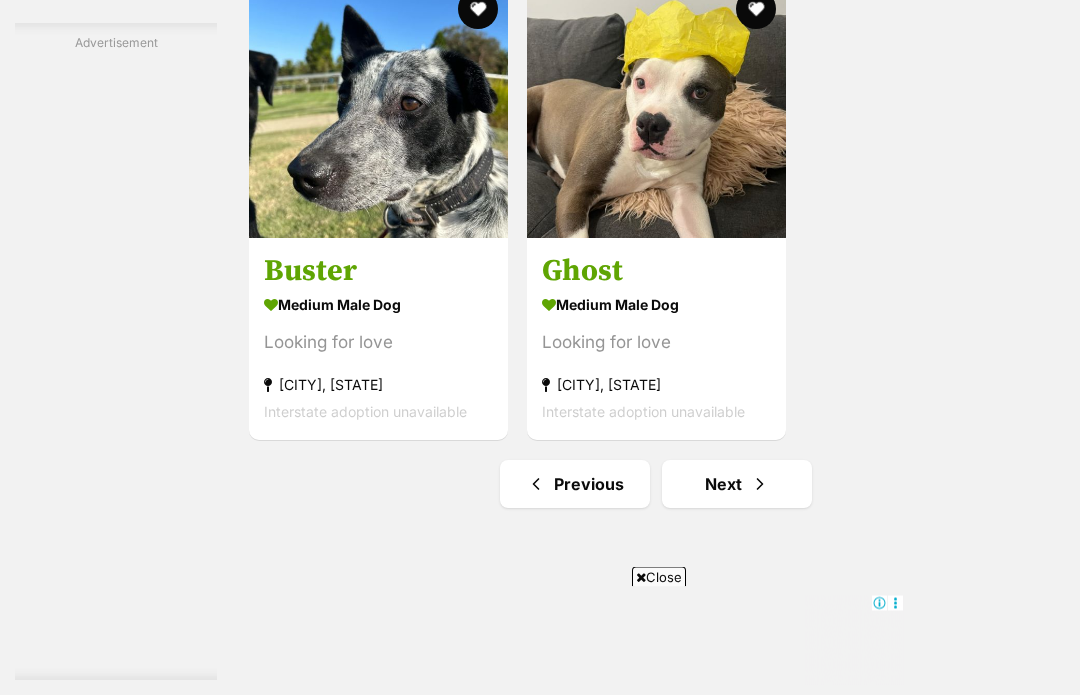 scroll, scrollTop: 3772, scrollLeft: 0, axis: vertical 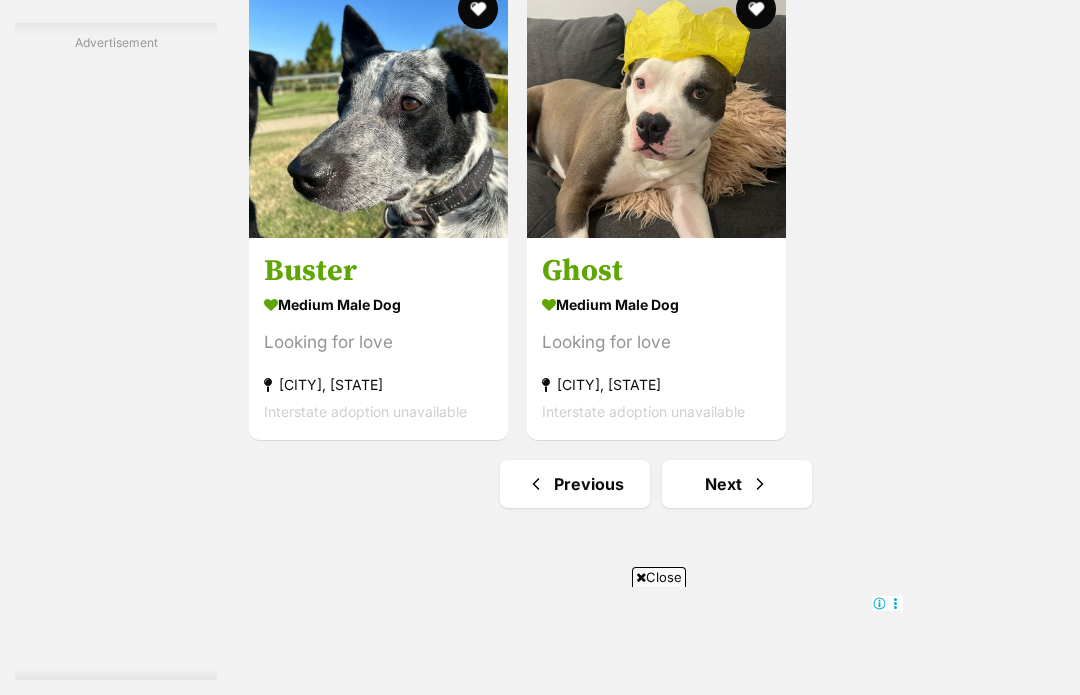 click on "Next" at bounding box center [737, 484] 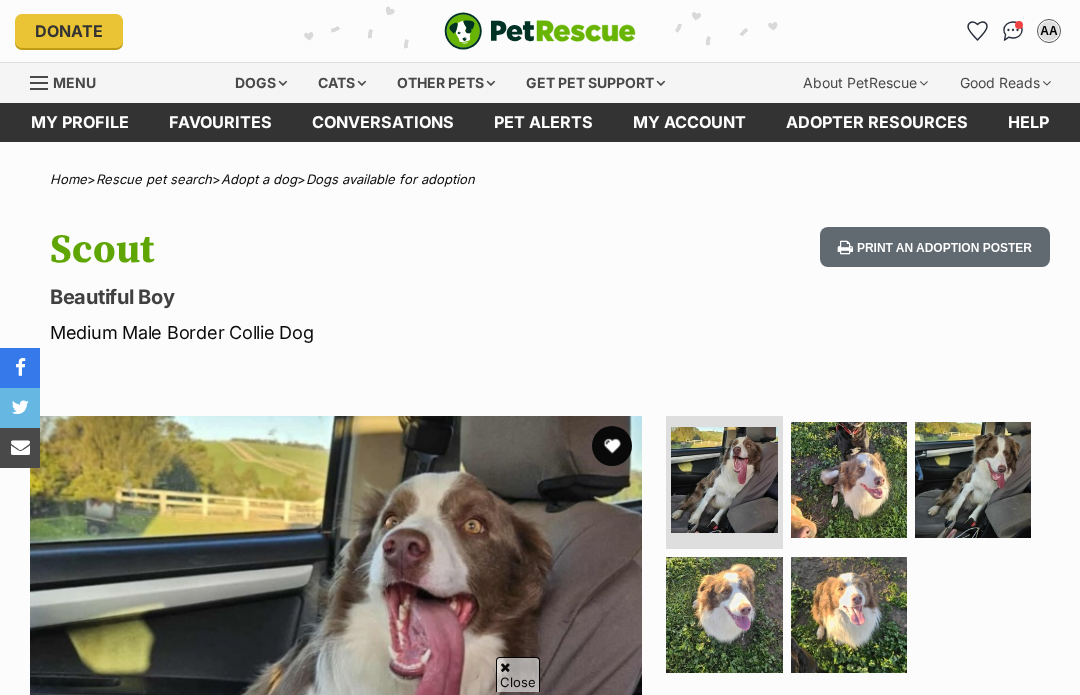 scroll, scrollTop: 295, scrollLeft: 0, axis: vertical 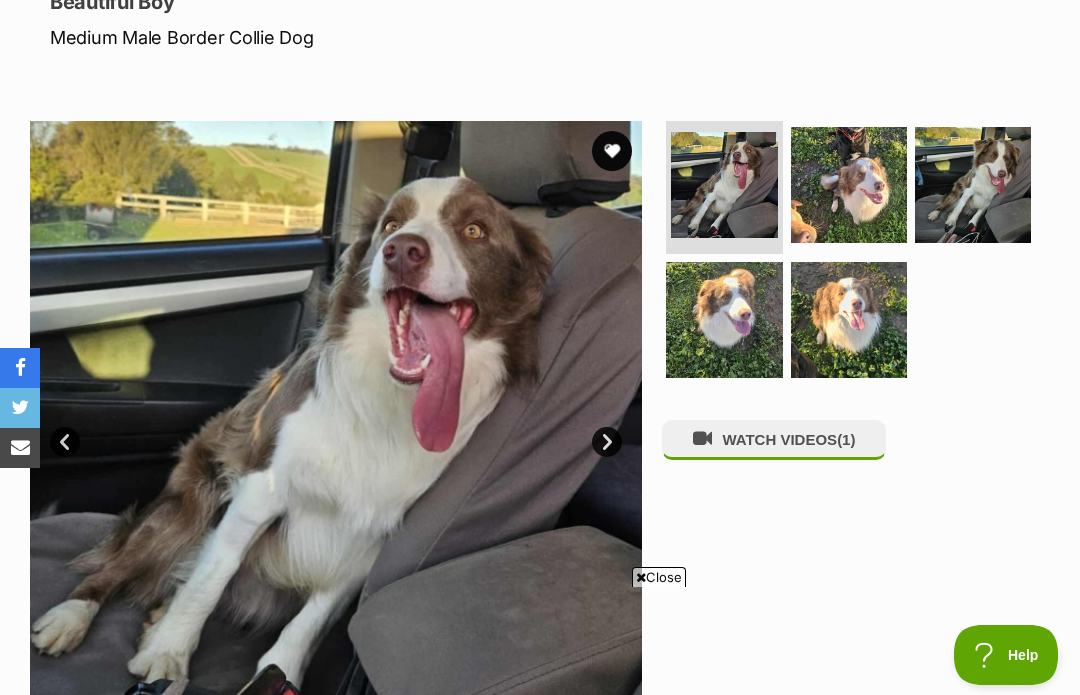 click at bounding box center (973, 185) 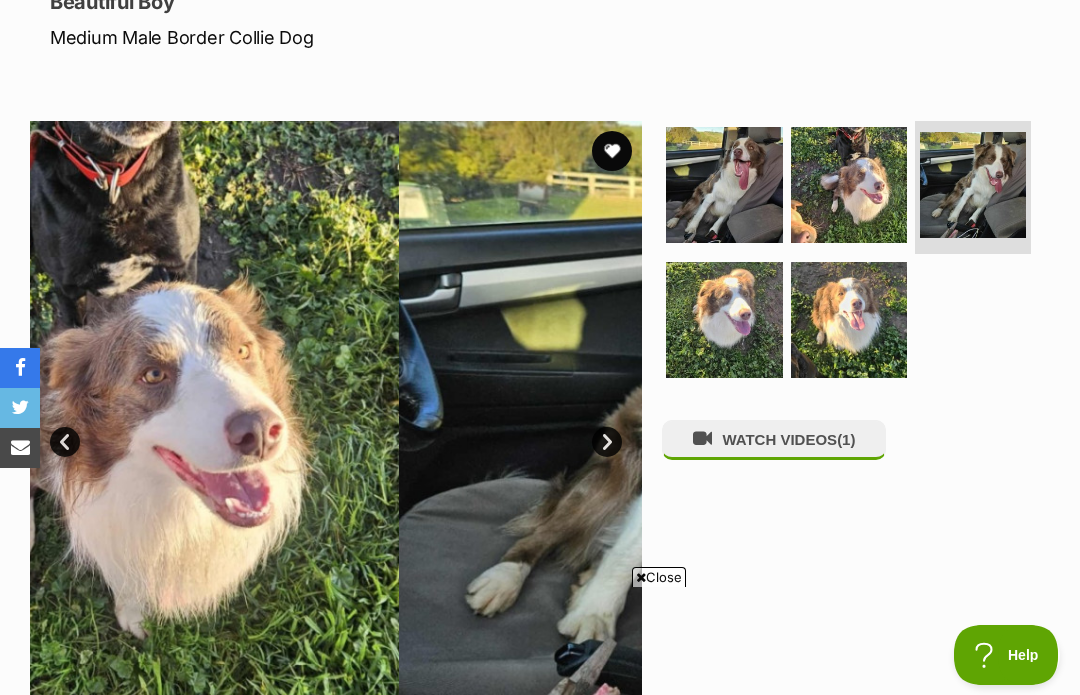 click at bounding box center (973, 185) 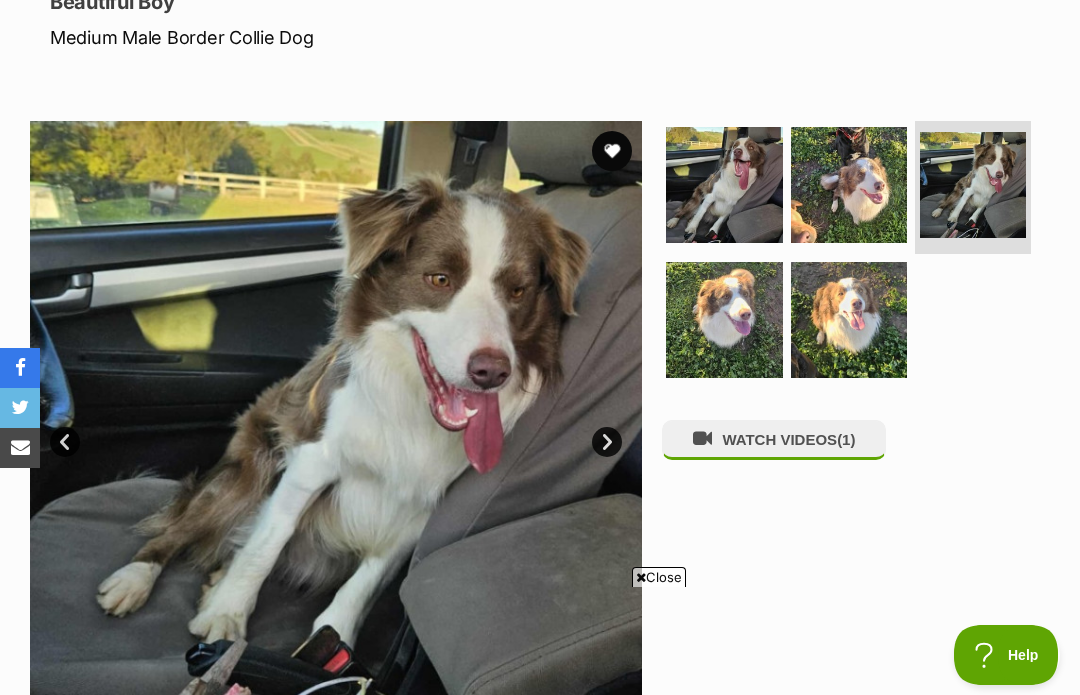 click at bounding box center (849, 320) 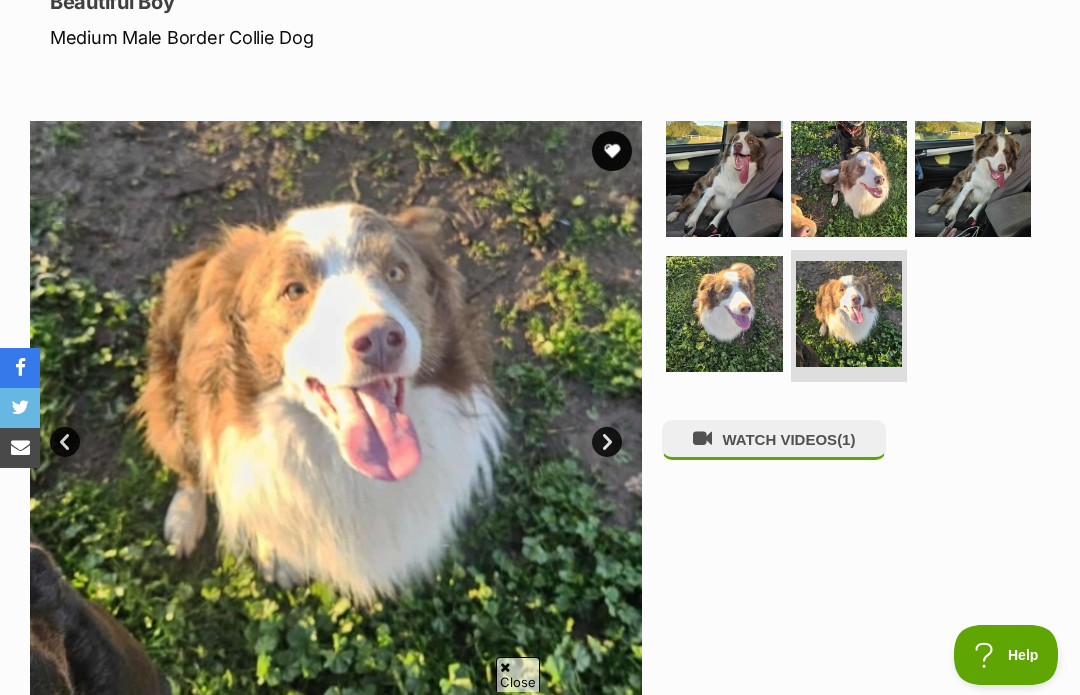 click at bounding box center (724, 314) 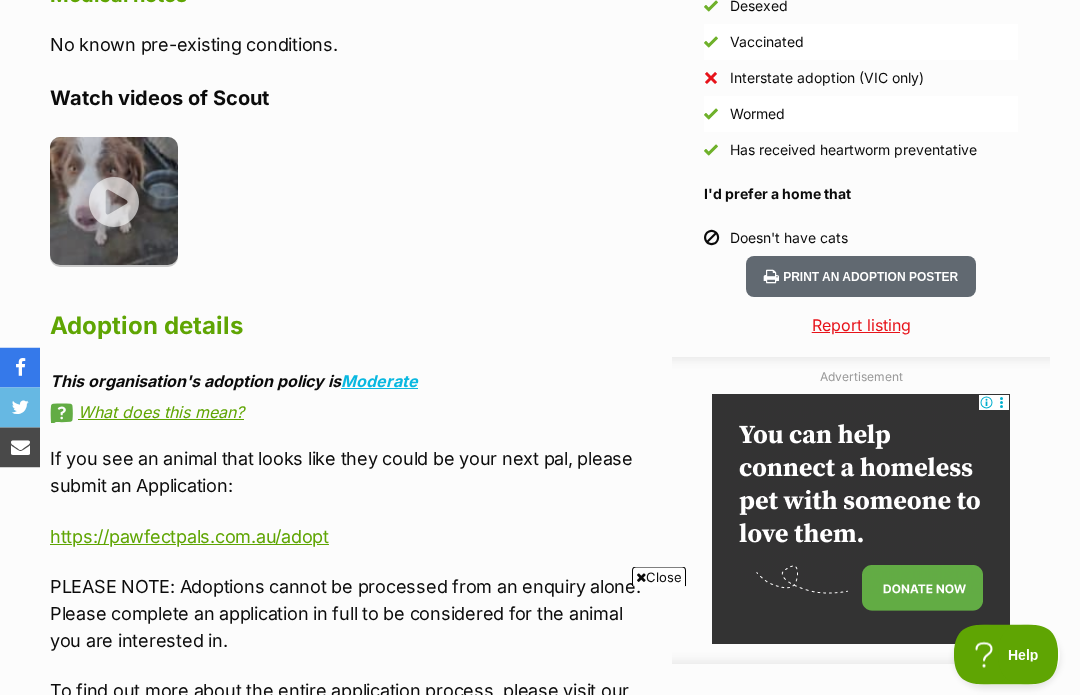 scroll, scrollTop: 1853, scrollLeft: 0, axis: vertical 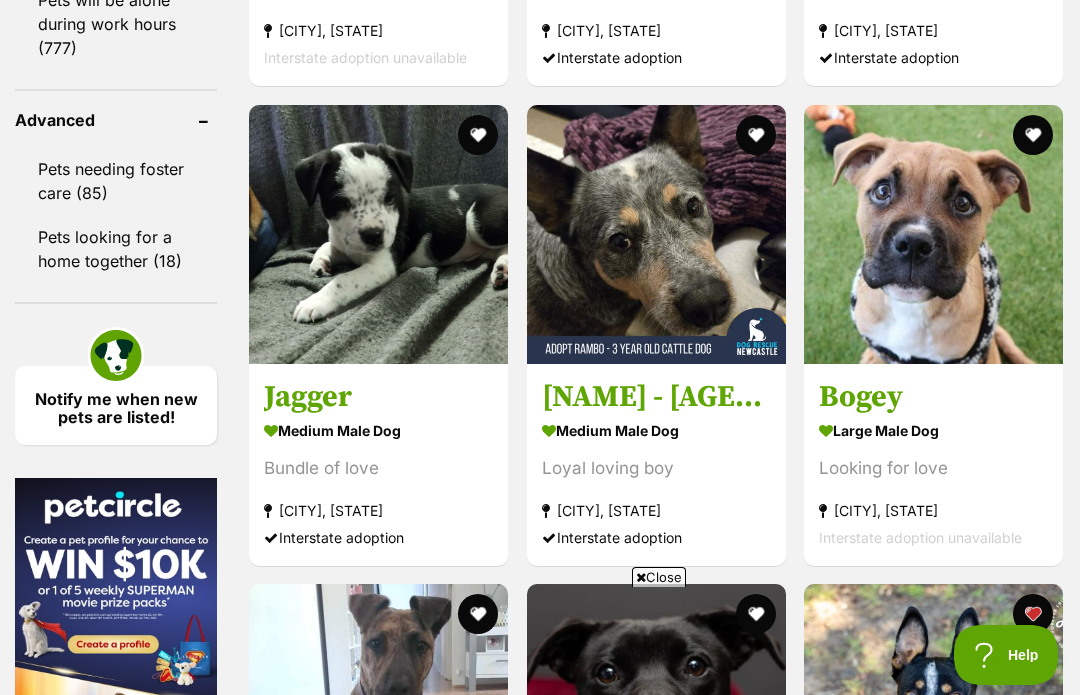 click at bounding box center [933, 234] 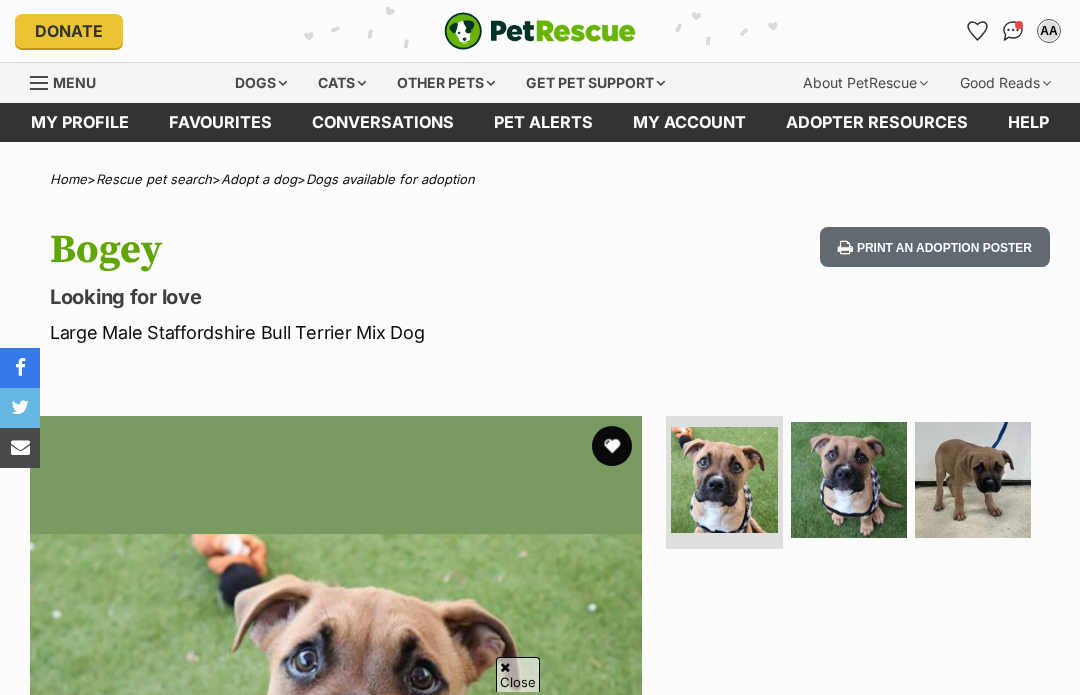 scroll, scrollTop: 803, scrollLeft: 0, axis: vertical 